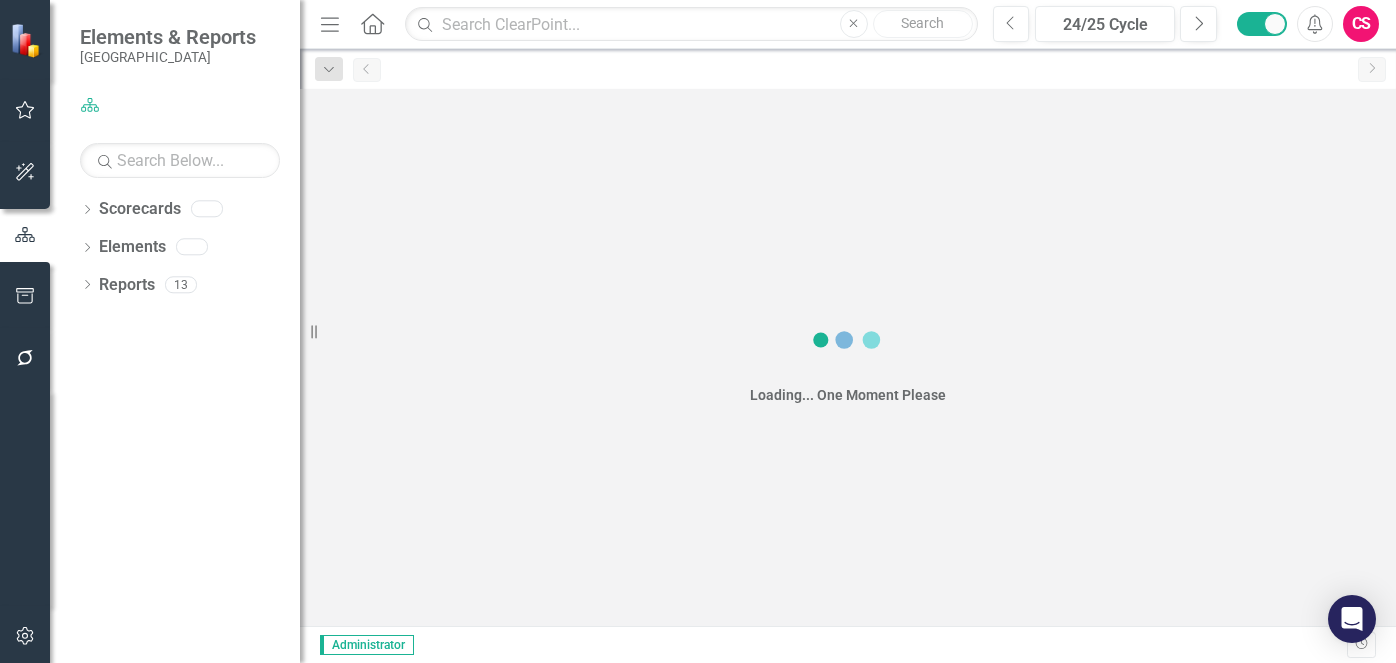 scroll, scrollTop: 0, scrollLeft: 0, axis: both 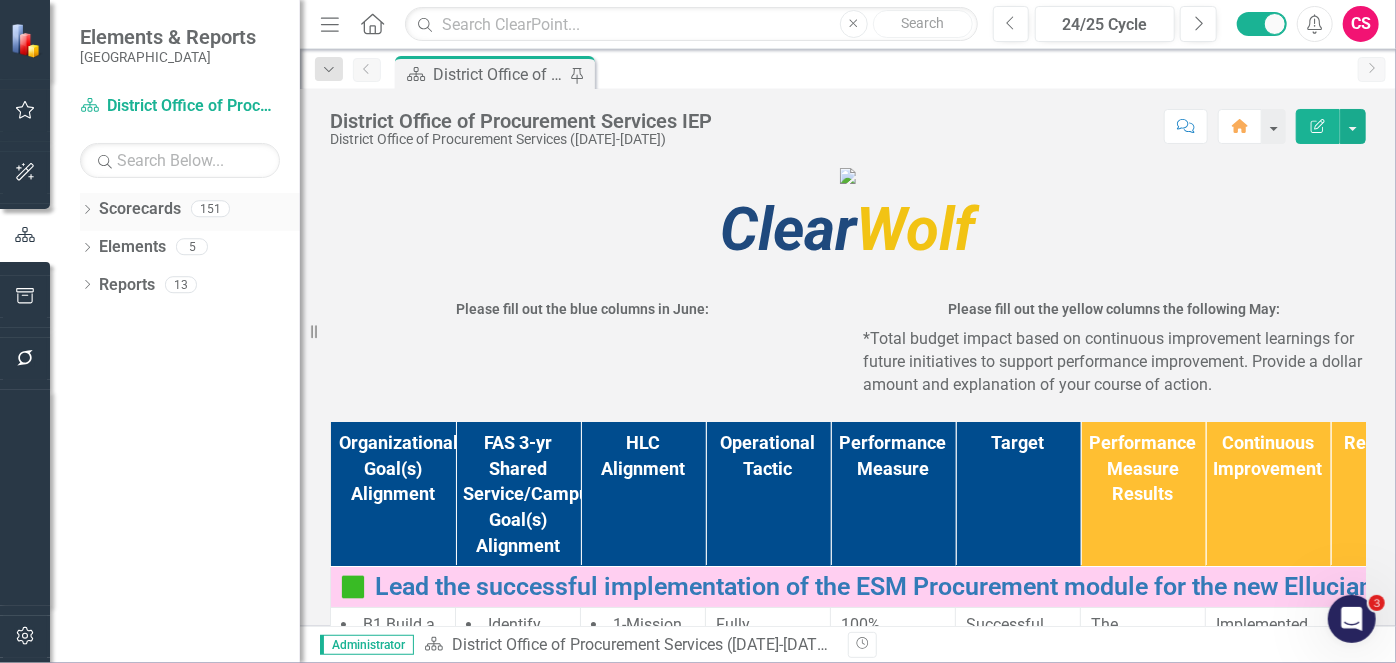 click on "Scorecards" at bounding box center (140, 209) 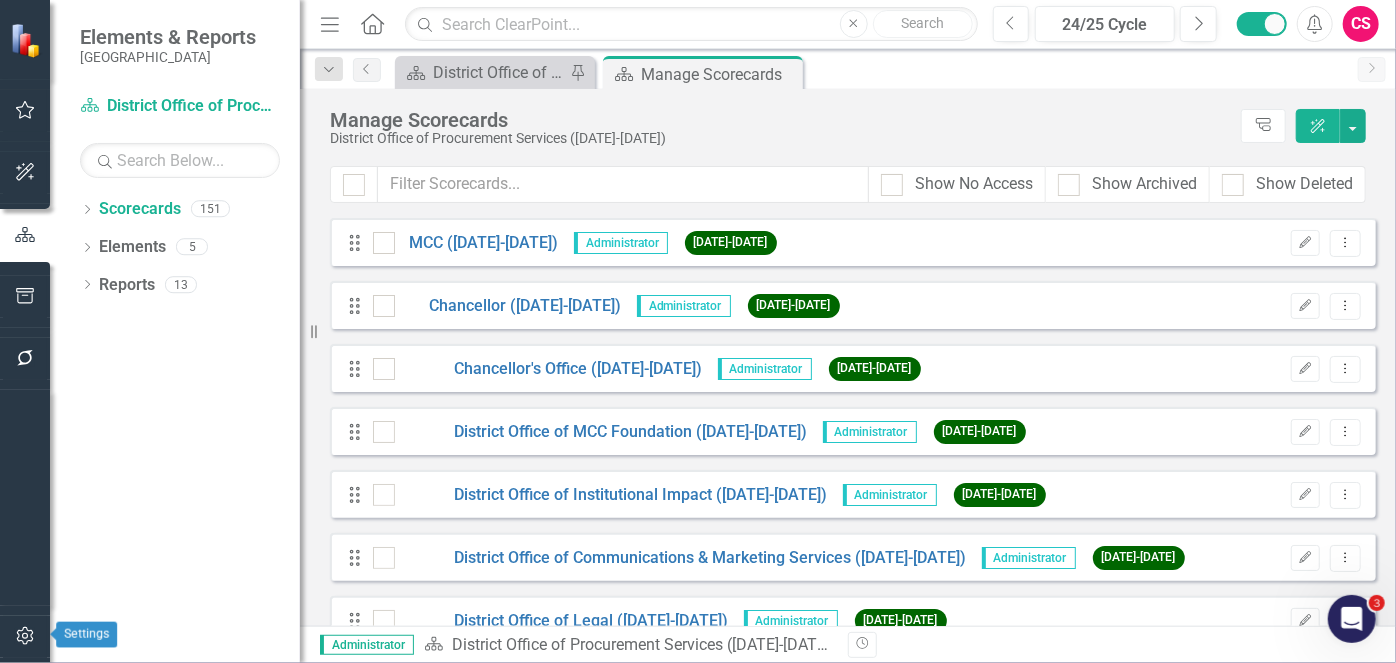 click at bounding box center [25, 637] 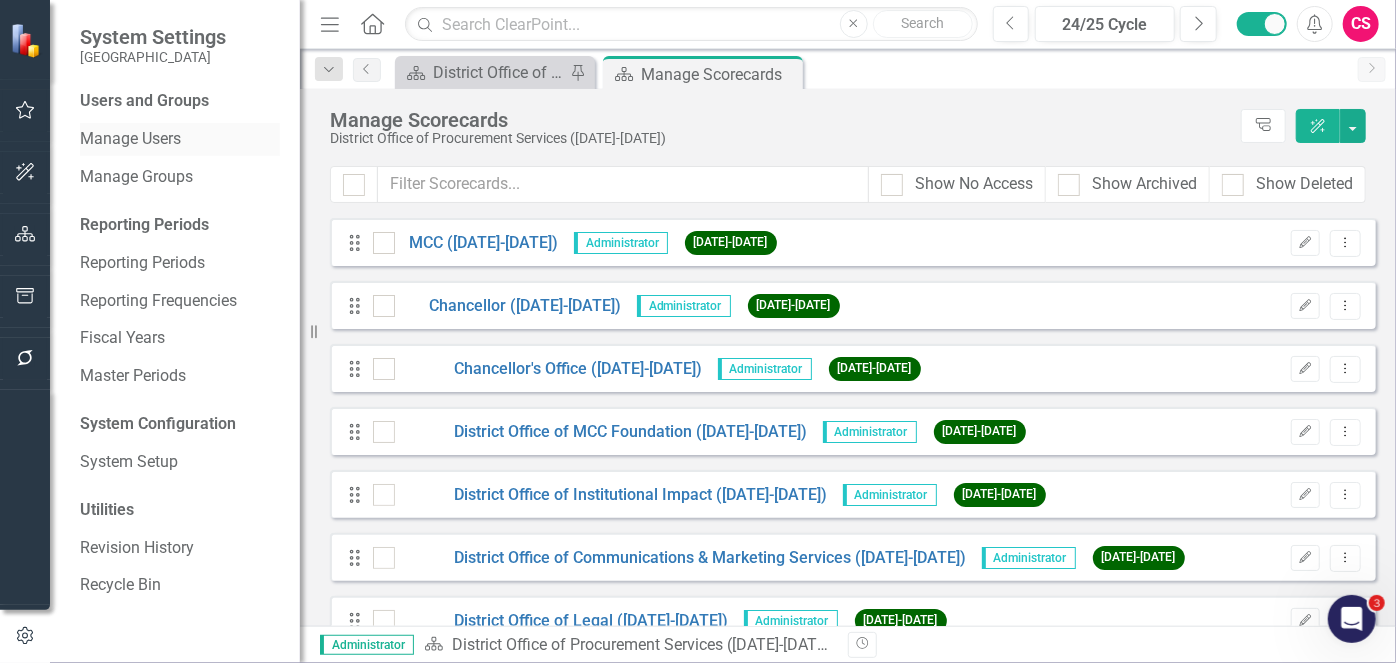 click on "Manage Users" at bounding box center [180, 139] 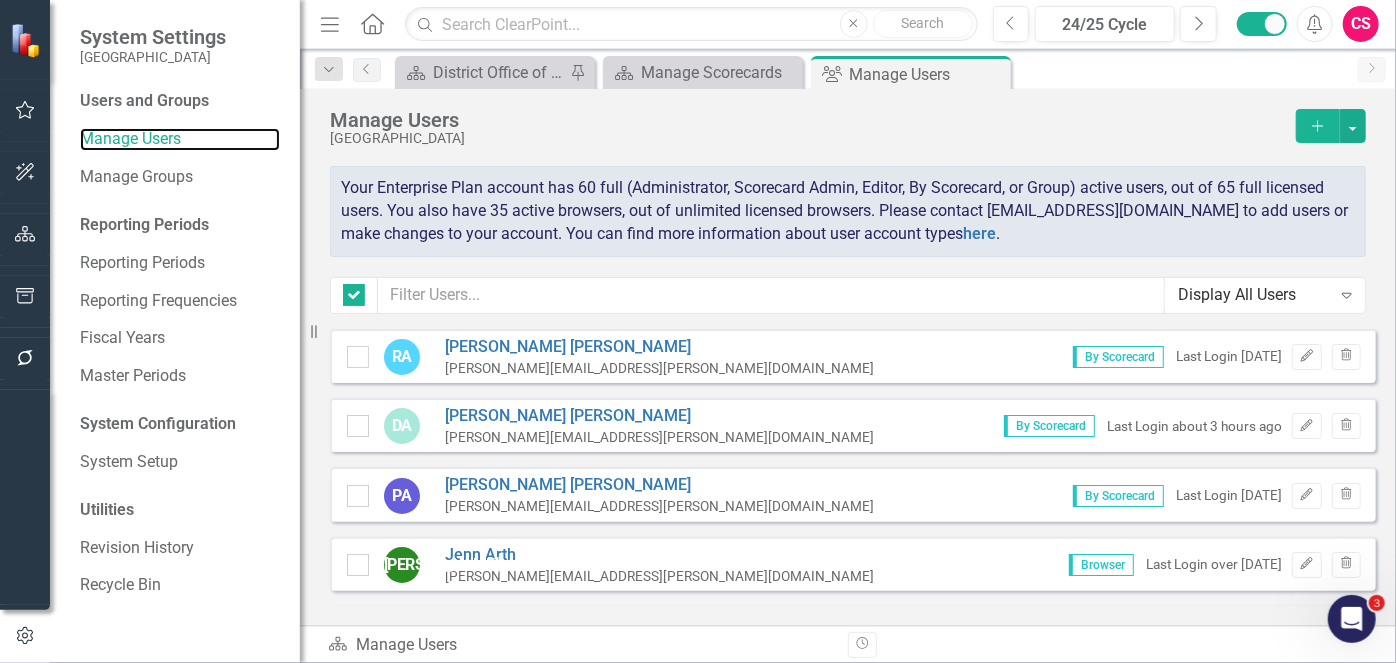checkbox on "false" 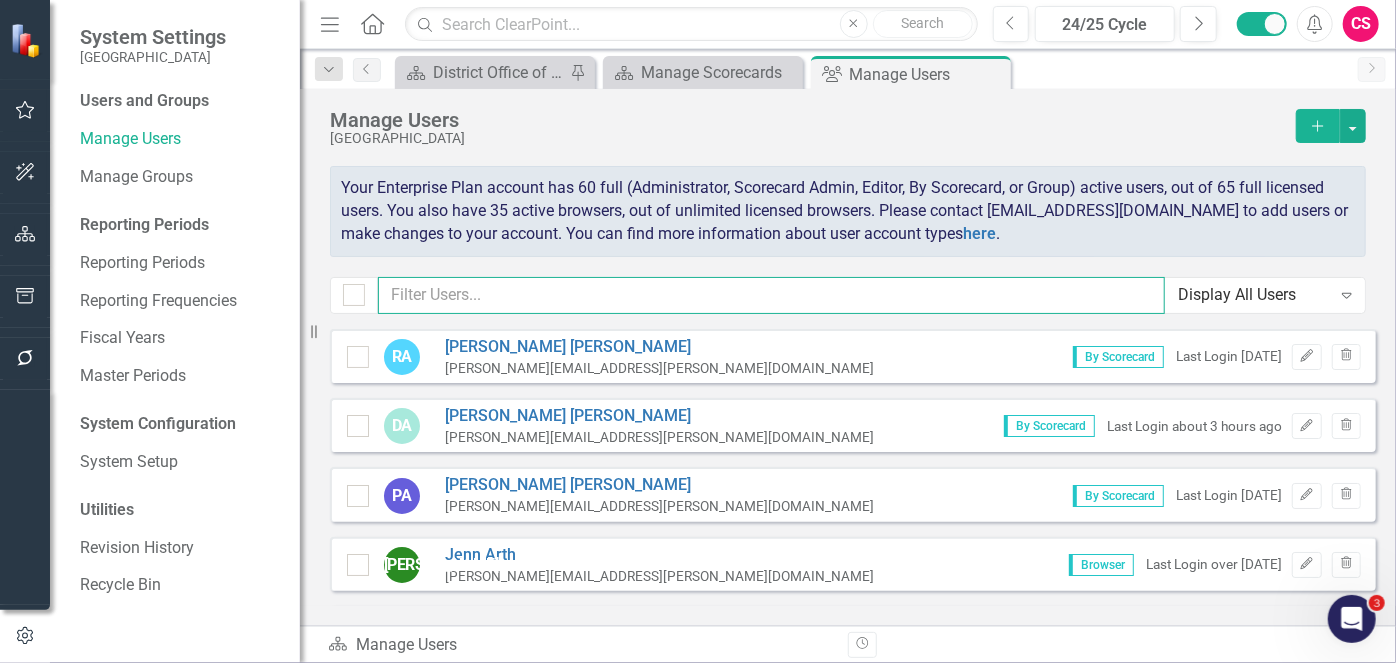 click at bounding box center [771, 295] 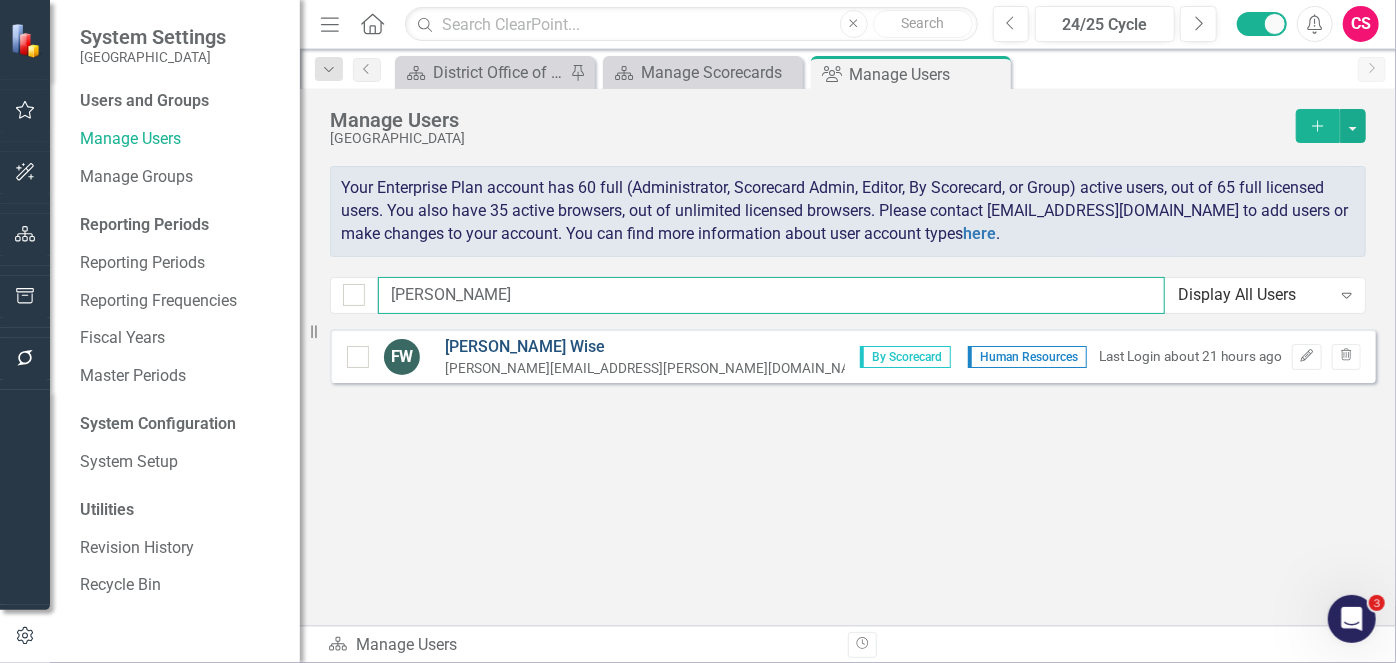 type on "[PERSON_NAME]" 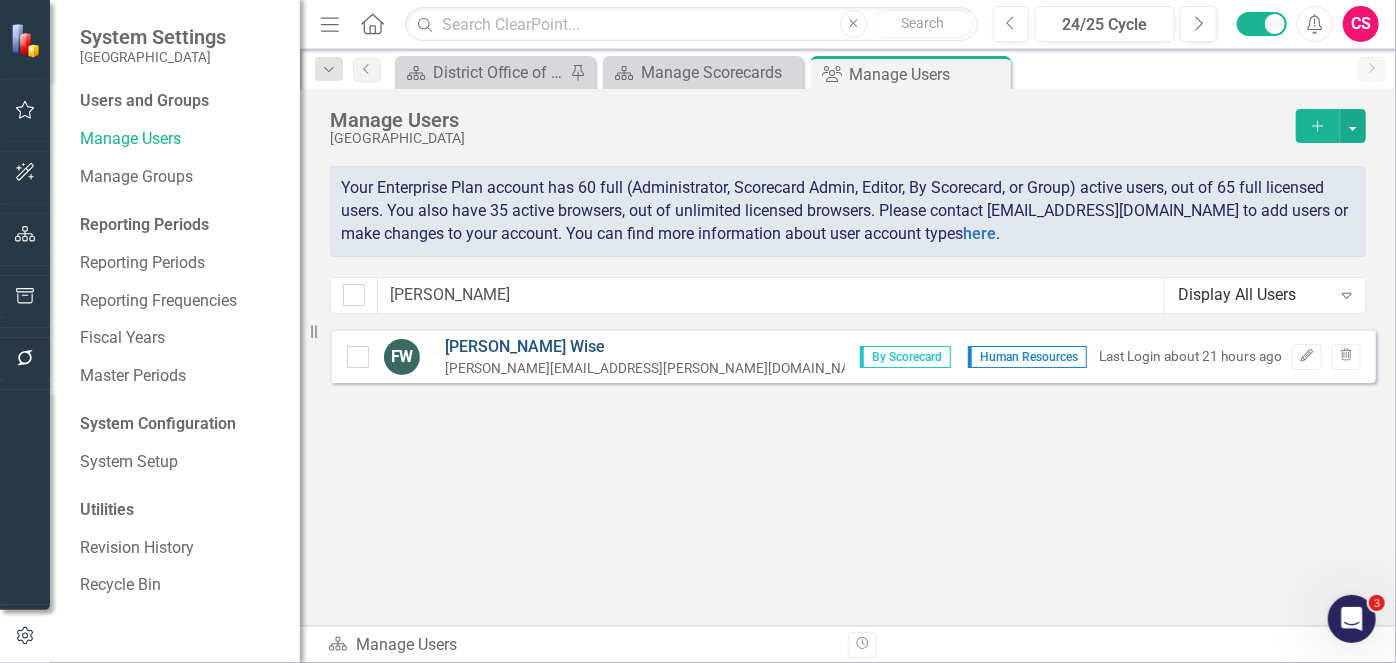click on "[PERSON_NAME]" at bounding box center (659, 347) 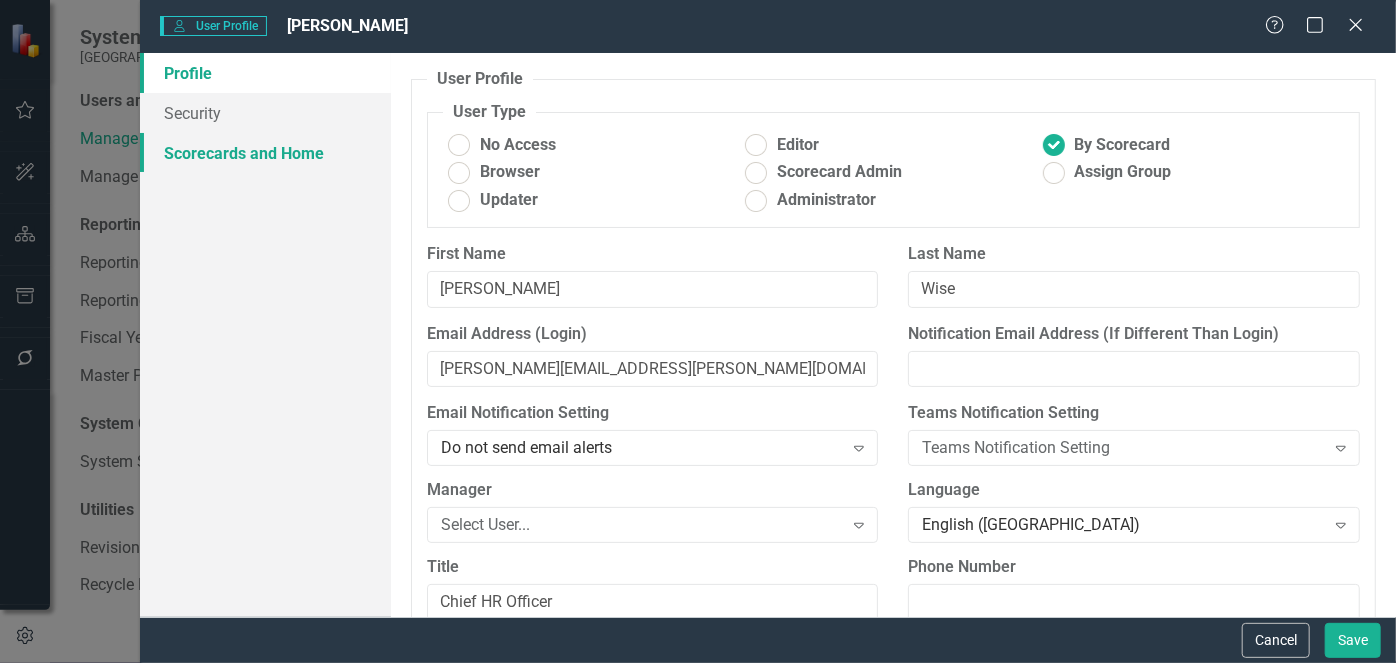 click on "Scorecards and Home" at bounding box center (265, 153) 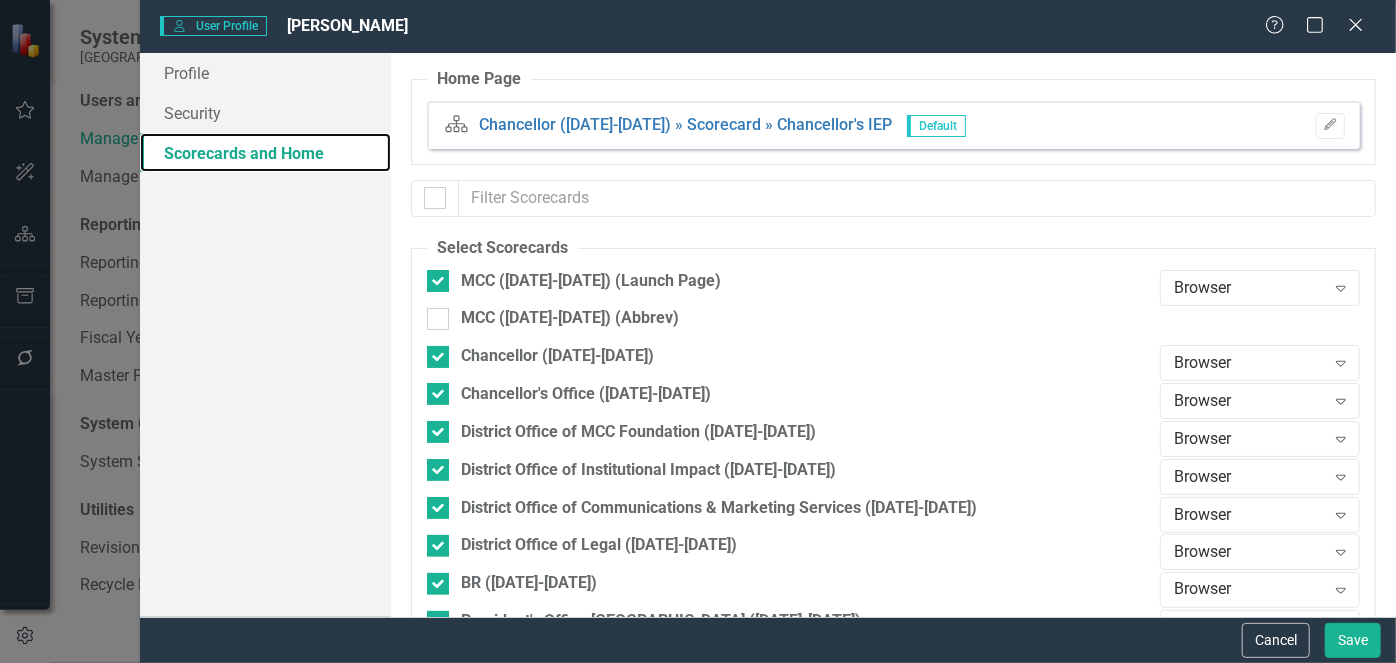checkbox on "false" 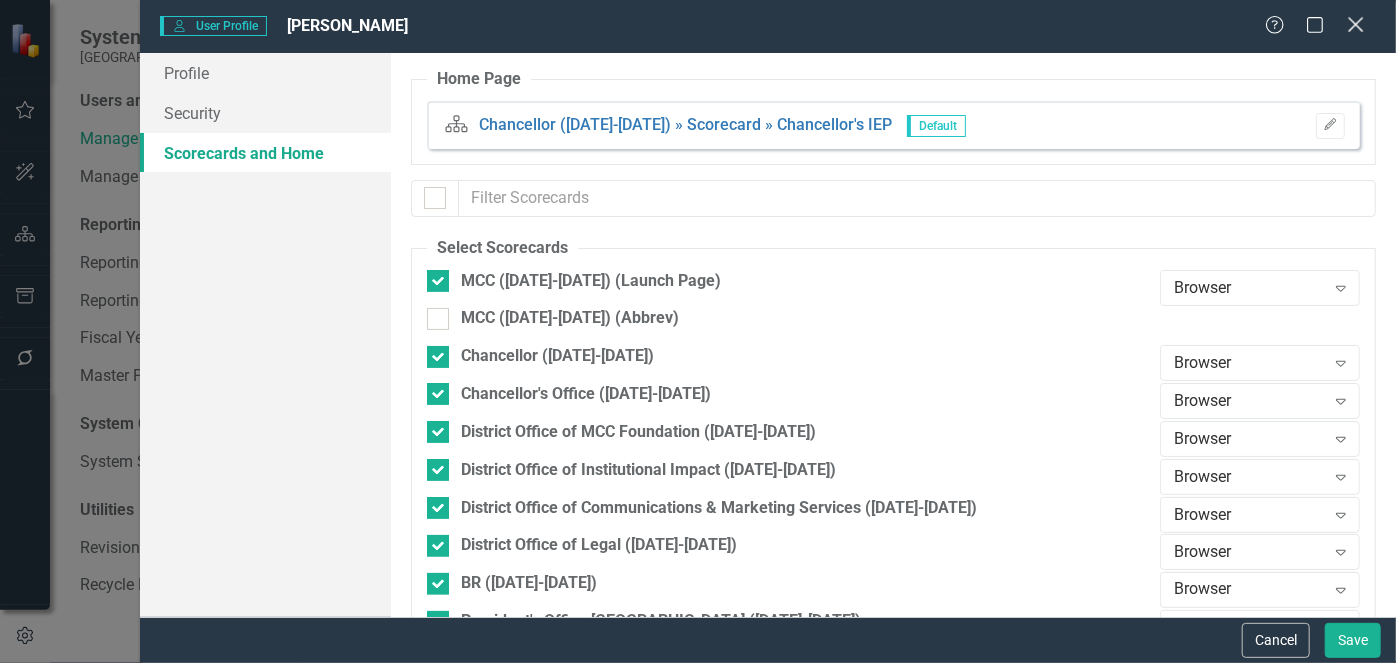click 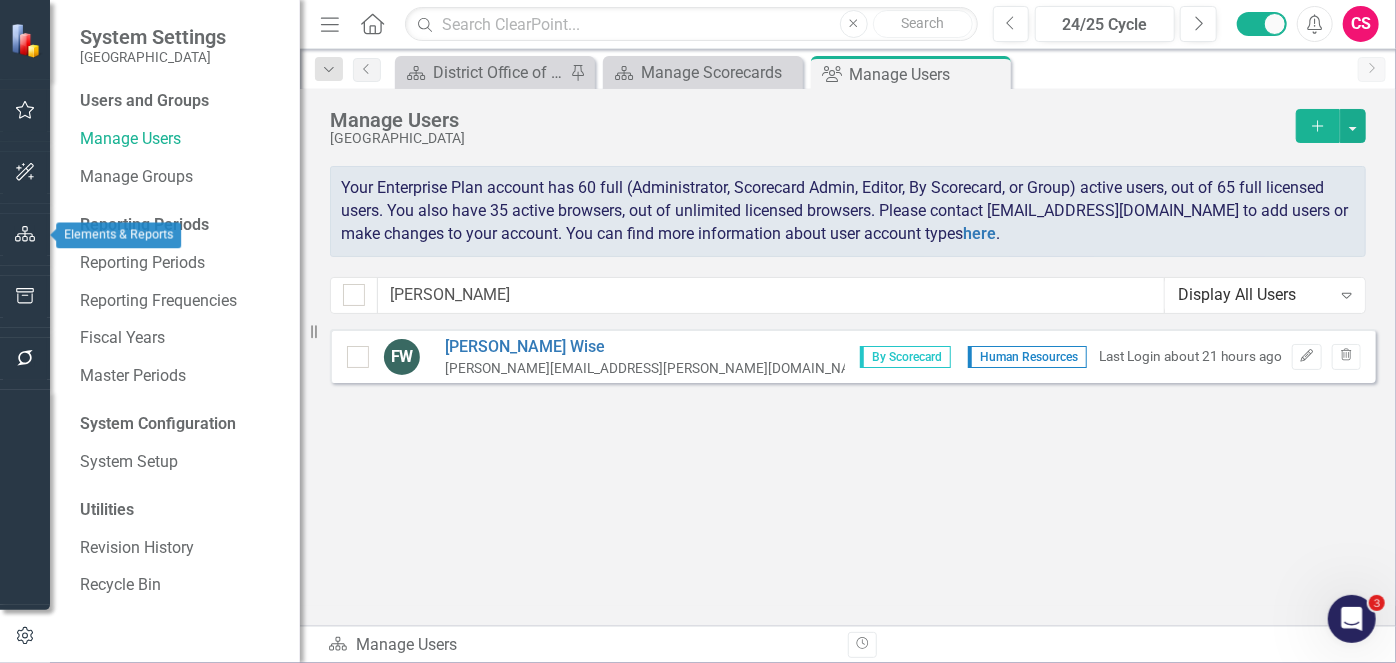 click 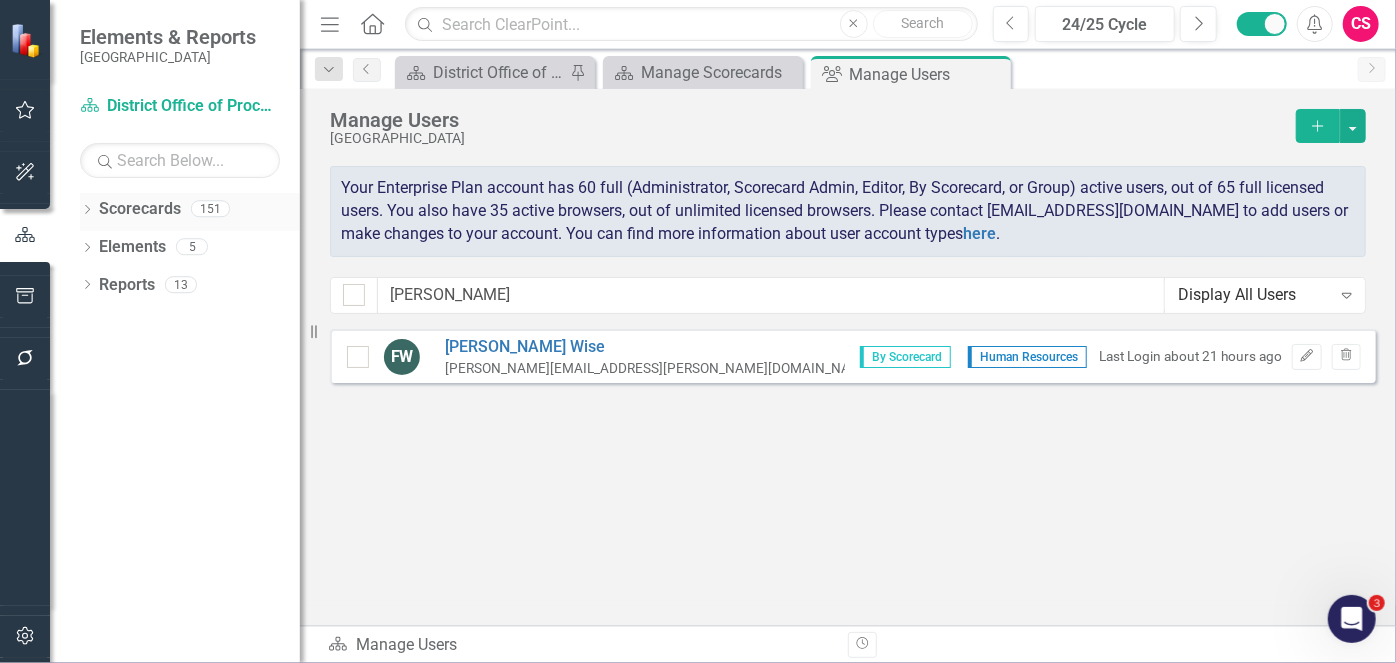 click on "Scorecards" at bounding box center [140, 209] 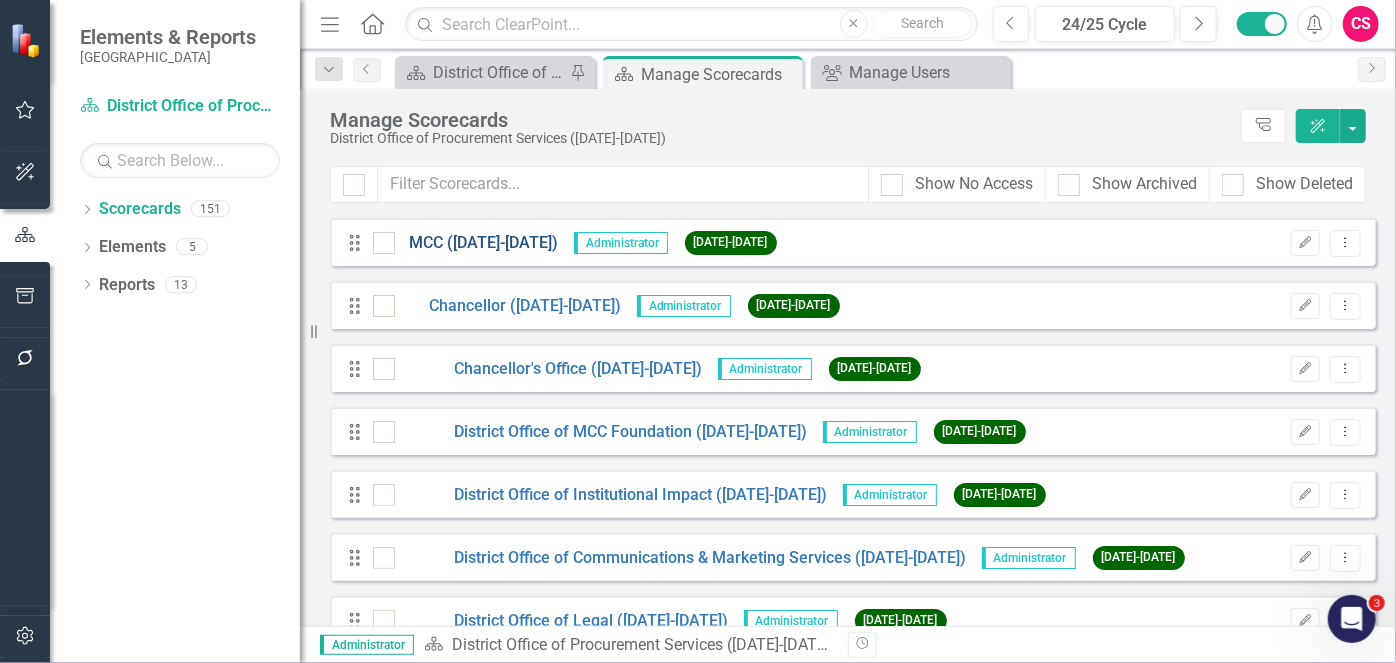 click on "MCC ([DATE]-[DATE])" at bounding box center (477, 243) 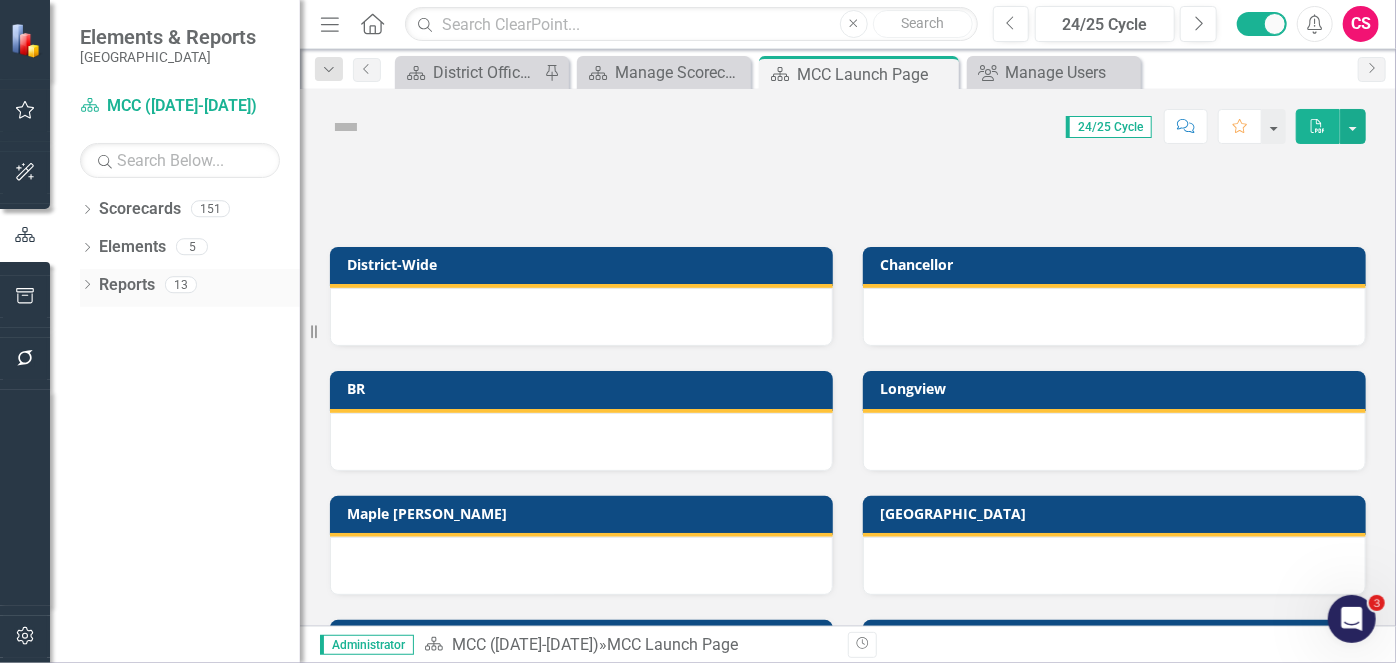 click on "Dropdown" 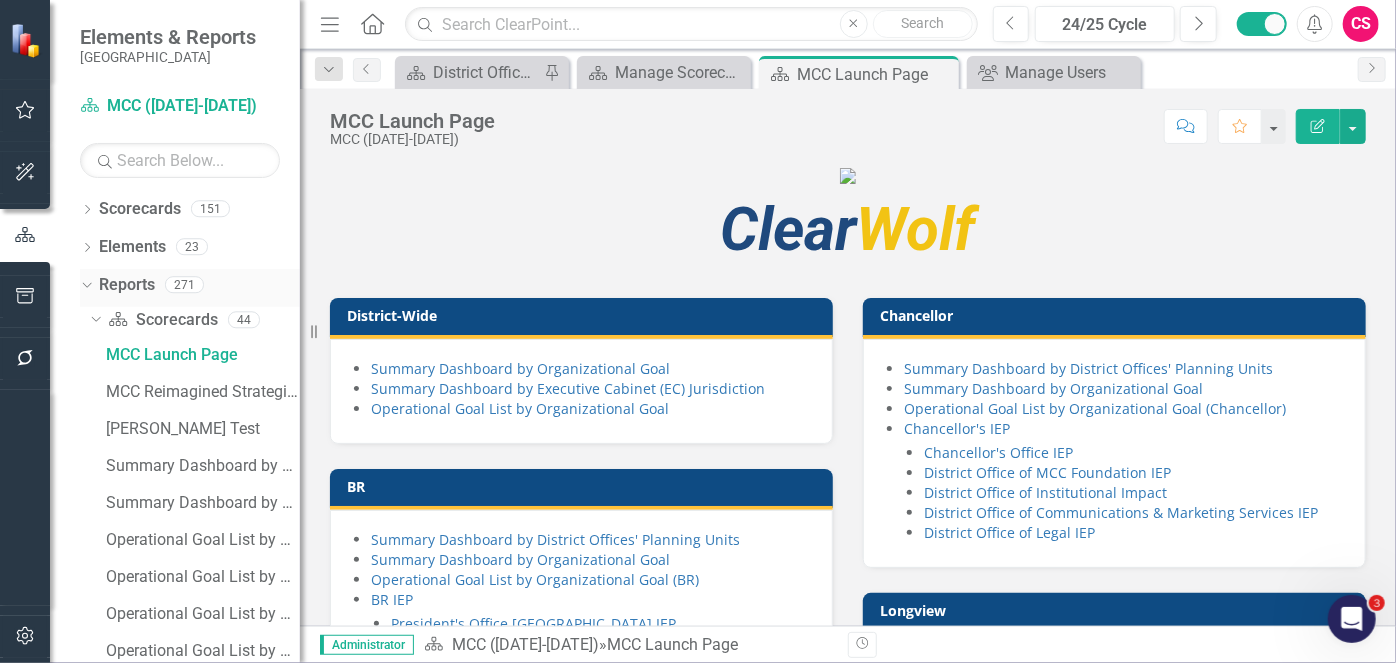 click on "Dropdown" 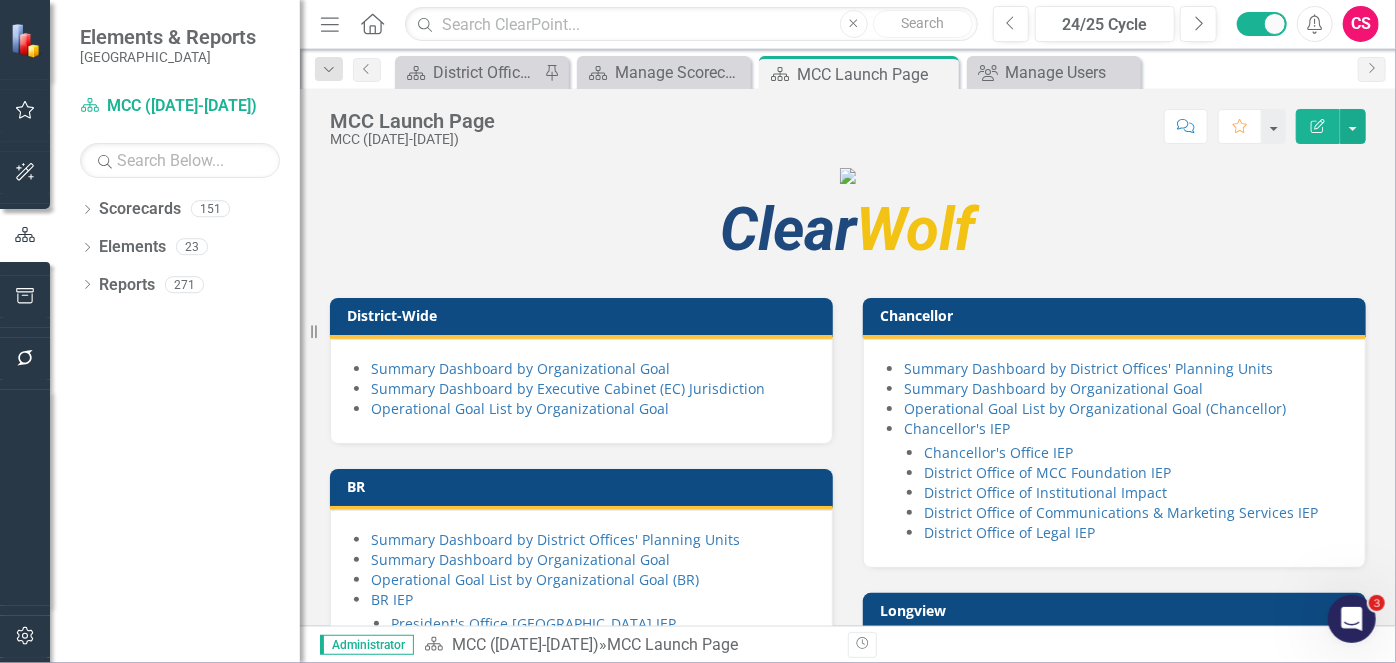 click on "CS" at bounding box center (1361, 24) 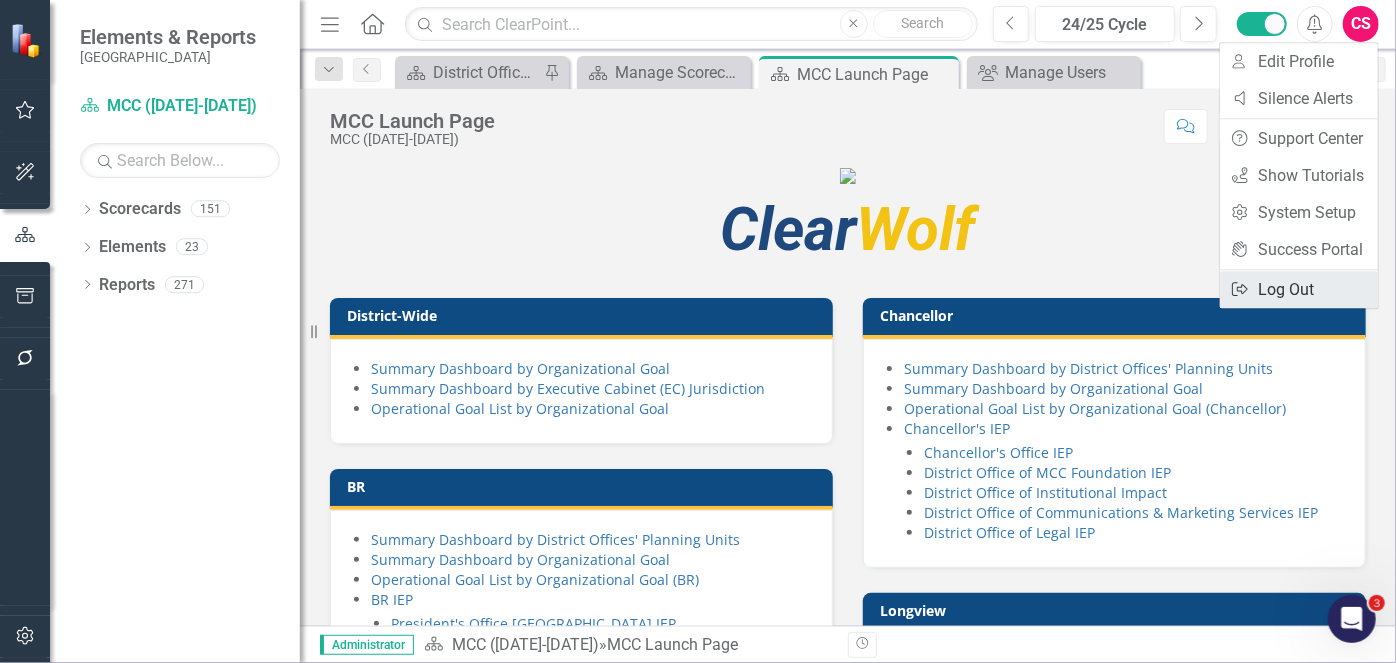 click on "Logout Log Out" at bounding box center (1299, 289) 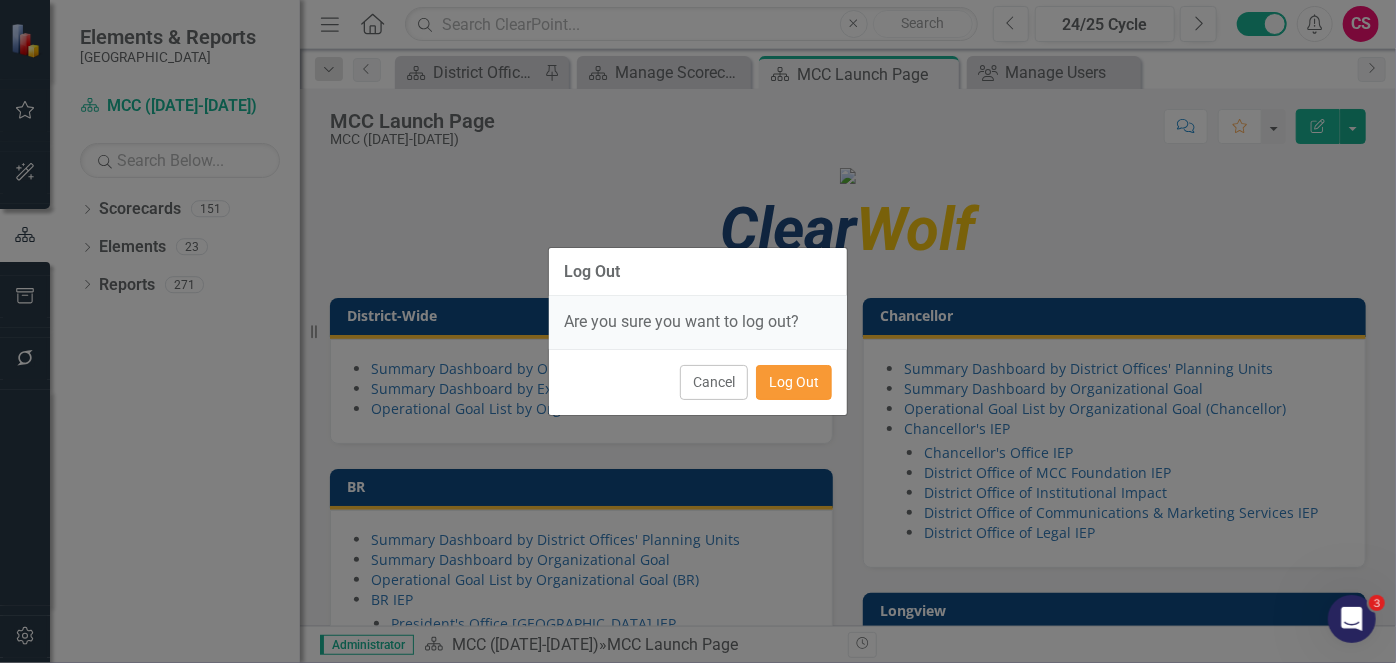 click on "Log Out" at bounding box center [794, 382] 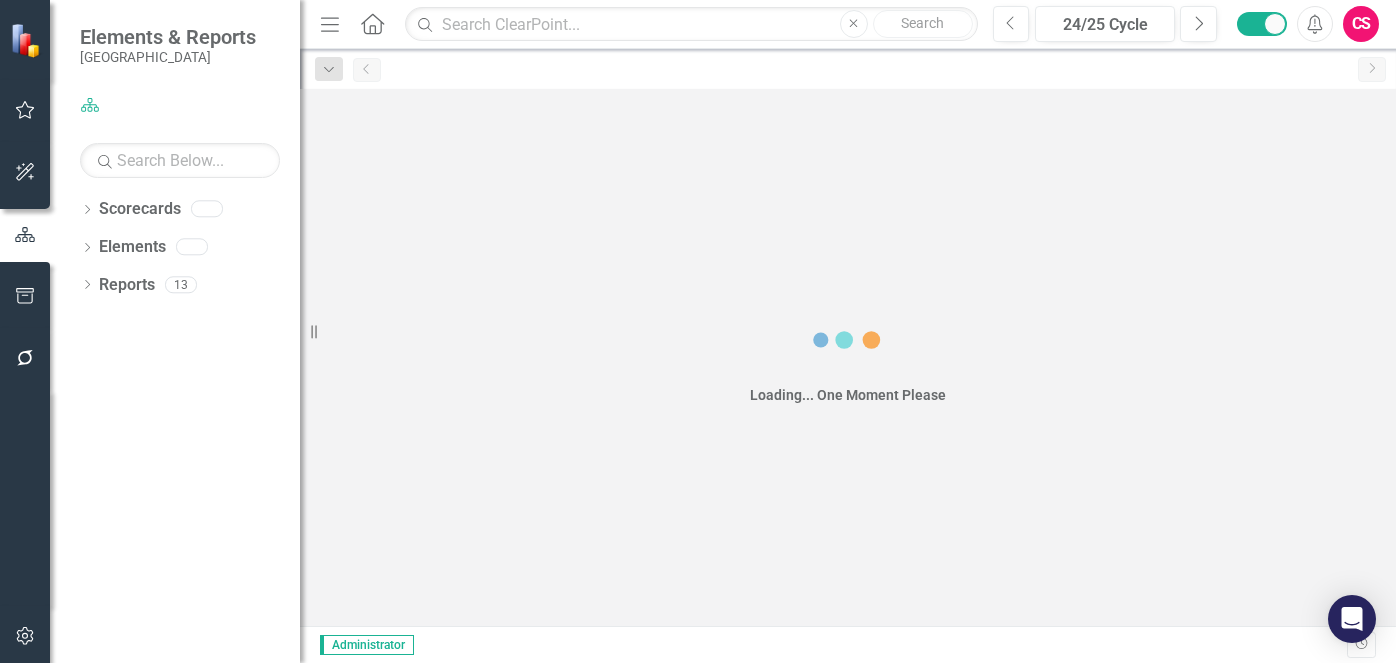 scroll, scrollTop: 0, scrollLeft: 0, axis: both 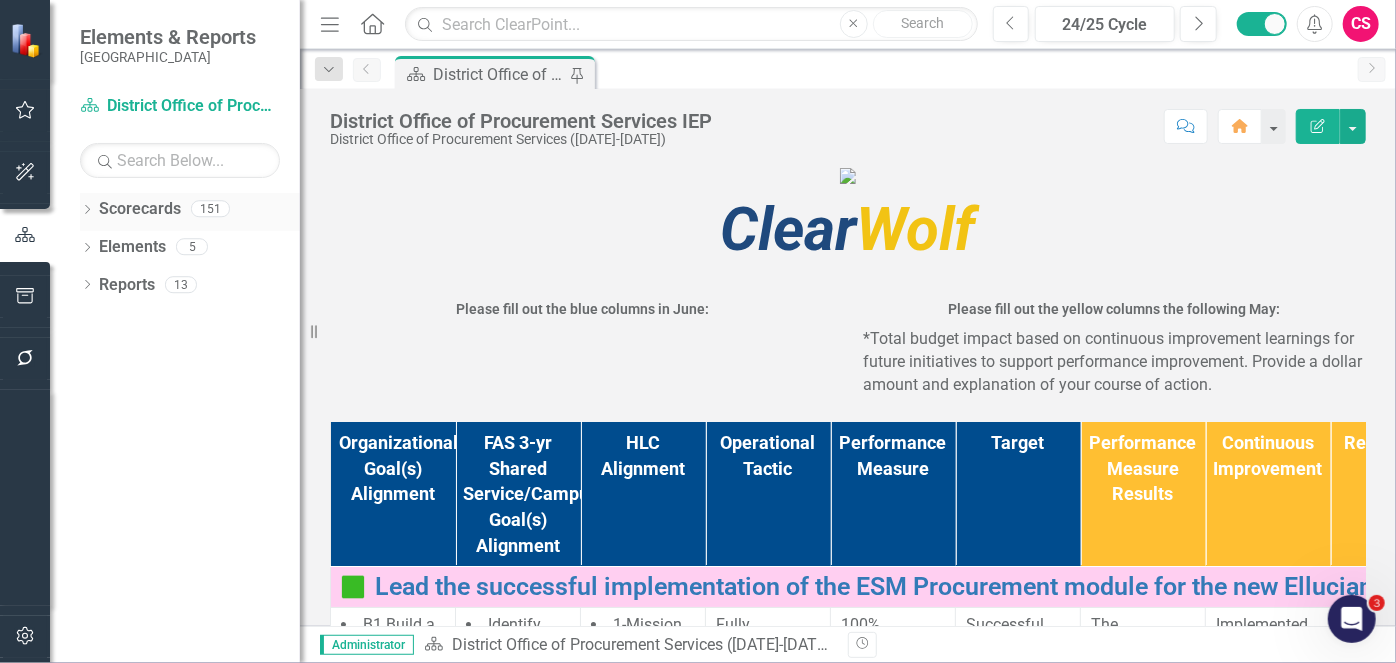 click on "Dropdown" 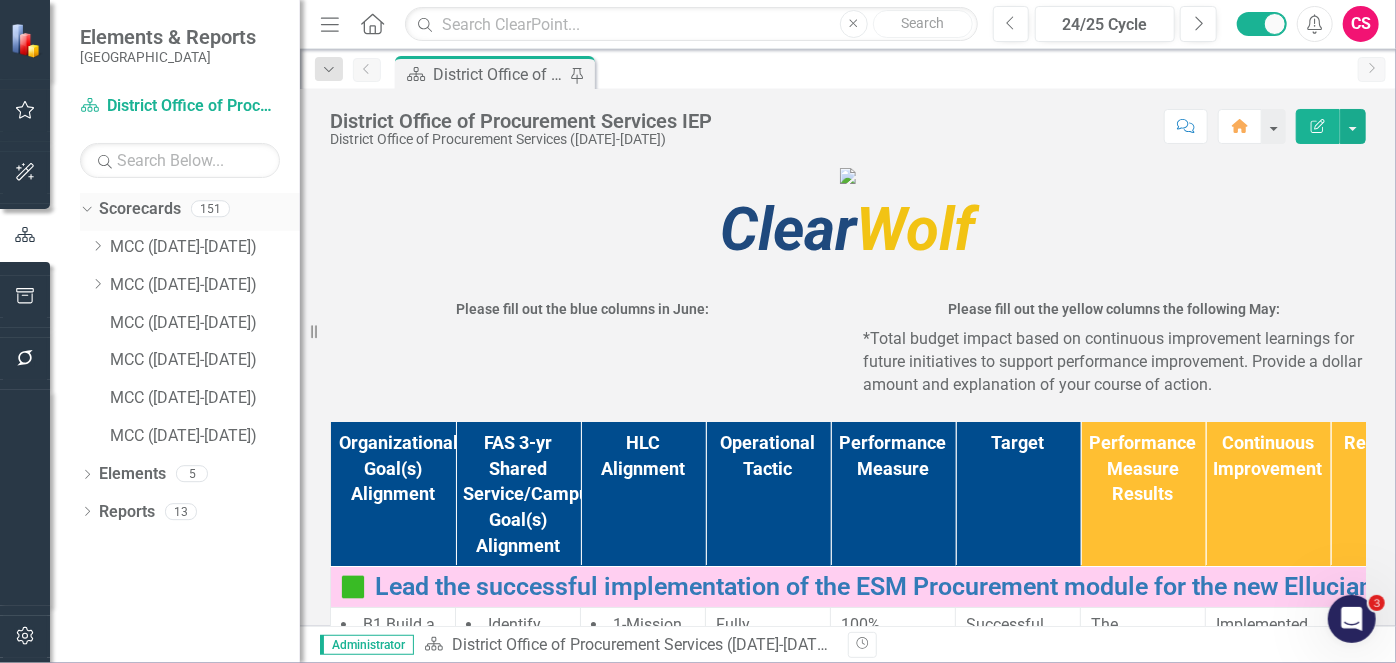 click on "Scorecards" at bounding box center [140, 209] 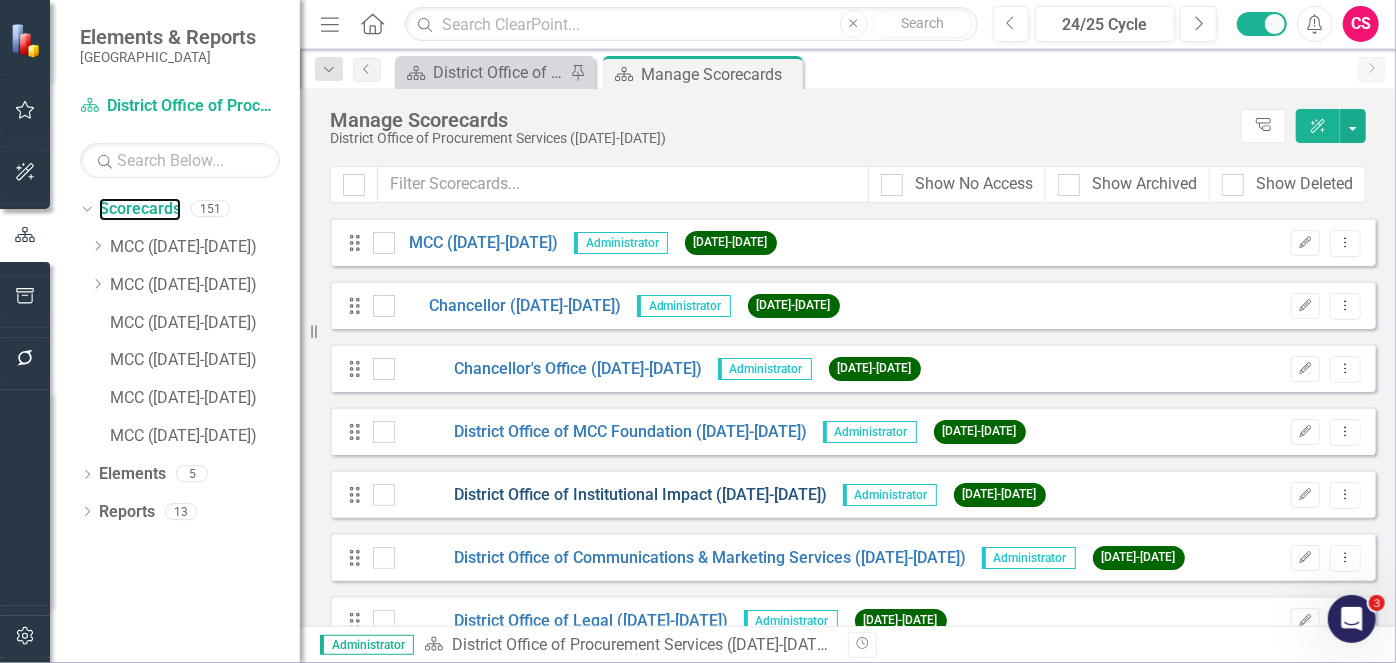 scroll, scrollTop: 454, scrollLeft: 0, axis: vertical 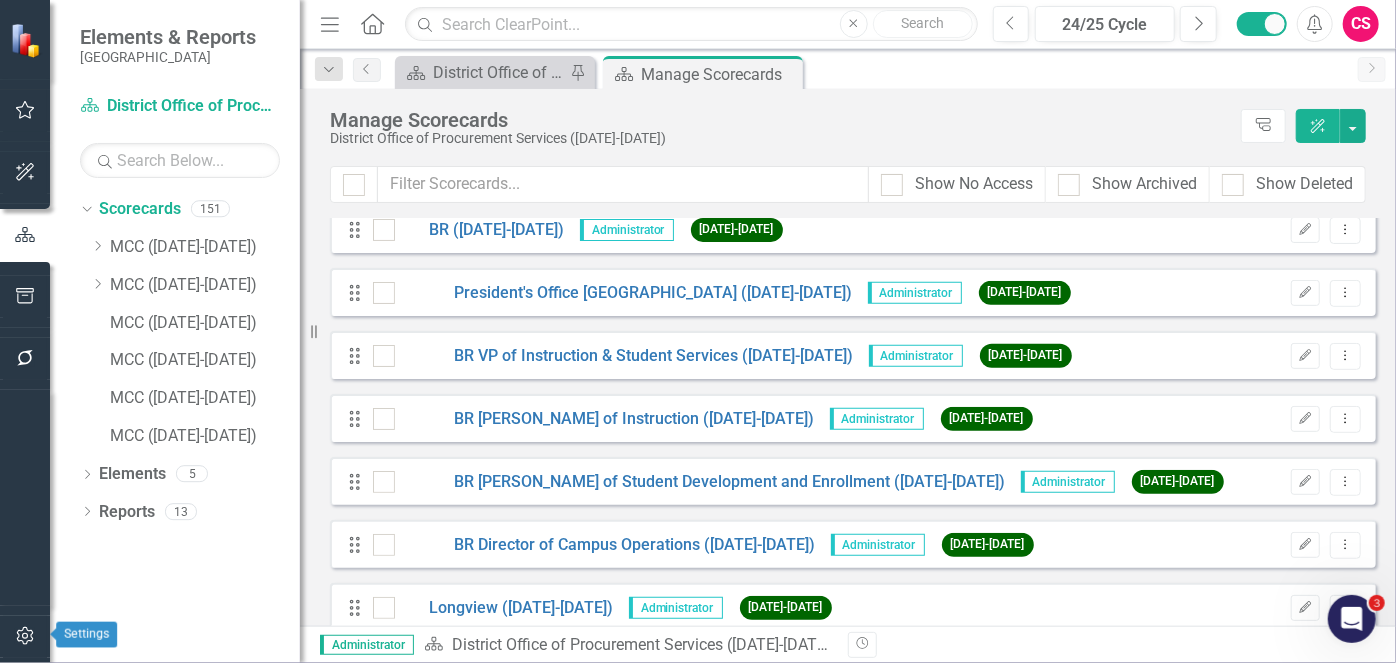 click 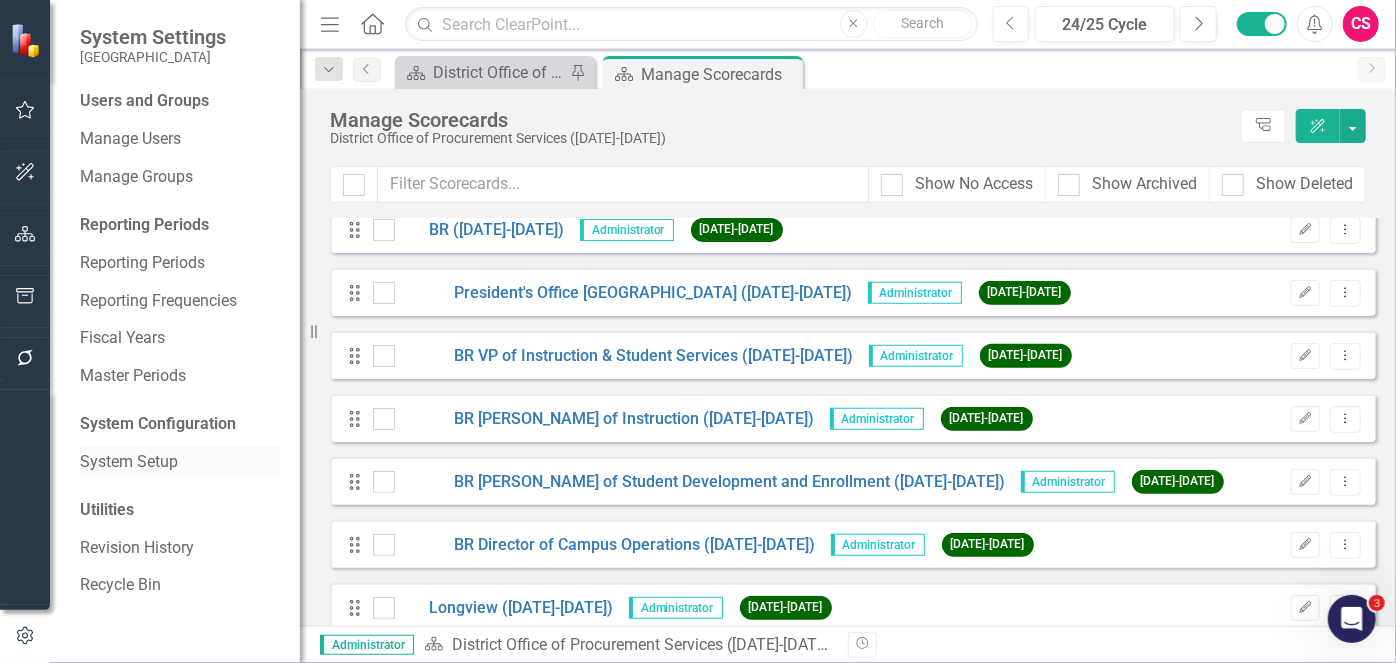 click on "System Setup" at bounding box center [180, 462] 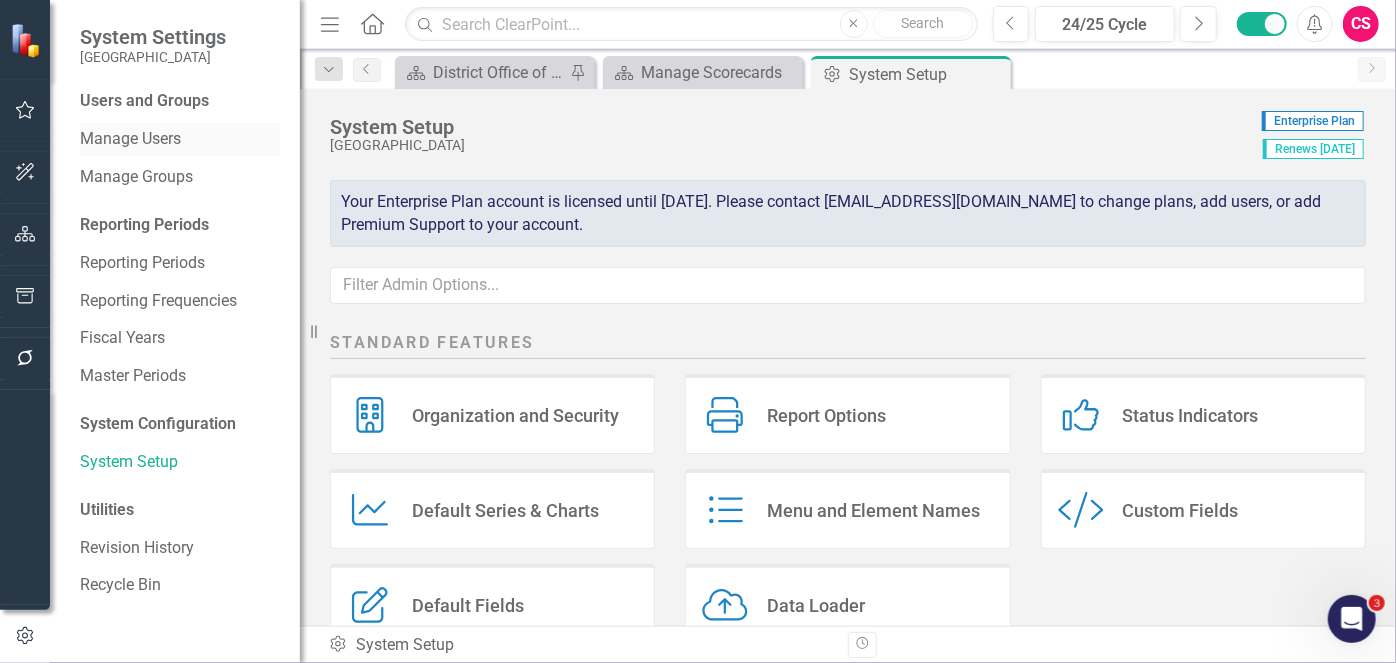 click on "Manage Users" at bounding box center [180, 139] 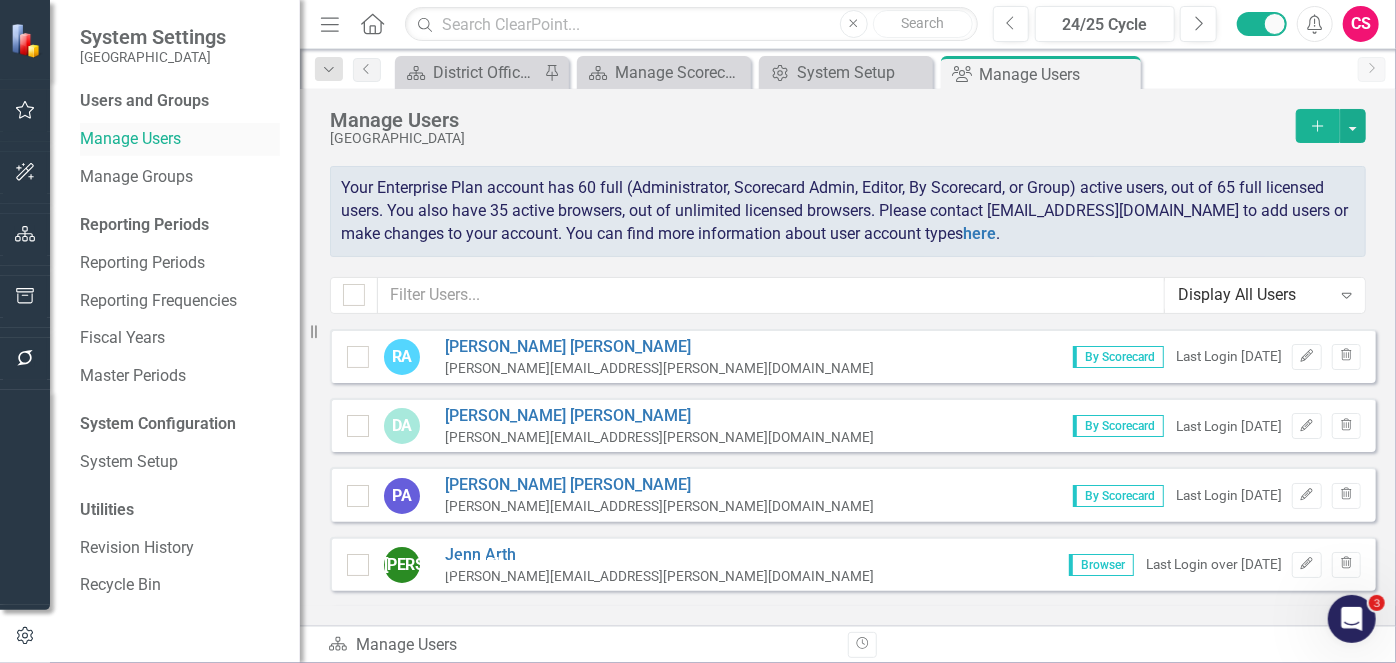 checkbox on "false" 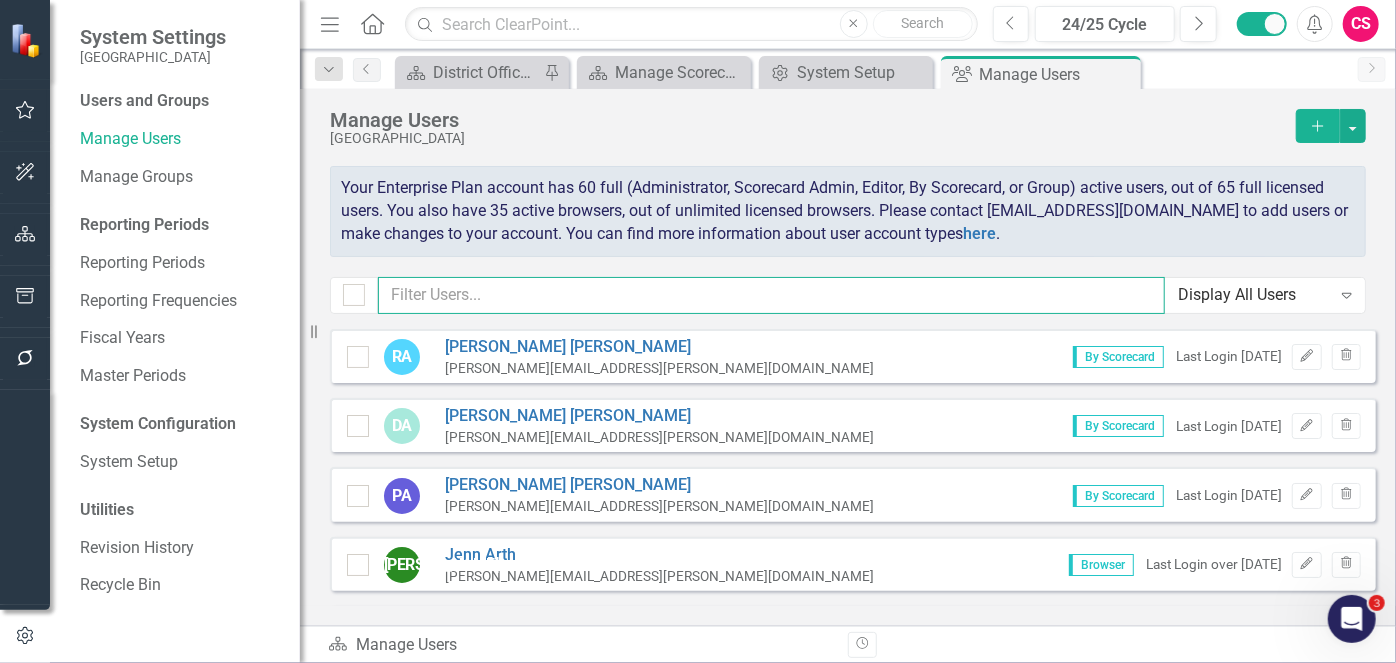 click at bounding box center [771, 295] 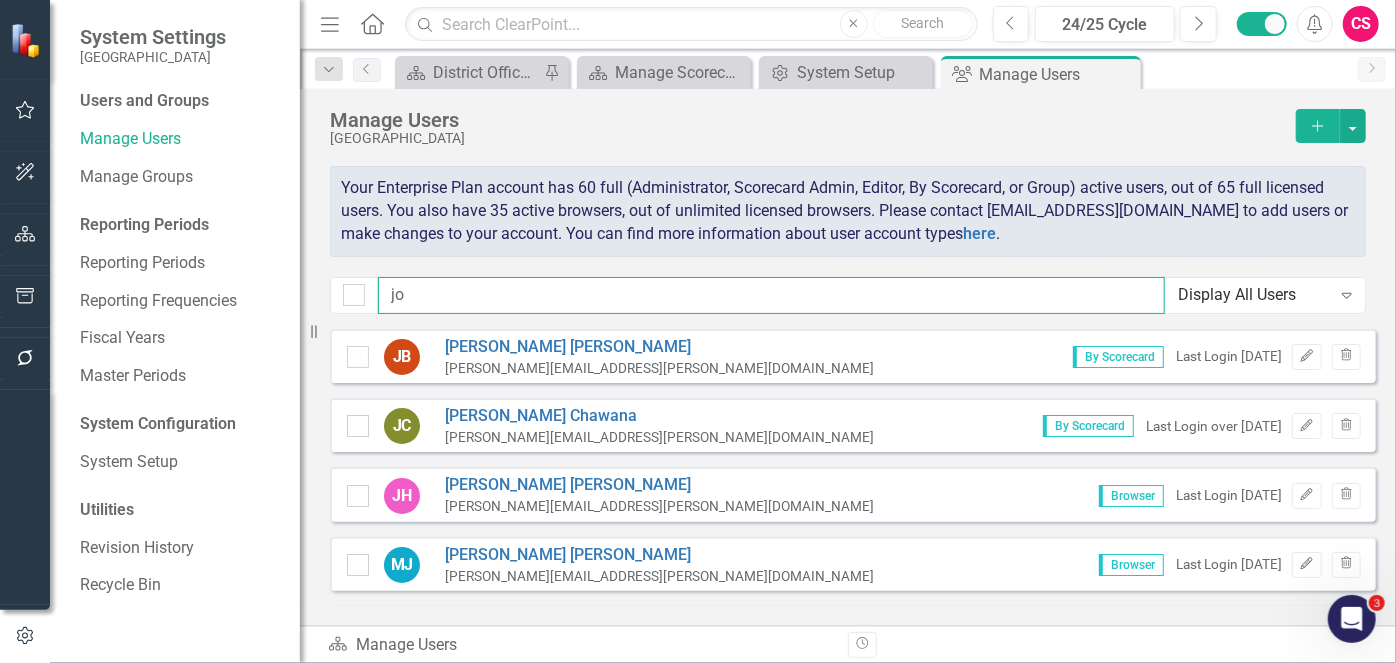 drag, startPoint x: 650, startPoint y: 294, endPoint x: -168, endPoint y: 349, distance: 819.8469 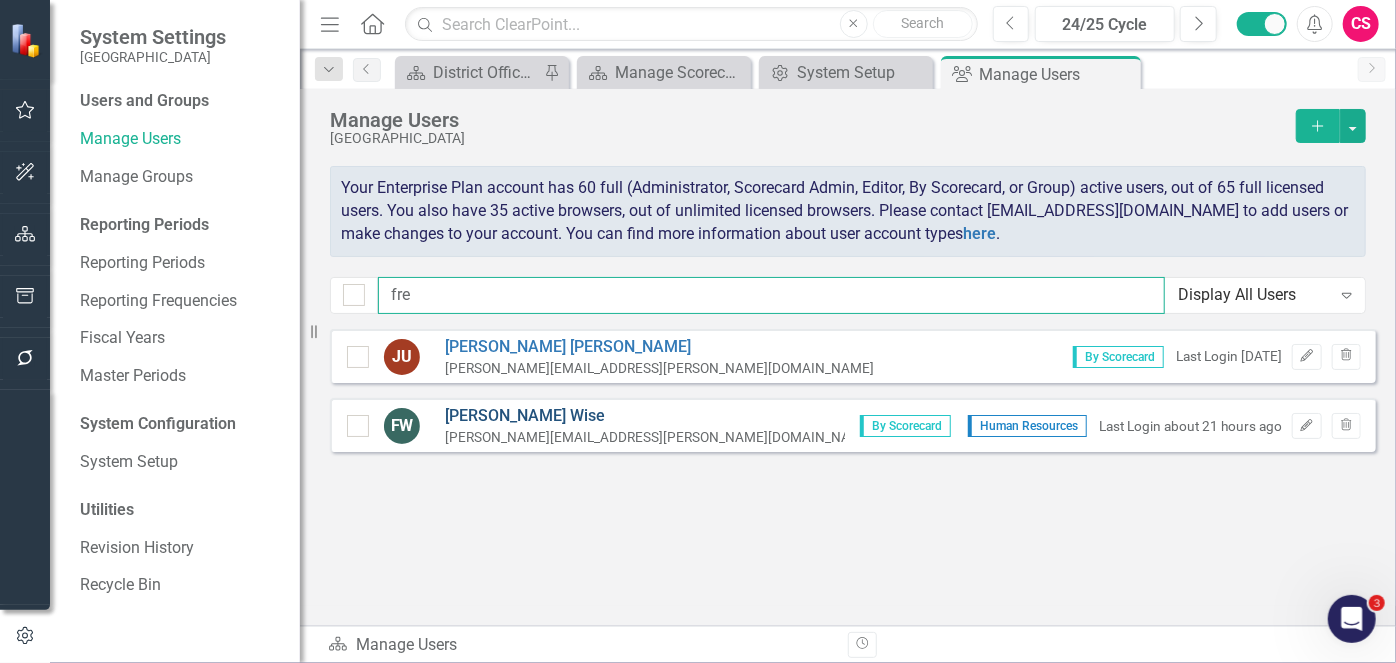 type on "fre" 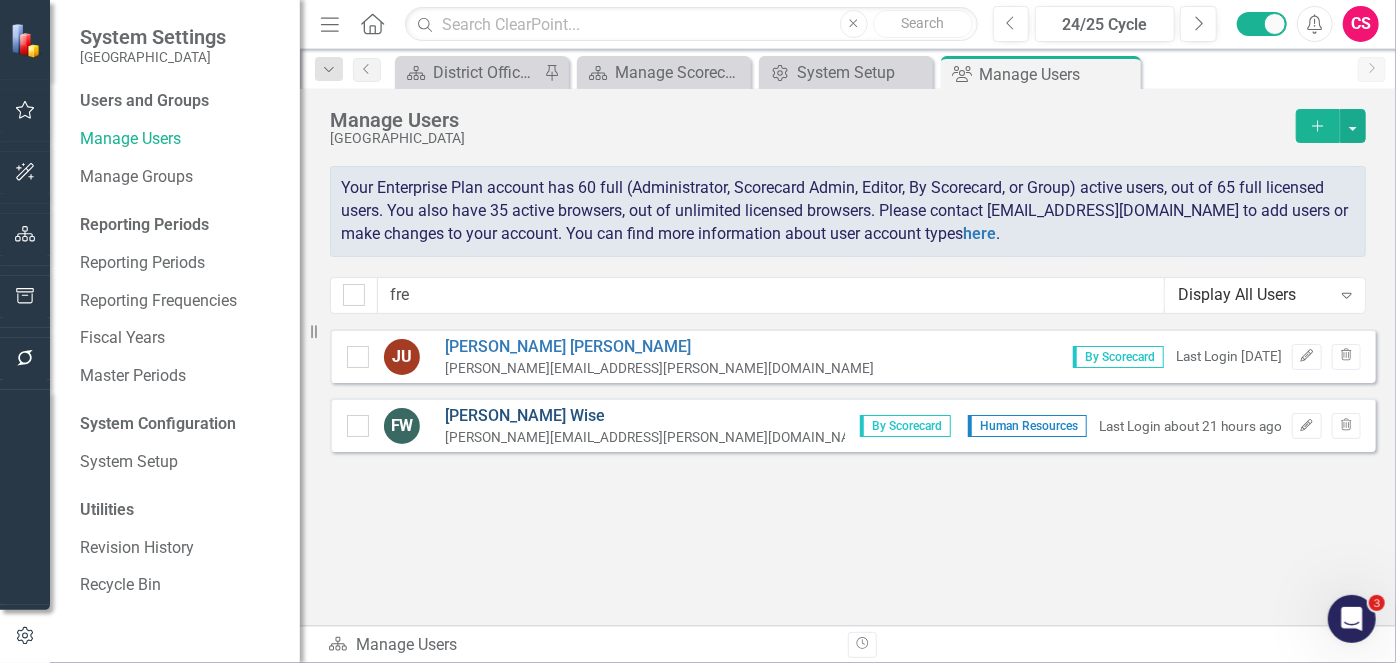 click on "[PERSON_NAME]" at bounding box center (659, 416) 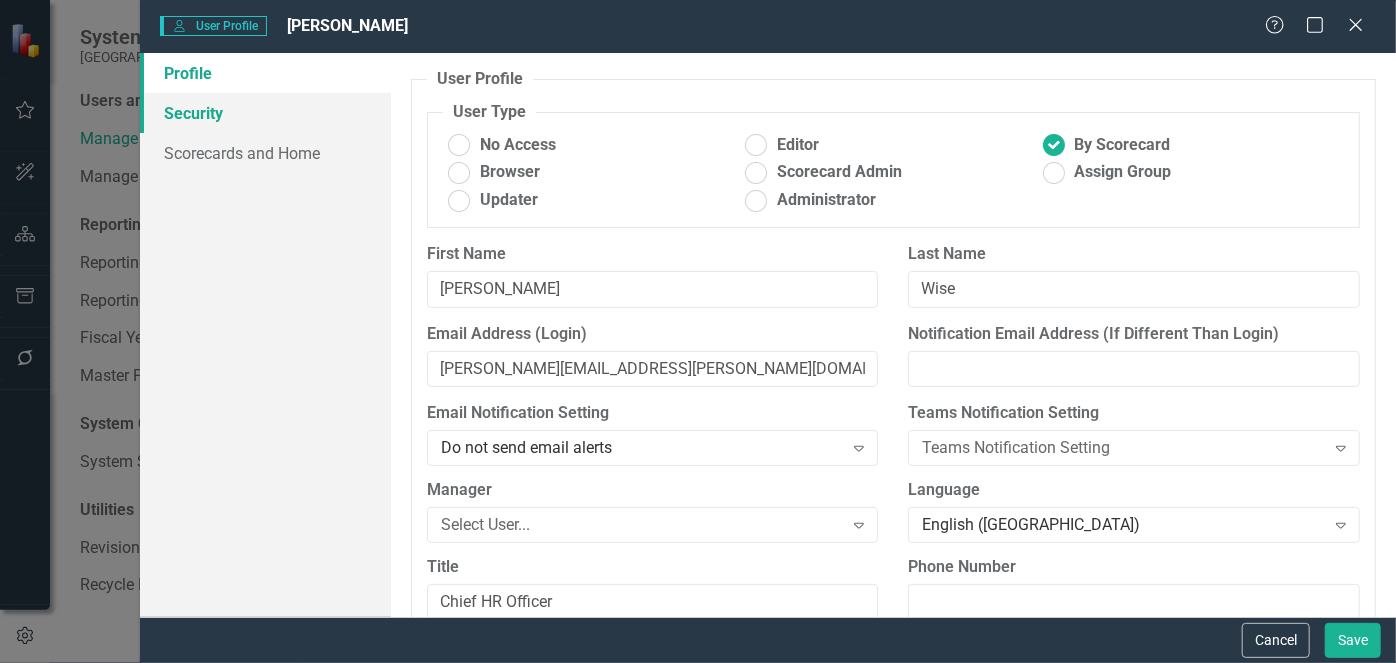 click on "Security" at bounding box center [265, 113] 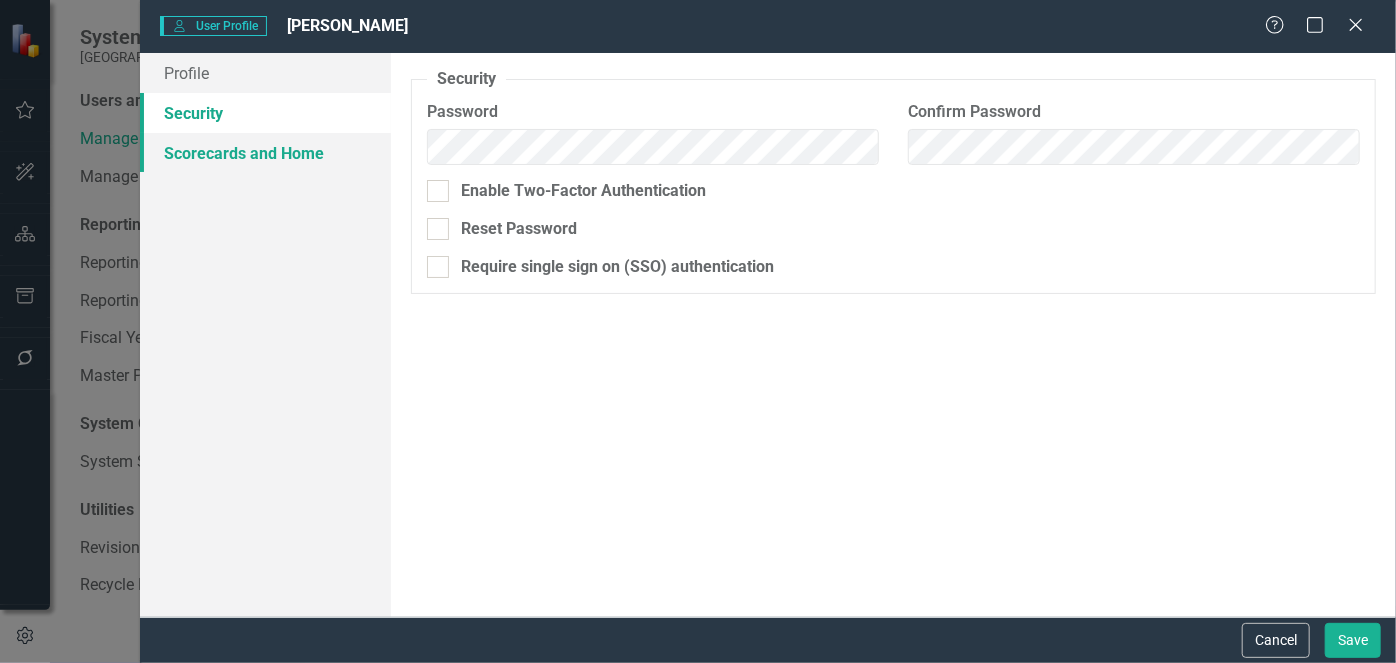 click on "Scorecards and Home" at bounding box center (265, 153) 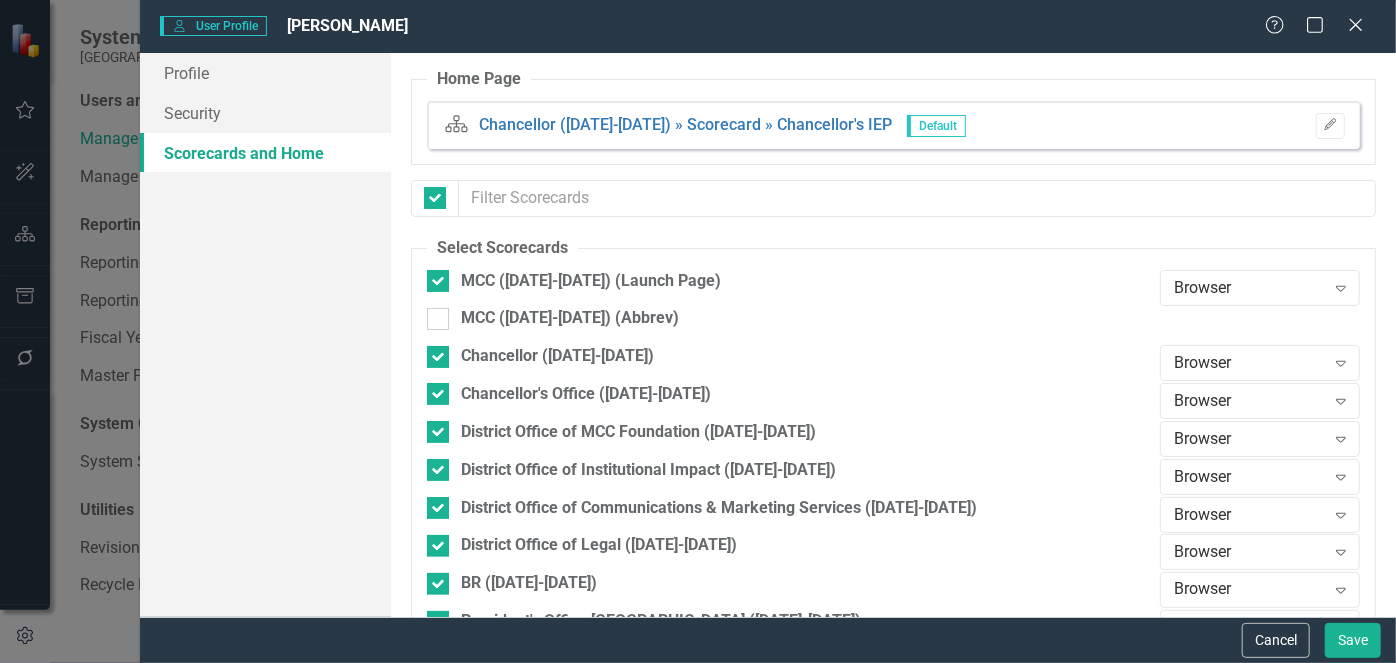 checkbox on "false" 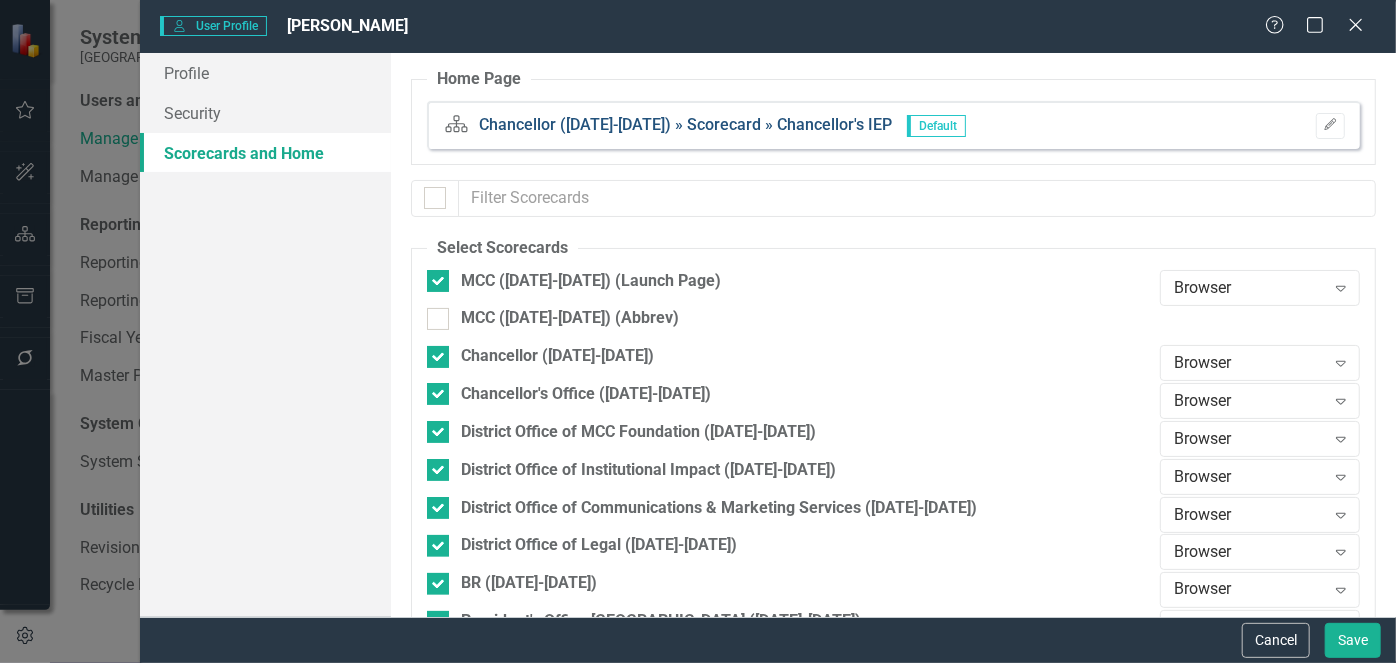 click on "Chancellor ([DATE]-[DATE]) » Scorecard » Chancellor's  IEP" at bounding box center [685, 124] 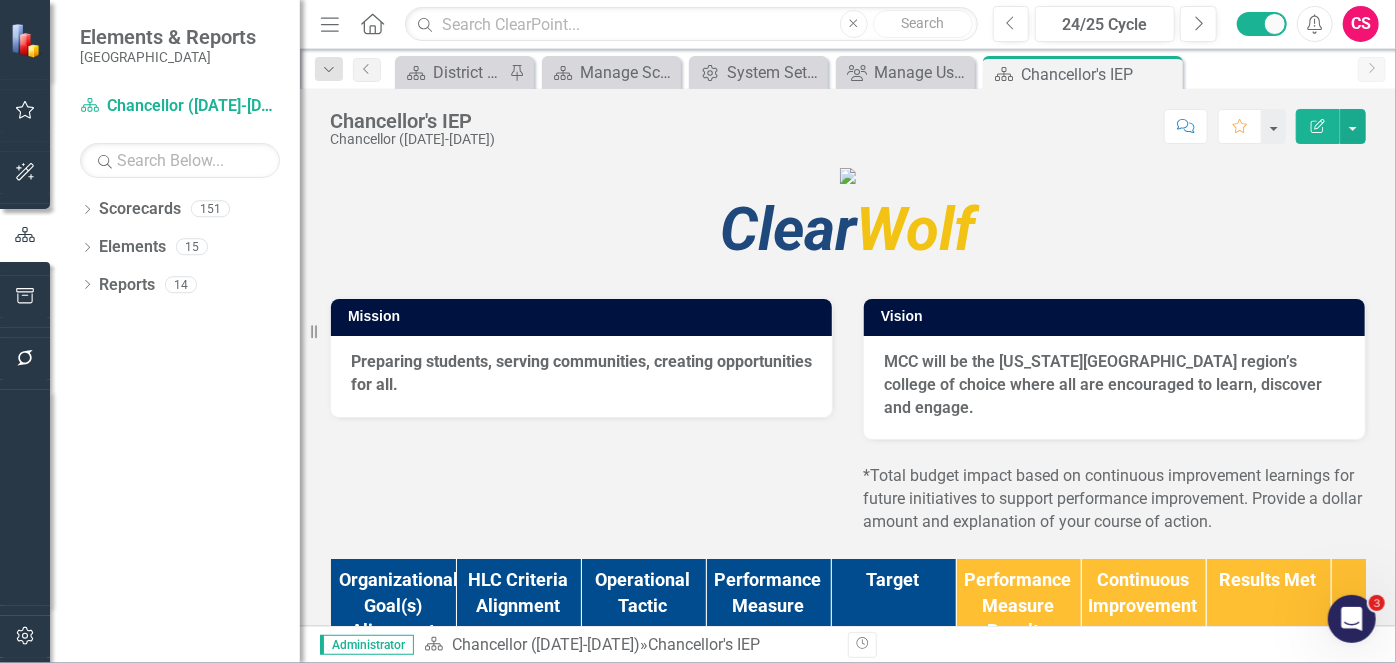 click 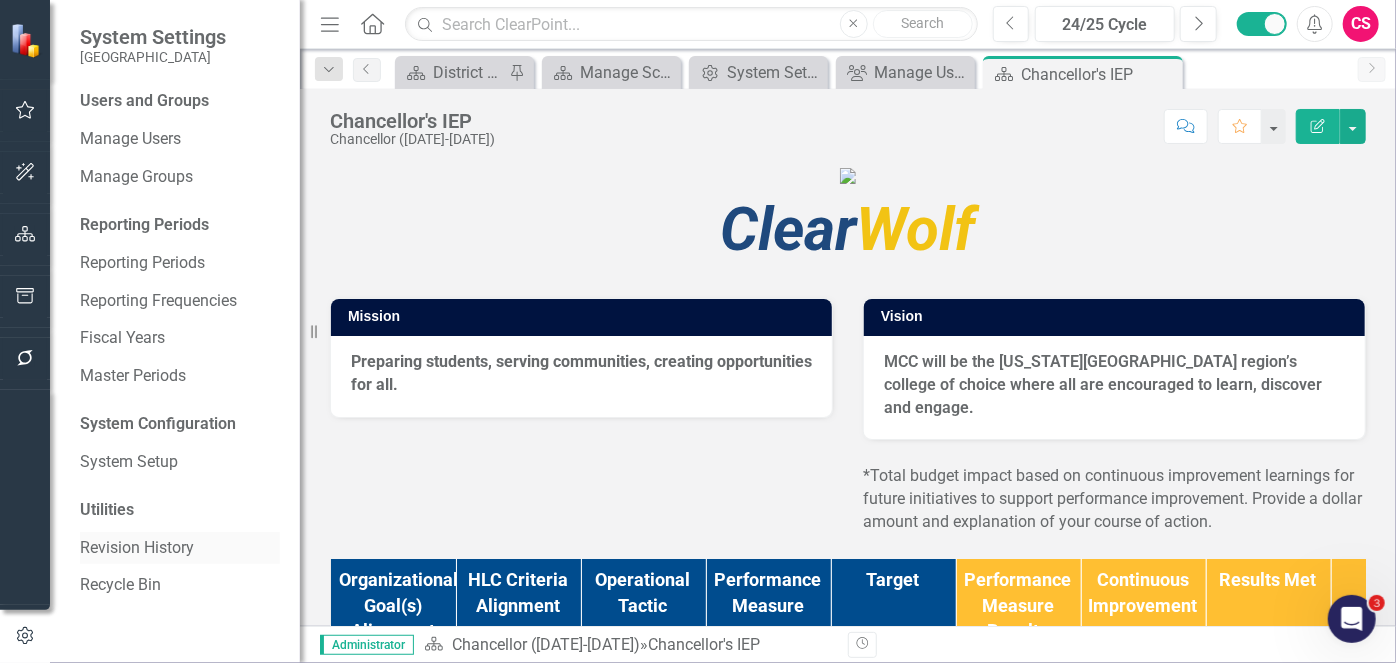 click on "Revision History" at bounding box center [180, 548] 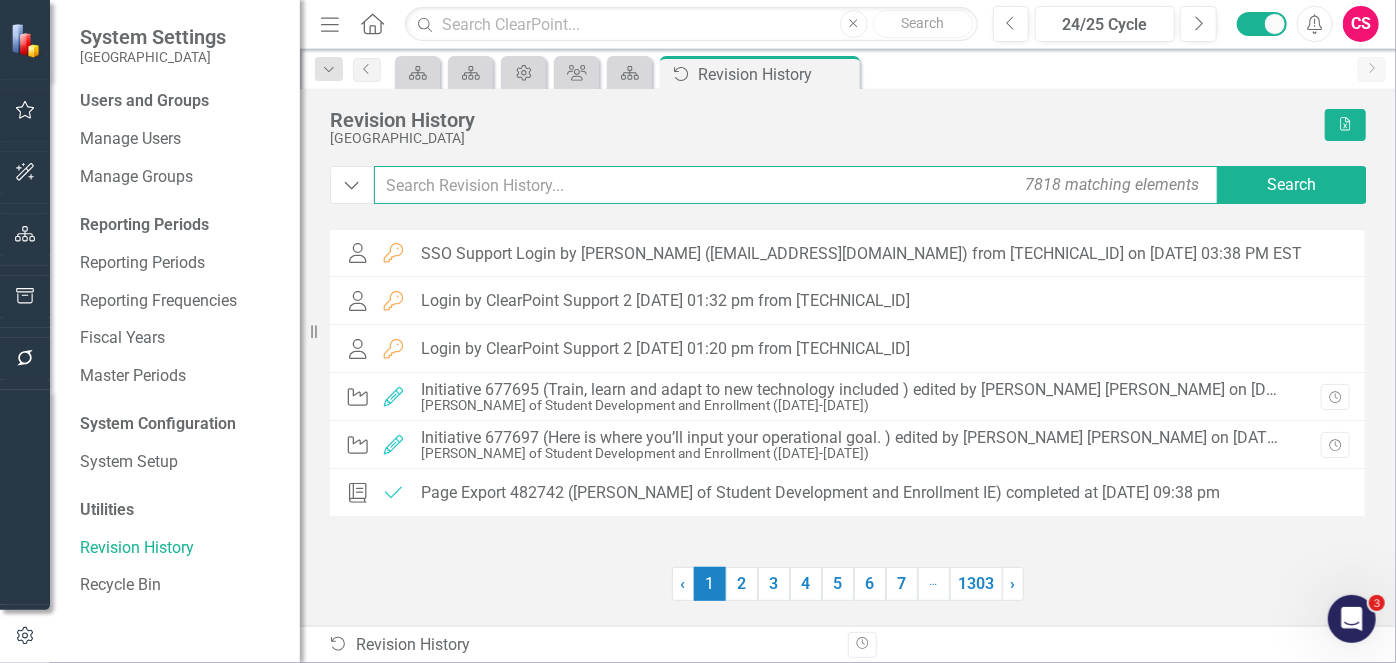 click at bounding box center (797, 185) 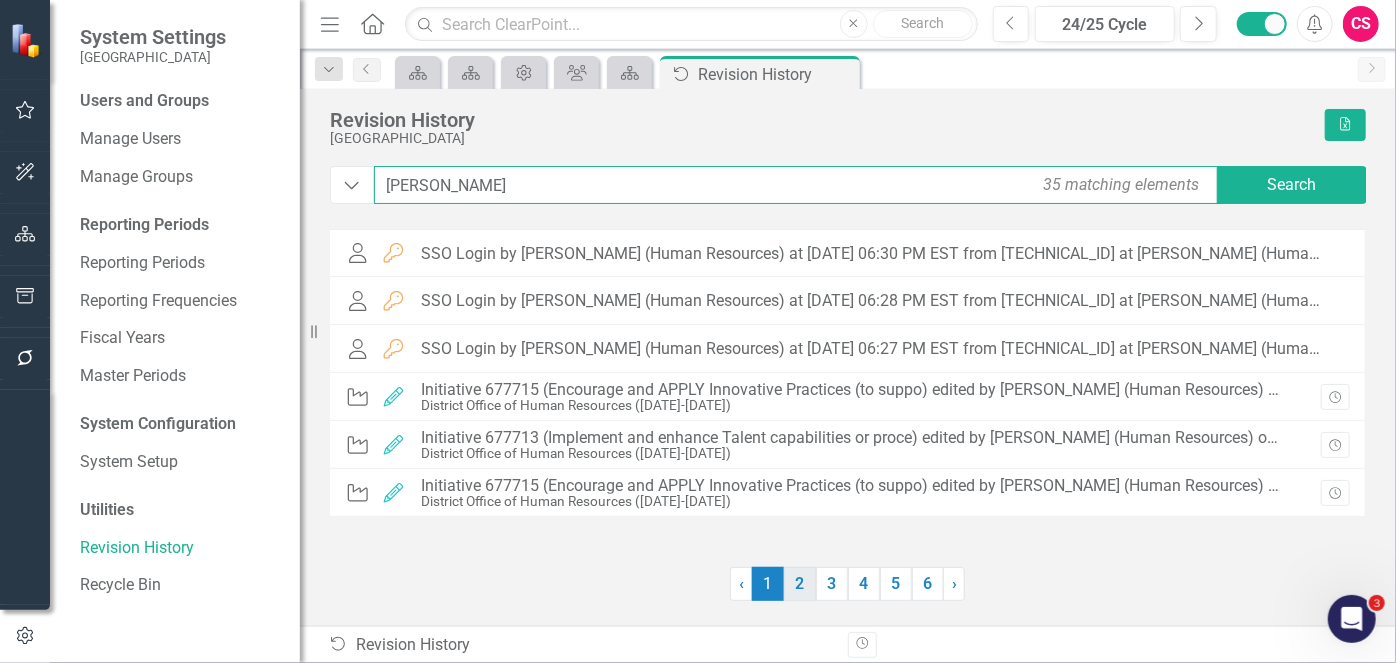 type on "[PERSON_NAME]" 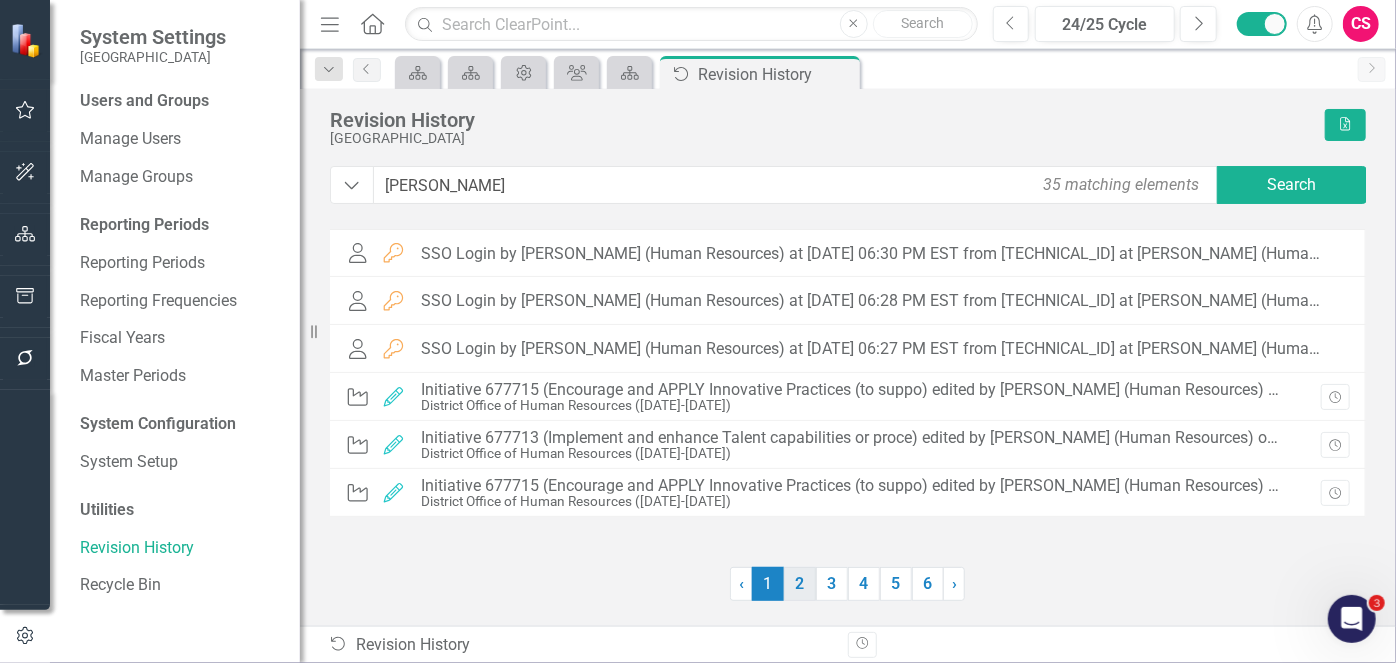 click on "2" at bounding box center (800, 584) 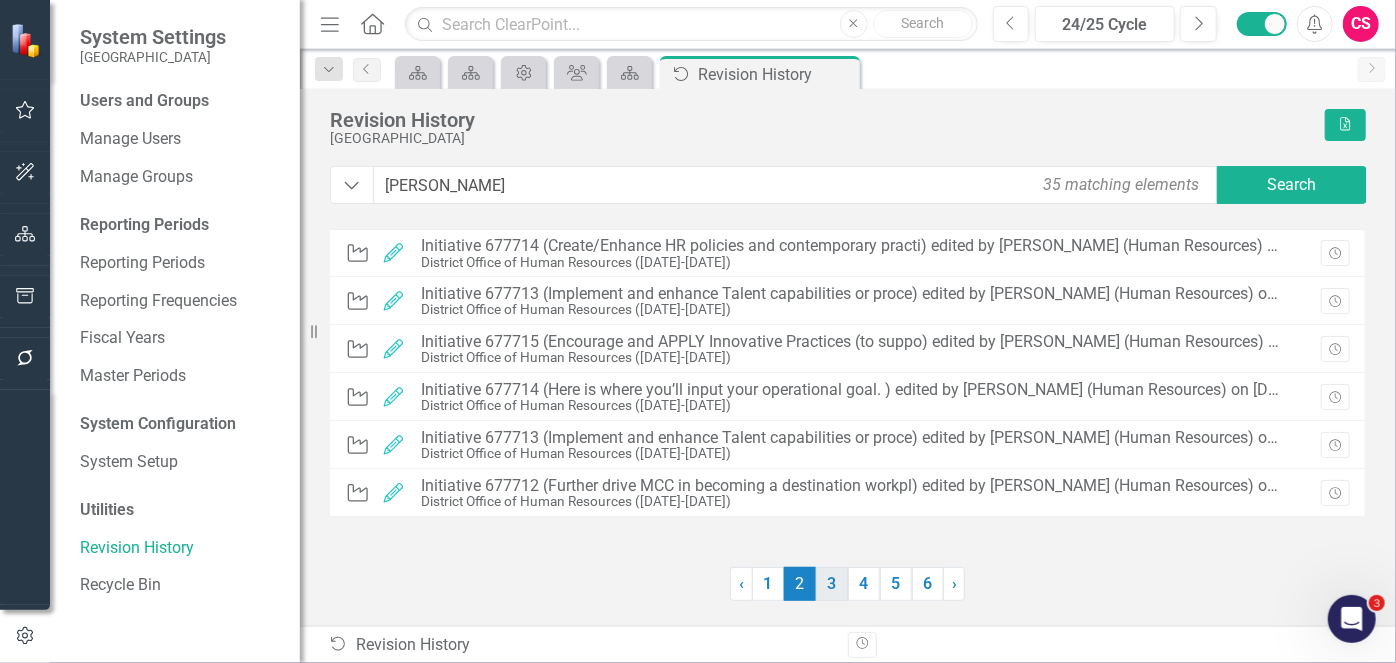 click on "3" at bounding box center [832, 584] 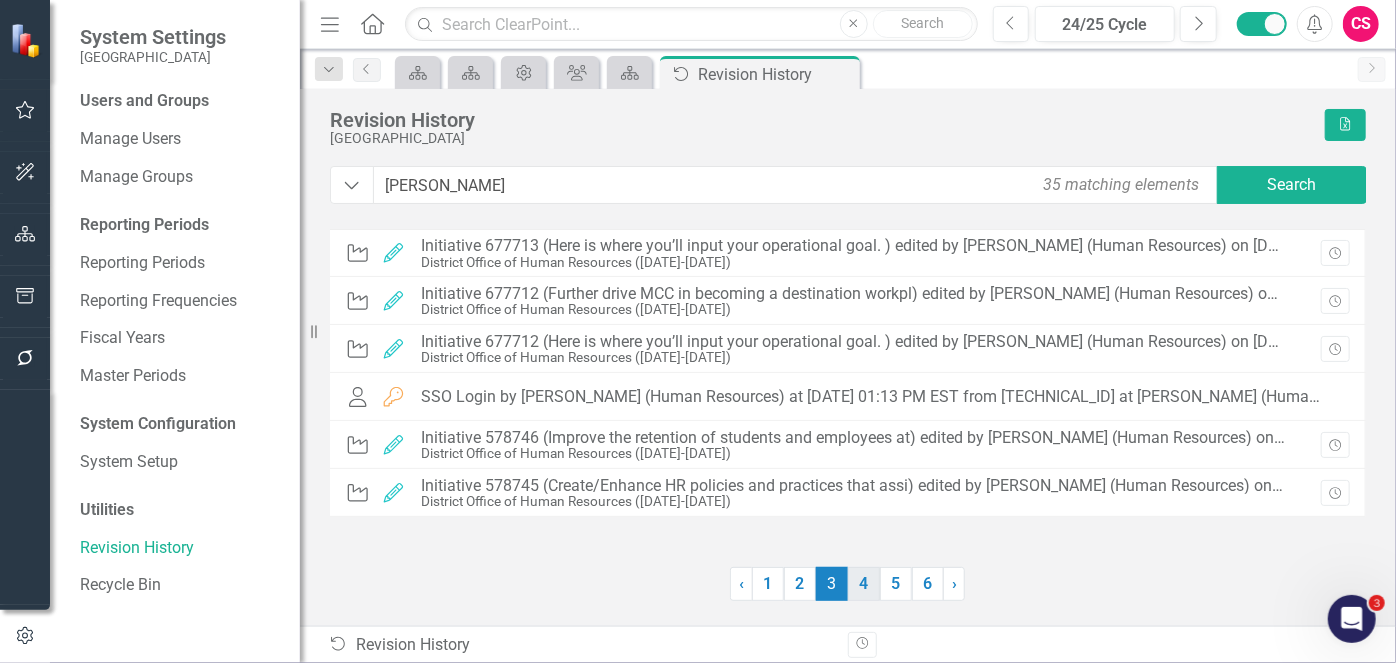 click on "4" at bounding box center (864, 584) 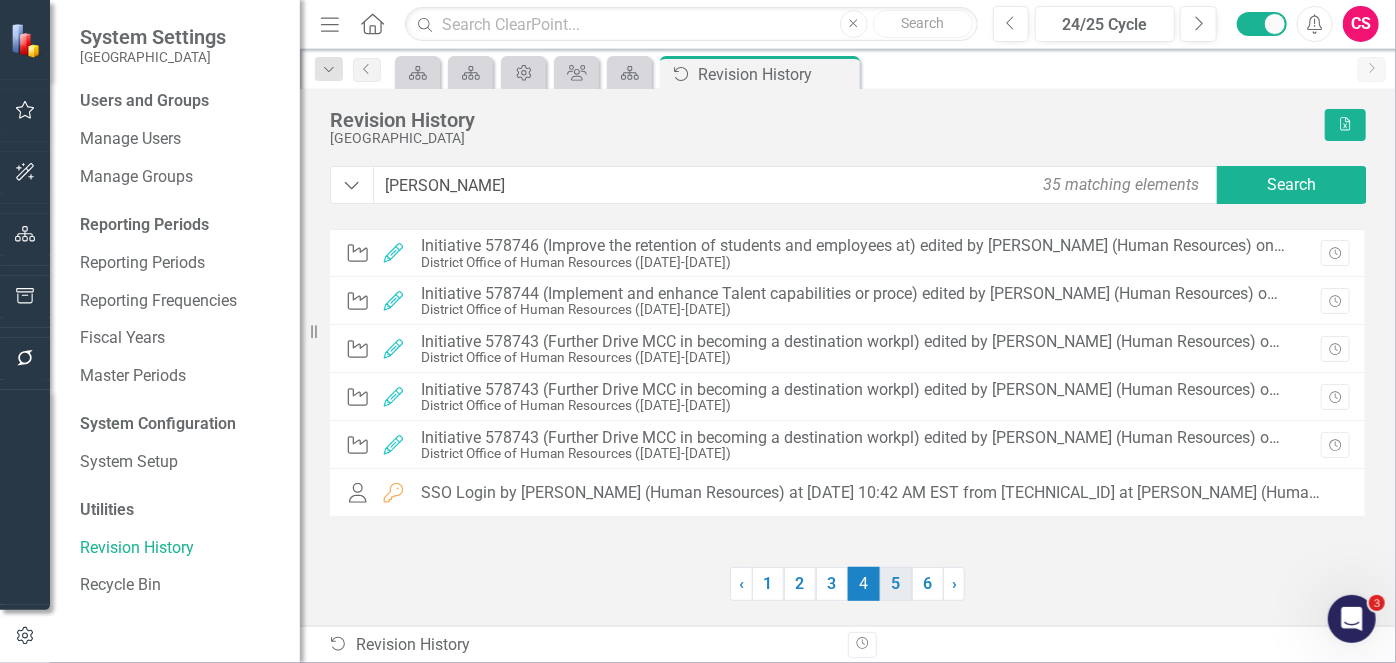 click on "5" at bounding box center [896, 584] 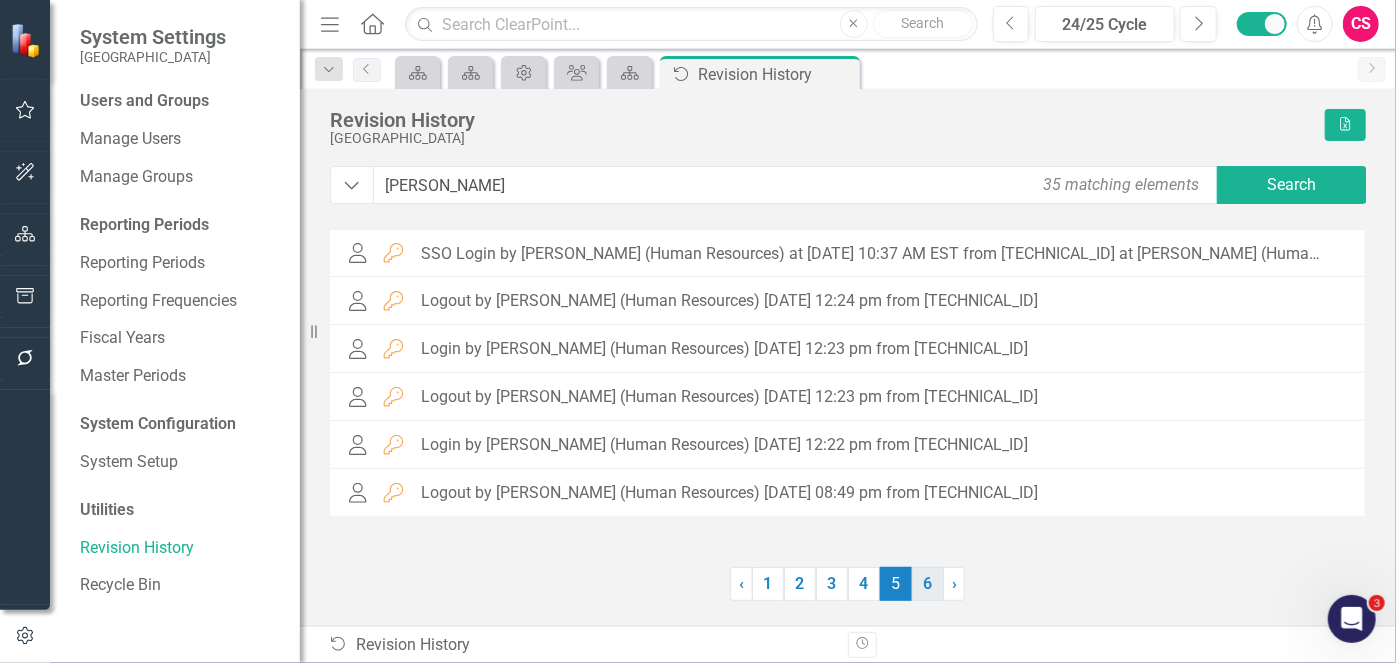 click on "6" at bounding box center (928, 584) 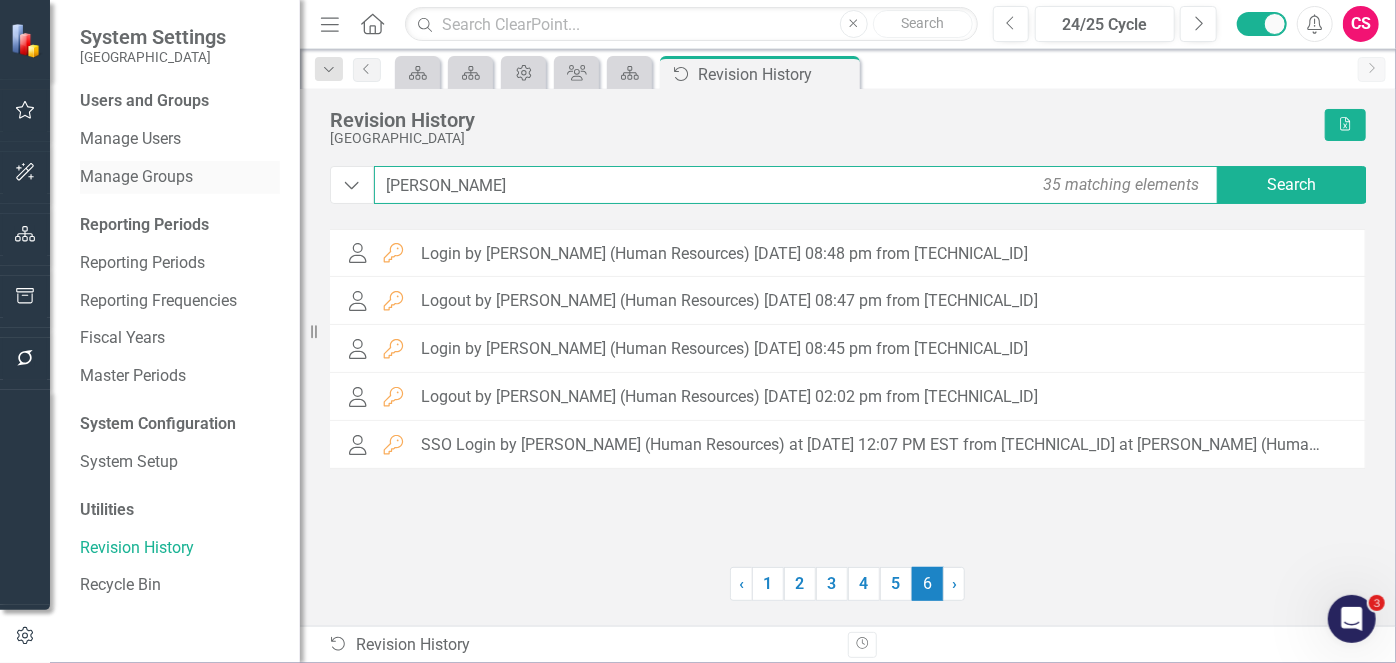 drag, startPoint x: 424, startPoint y: 189, endPoint x: 258, endPoint y: 177, distance: 166.43317 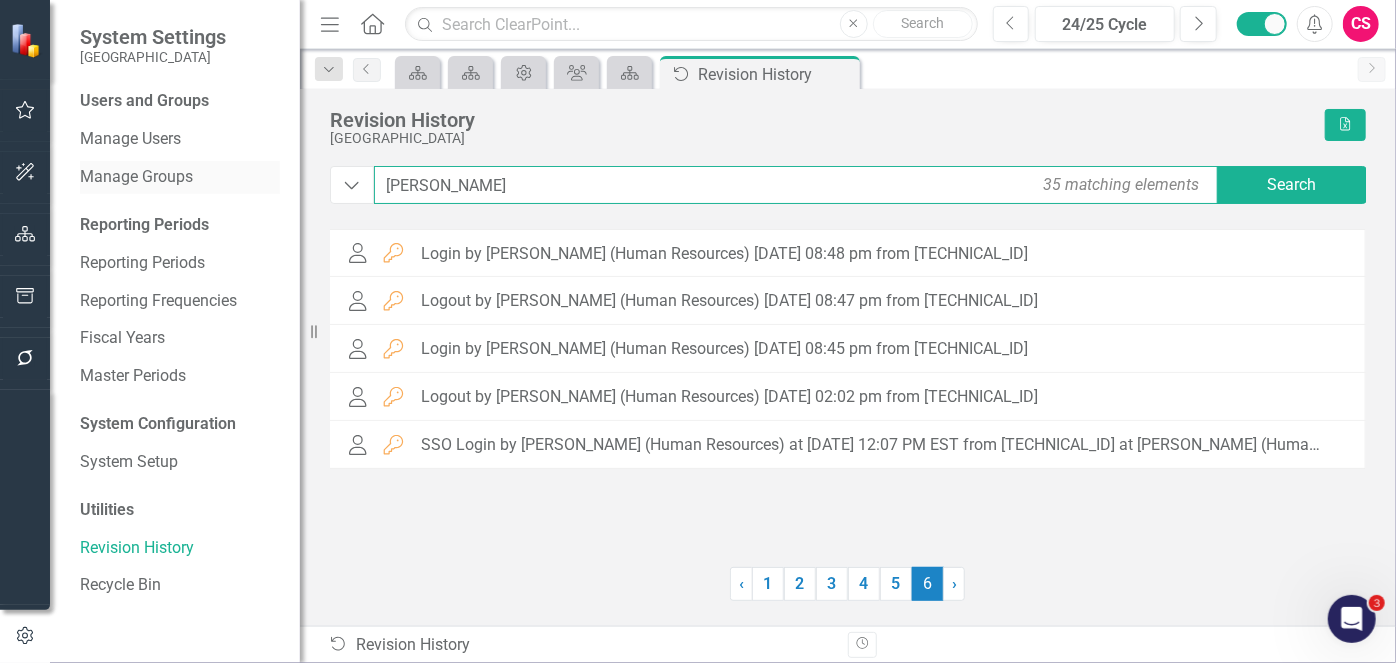 click on "System Settings Metropolitan Community College Users and Groups Manage Users Manage Groups Reporting Periods Reporting Periods Reporting Frequencies Fiscal Years Master Periods System Configuration System Setup Utilities Revision History Recycle Bin Resize Menu Home Search Close Search Previous 24/25 Cycle Next Alerts CS User Edit Profile Disable Sound Silence Alerts Help Support Center icon.tutorial Show Tutorials Settings System Setup icon.portal Success Portal Logout Log Out Dropdown Search Scorecard District Office of Procurement Services IEP Pin Scorecard Manage Scorecards Close Admin Options System Setup Close Group Manage Users Close Scorecard Chancellor's  IEP Close Audit Log Revision History Pin Previous Scorecard Scorecard Admin Options Group Scorecard Audit Log Revision History Pin Close Next Revision History Metropolitan Community College Excel Dropdown [PERSON_NAME] 35 matching elements Search User Login Login by [PERSON_NAME] (Human Resources) [DATE] 08:48 pm from [TECHNICAL_ID] User Login User Login ‹" at bounding box center (698, 331) 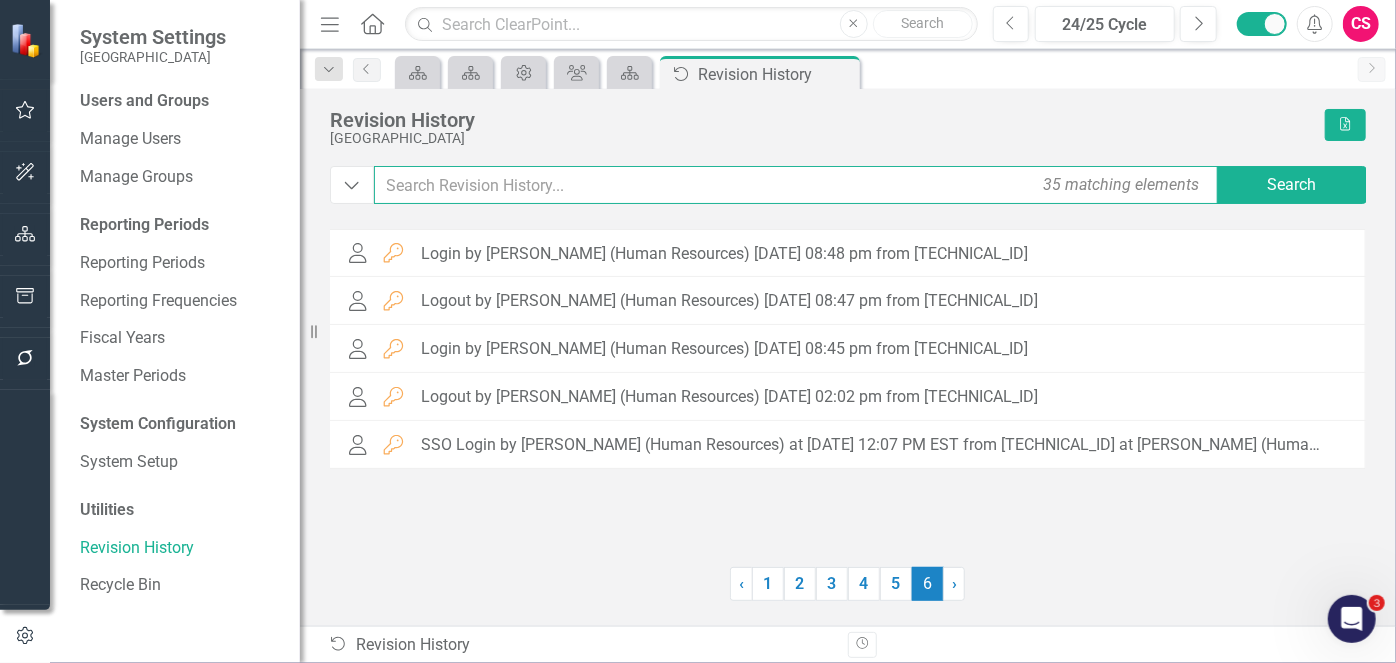 type 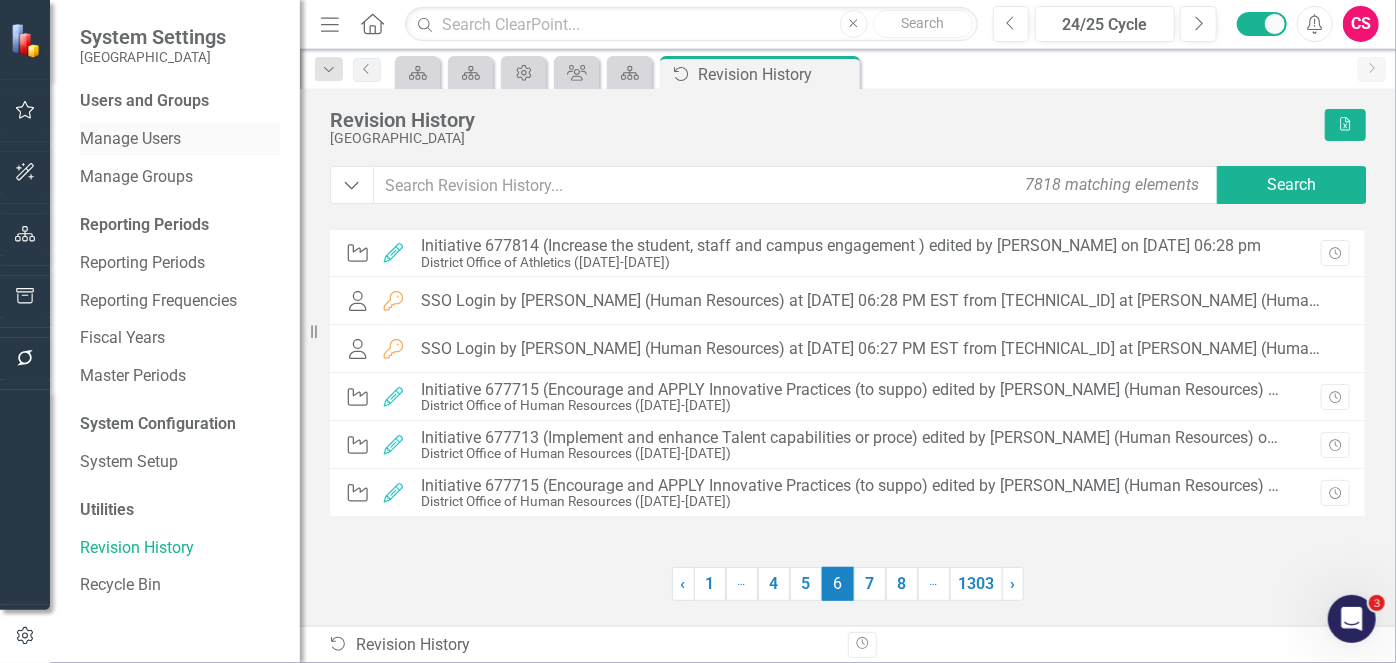 click on "Manage Users" at bounding box center [180, 139] 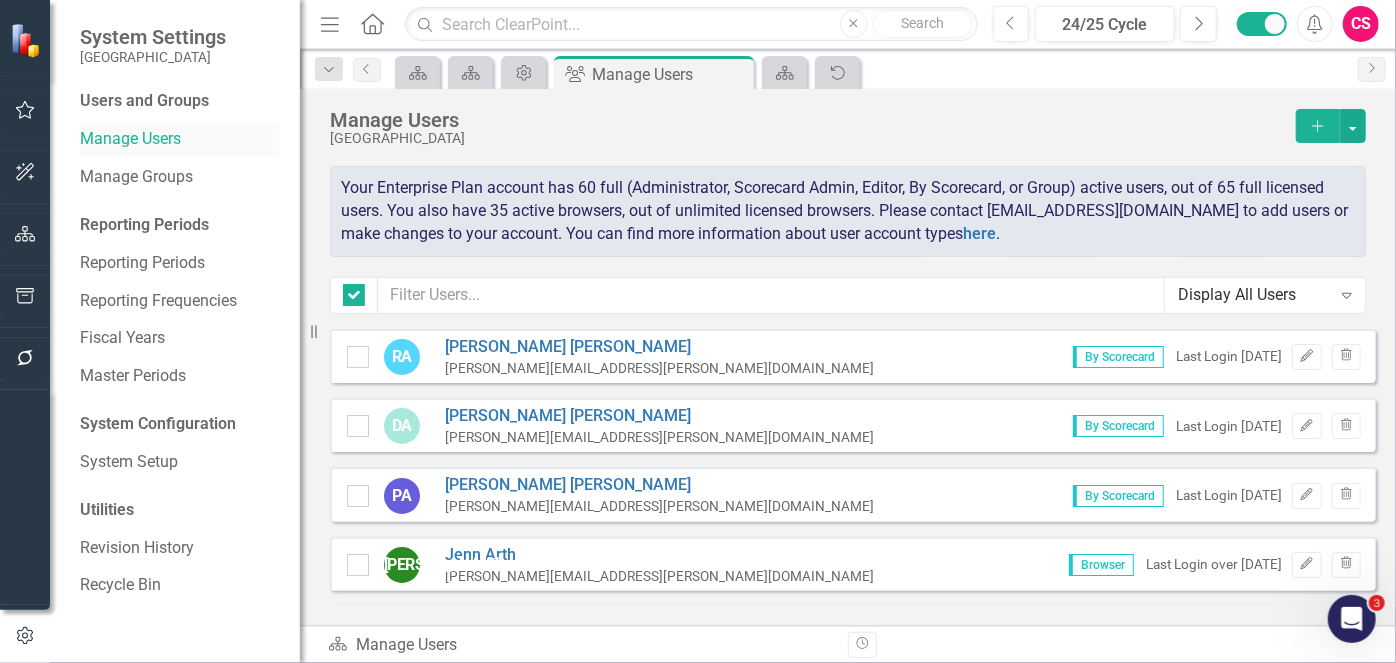 checkbox on "false" 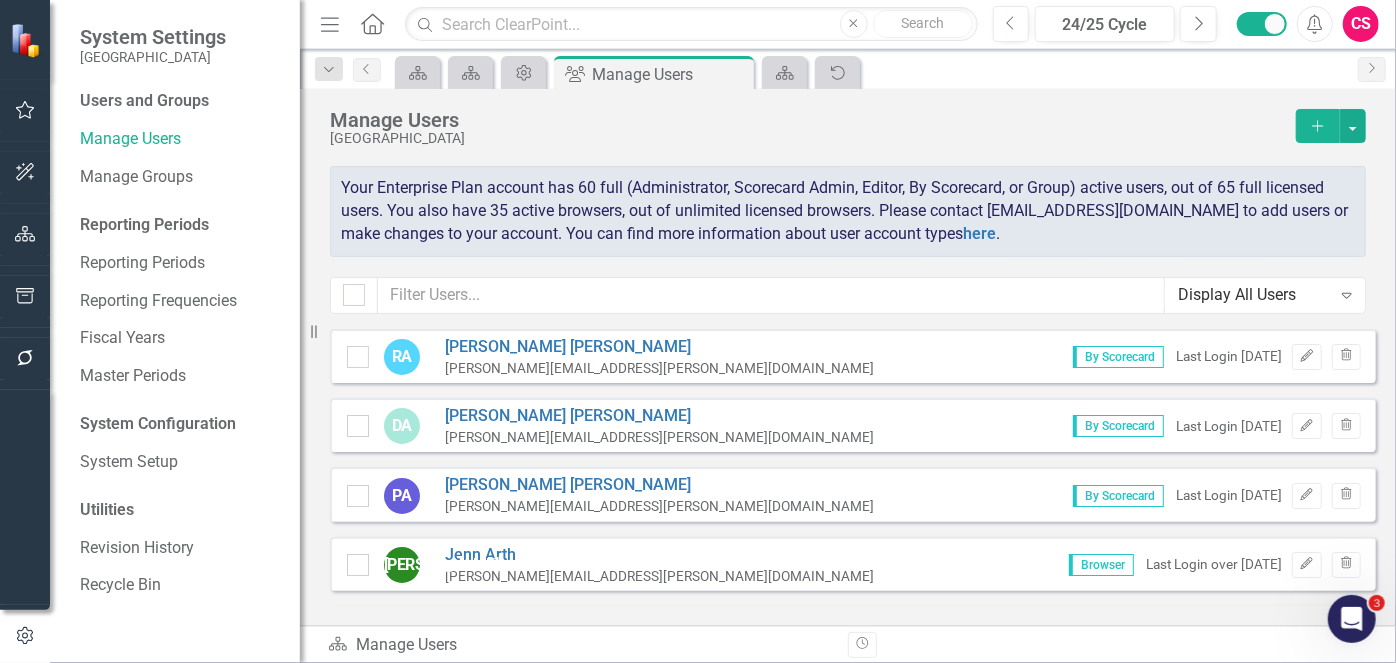 click on "Your Enterprise Plan account has 60 full (Administrator, Scorecard Admin, Editor, By Scorecard, or Group) active users, out of 65 full licensed users. You also have 35 active browsers, out of unlimited licensed browsers. Please contact [EMAIL_ADDRESS][DOMAIN_NAME] to add users or make changes to your account. You can find more information about user account types  here ." at bounding box center (844, 210) 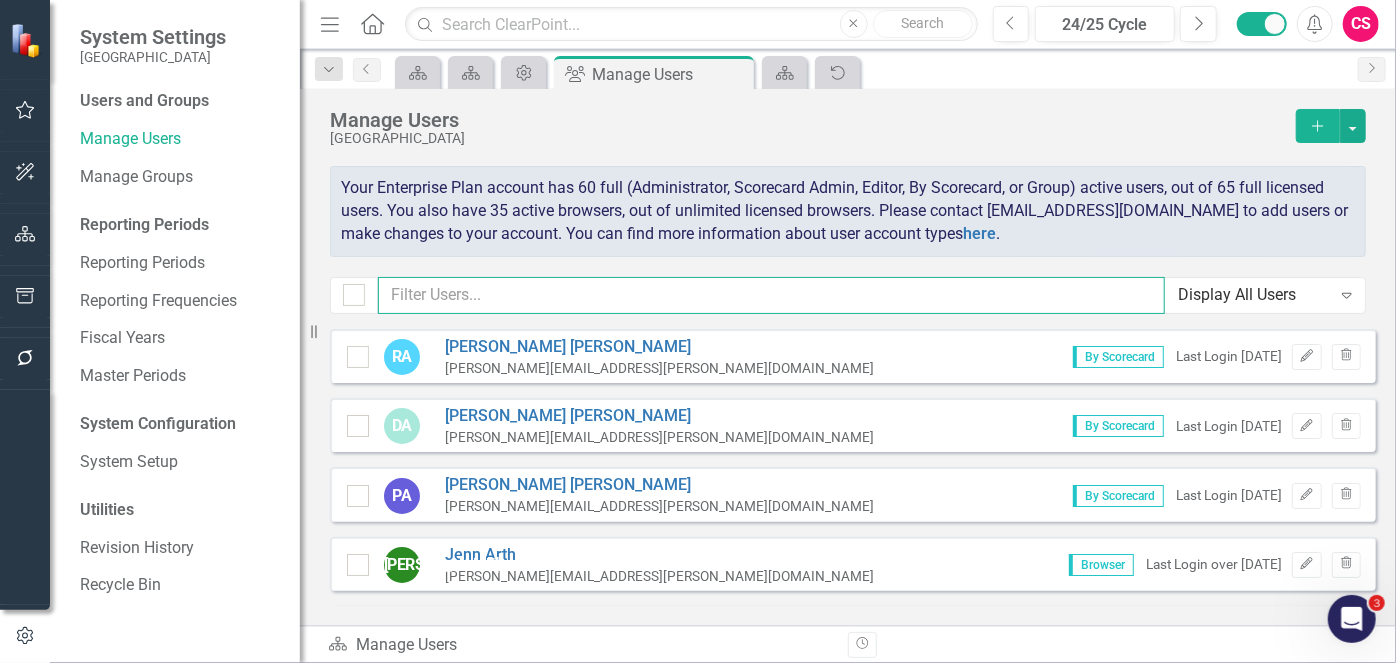 click at bounding box center (771, 295) 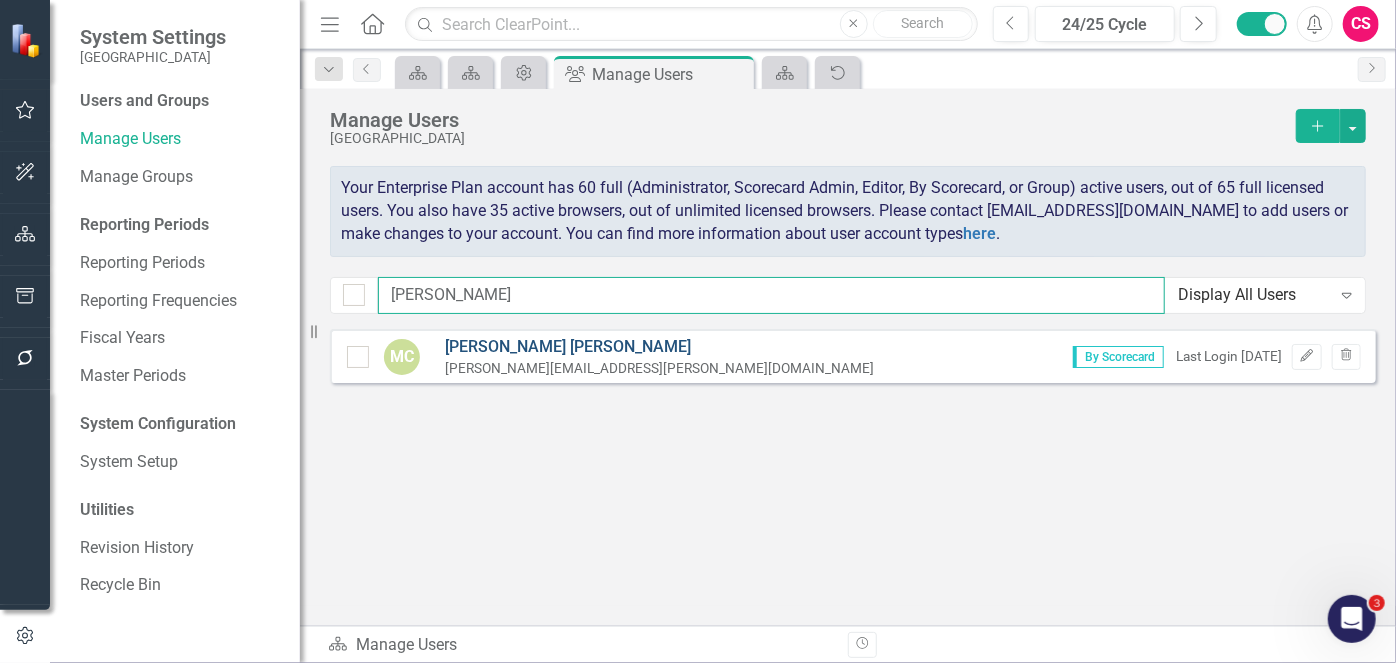 type on "[PERSON_NAME]" 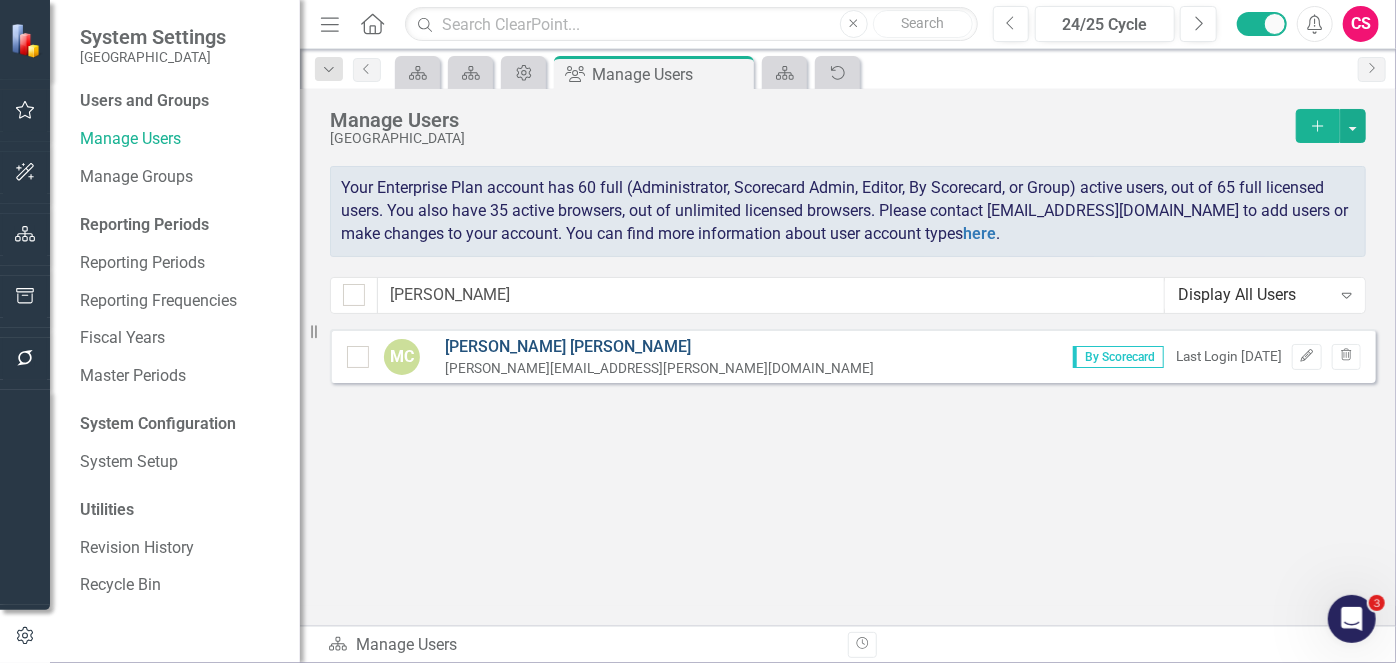 click on "[PERSON_NAME]" at bounding box center (659, 347) 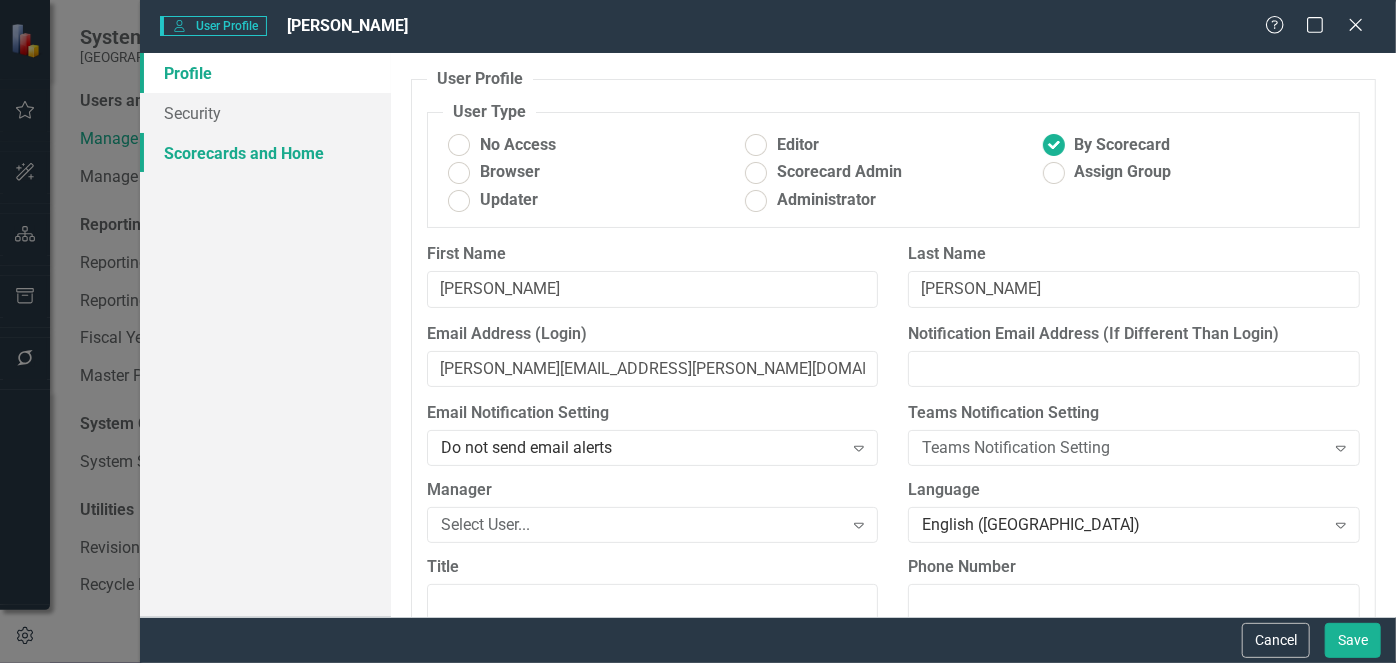 click on "Scorecards and Home" at bounding box center [265, 153] 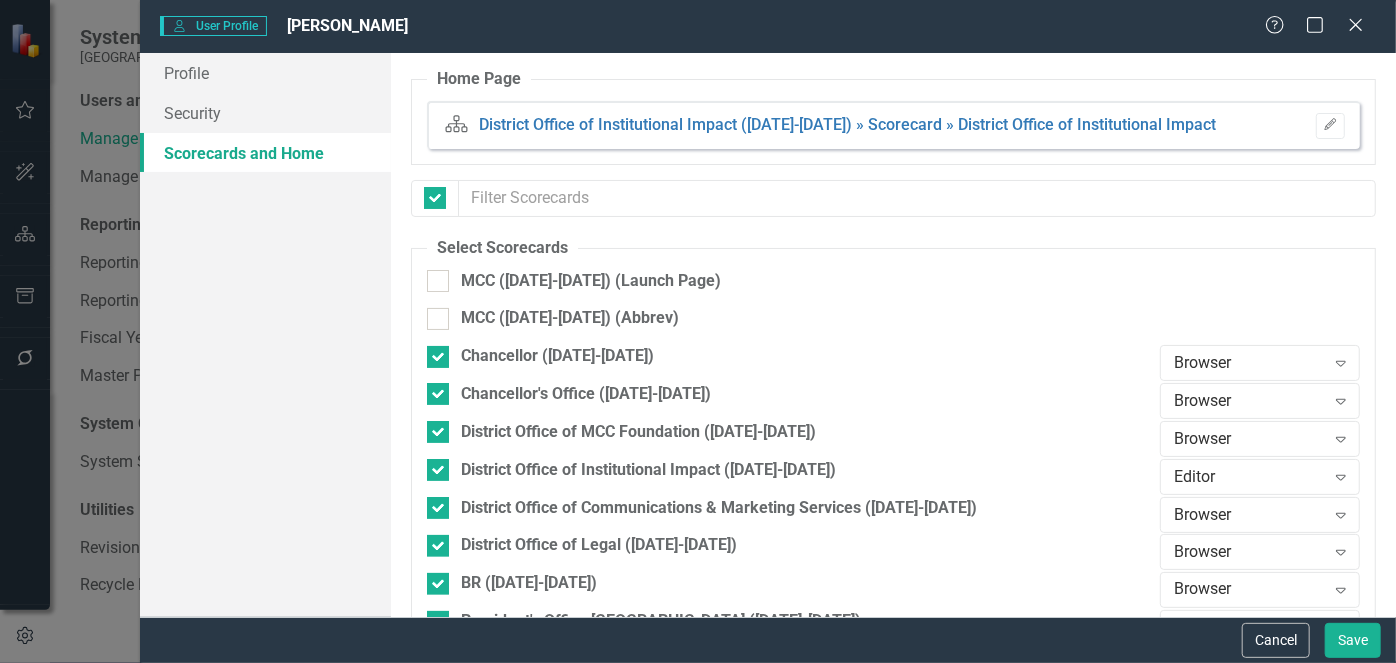 checkbox on "false" 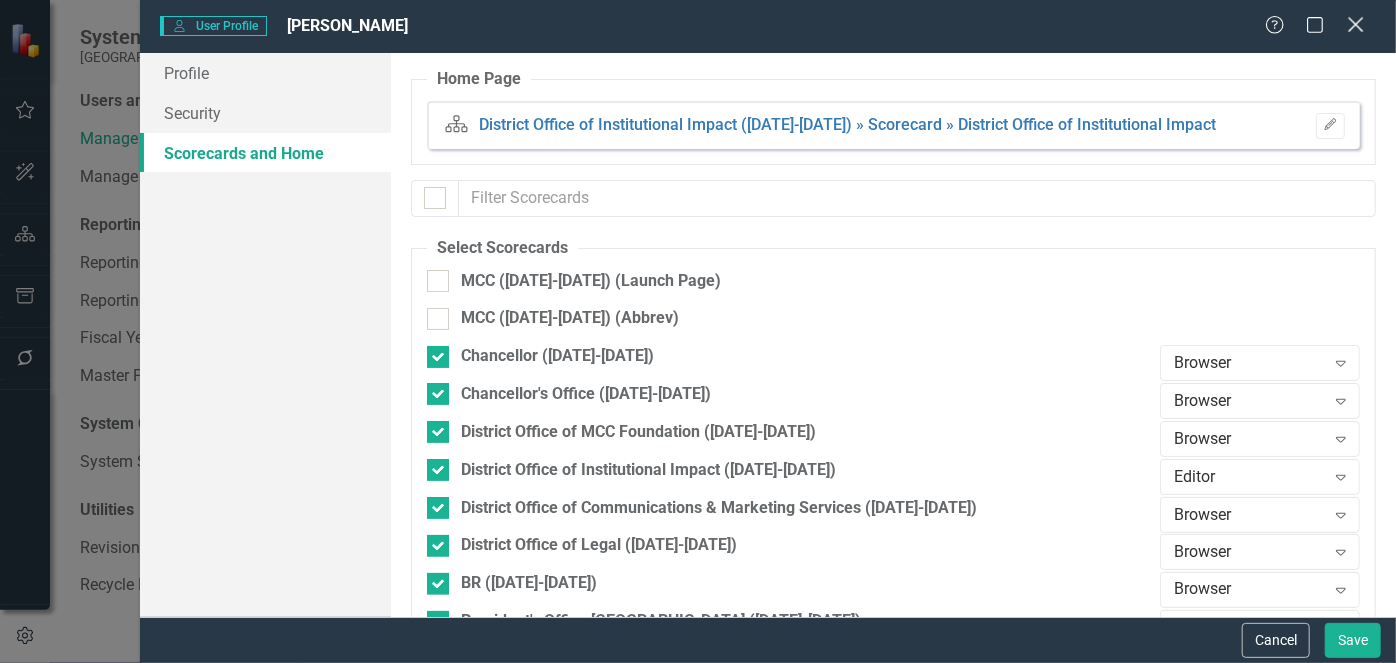 click on "Close" 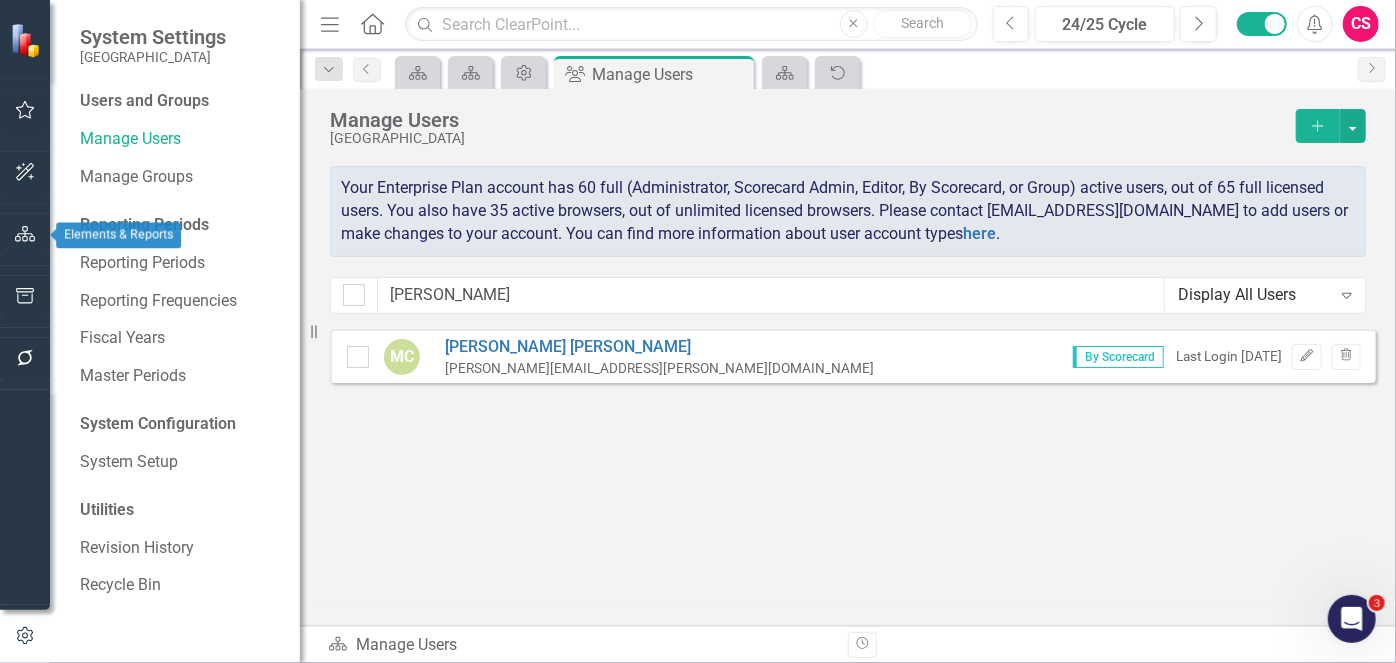 click at bounding box center [25, 235] 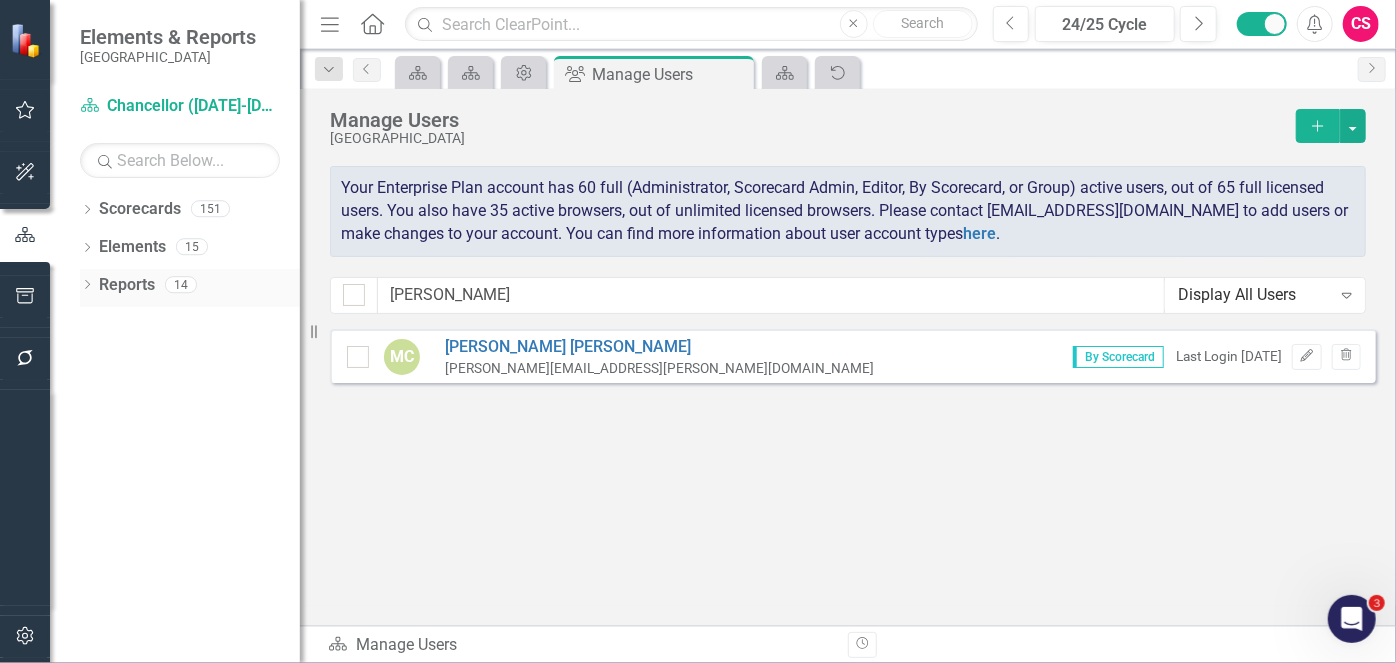 click 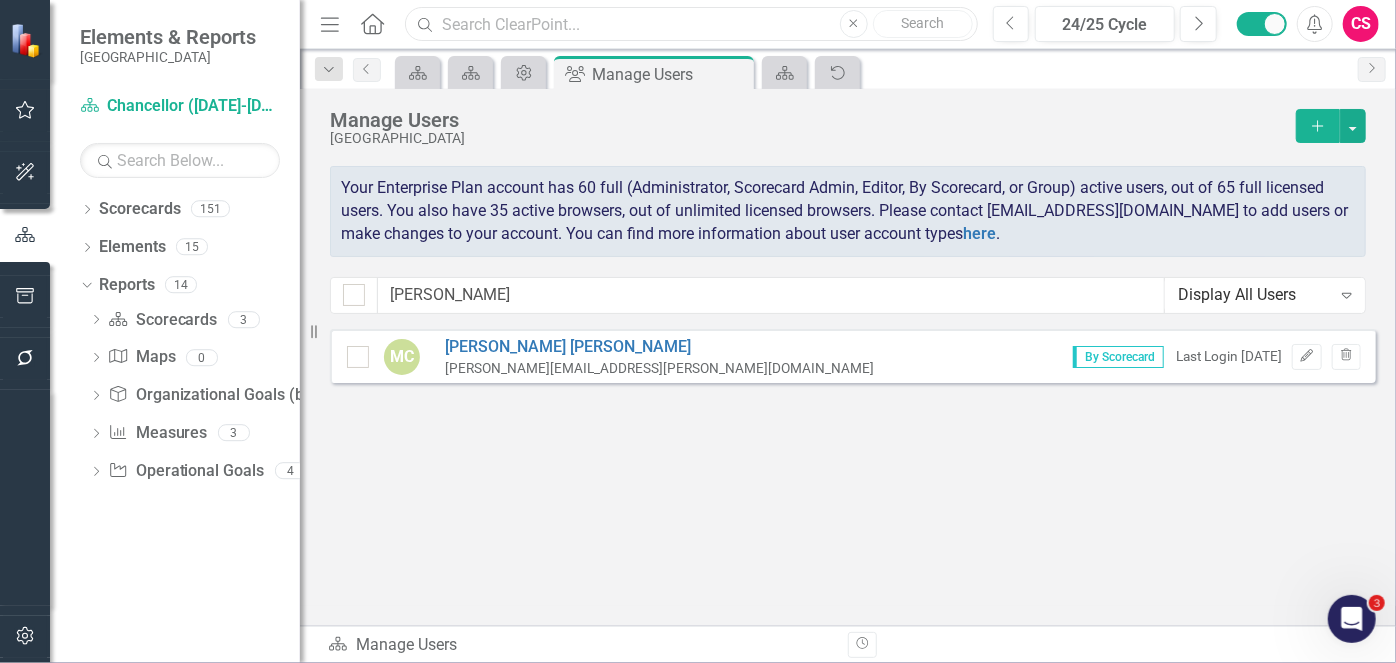 click at bounding box center [691, 24] 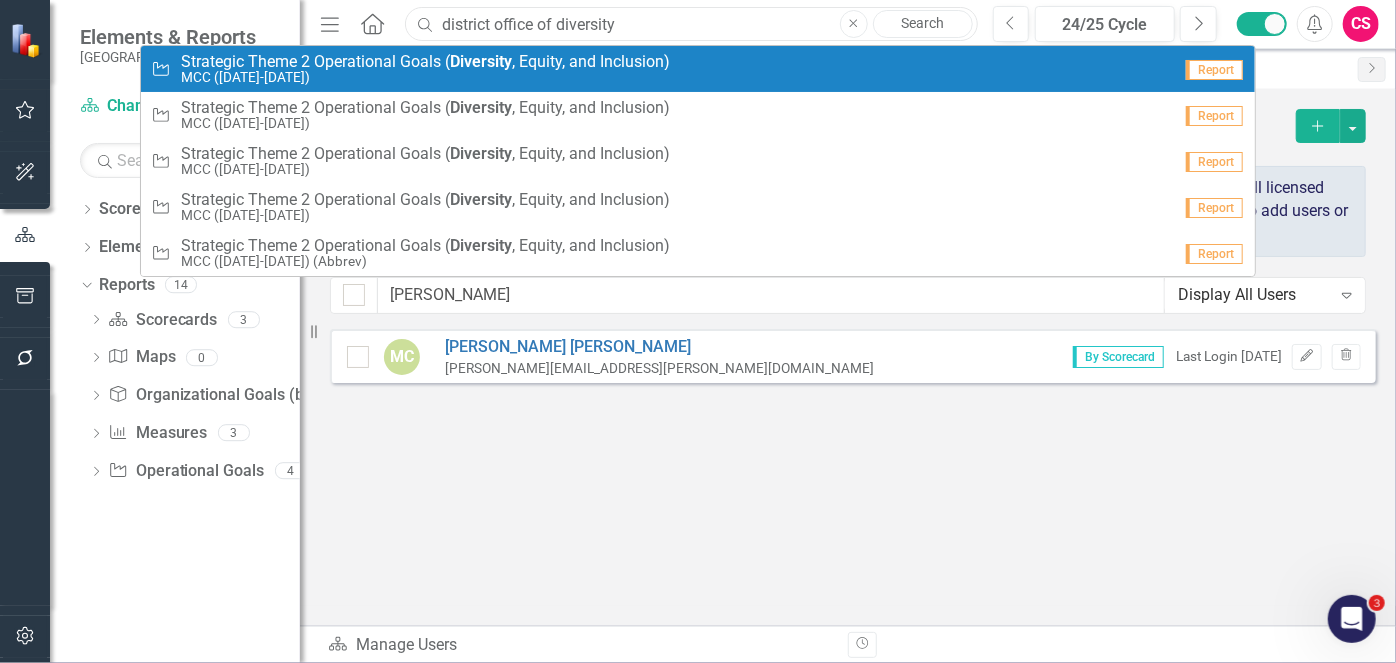 type on "district office of diversity" 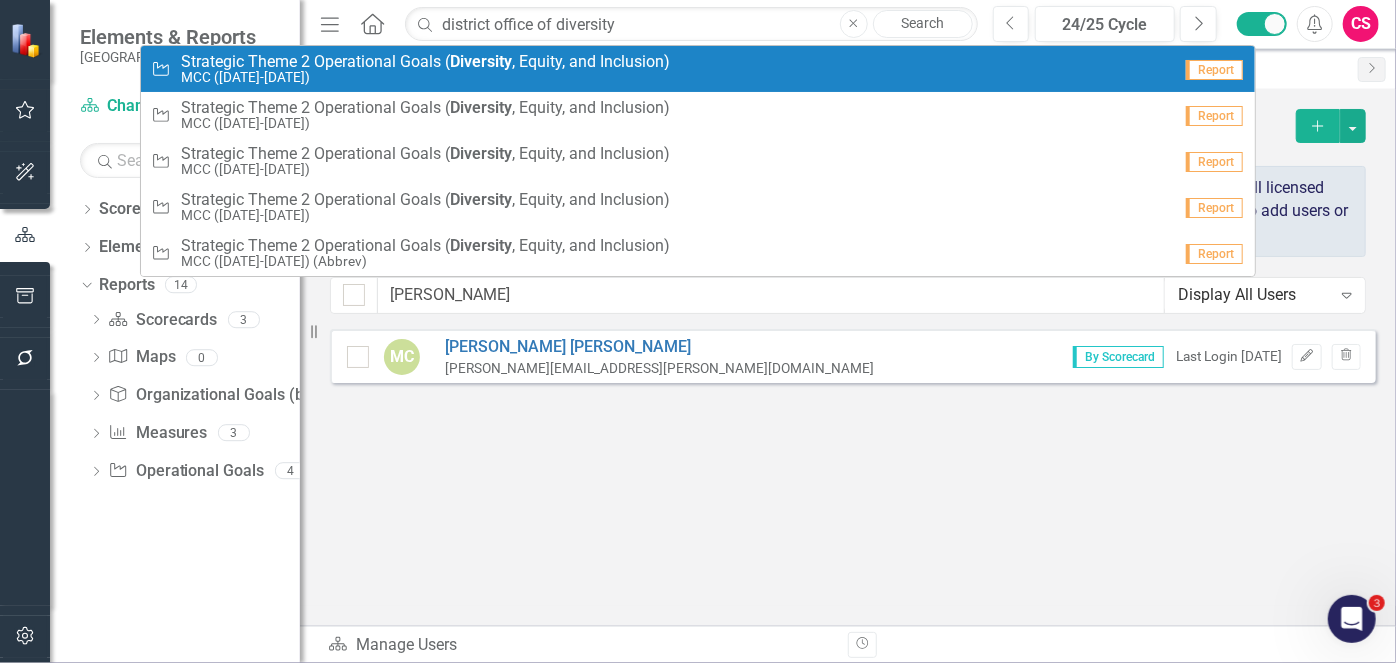 click on "Strategic Theme 2 Operational Goals ( Diversity , Equity, and Inclusion)" at bounding box center [425, 62] 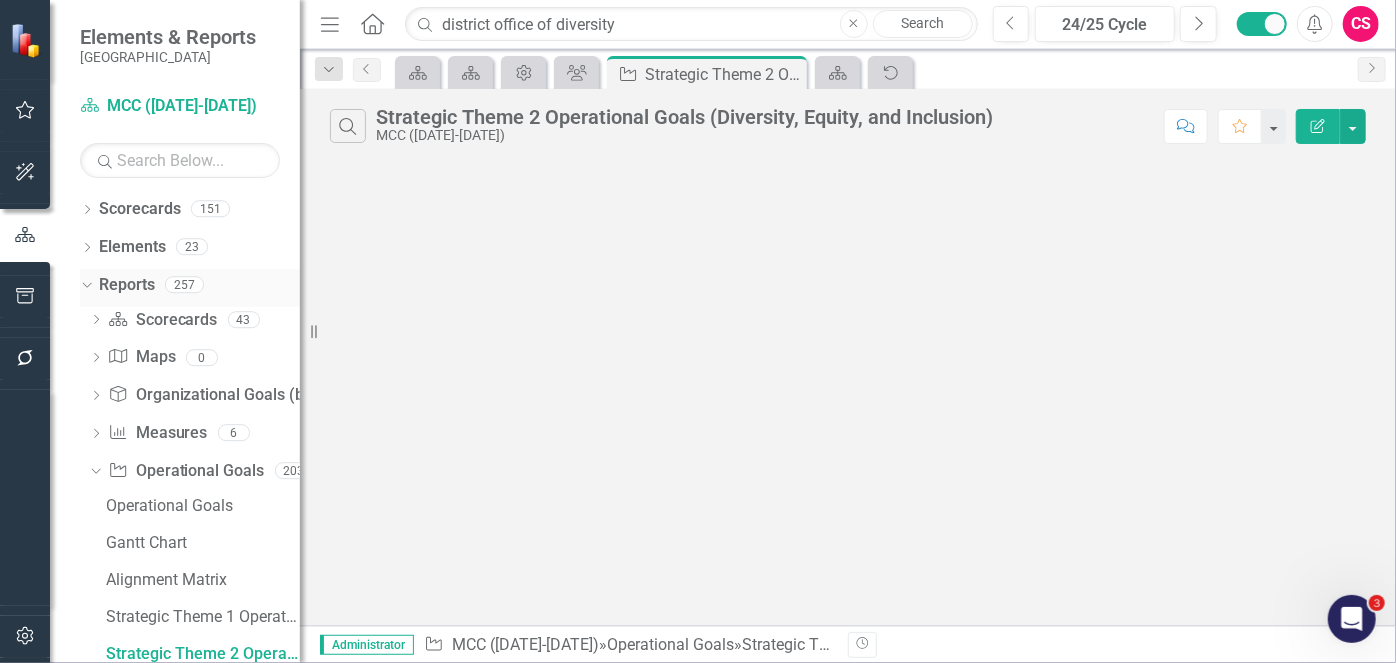 scroll, scrollTop: 0, scrollLeft: 21, axis: horizontal 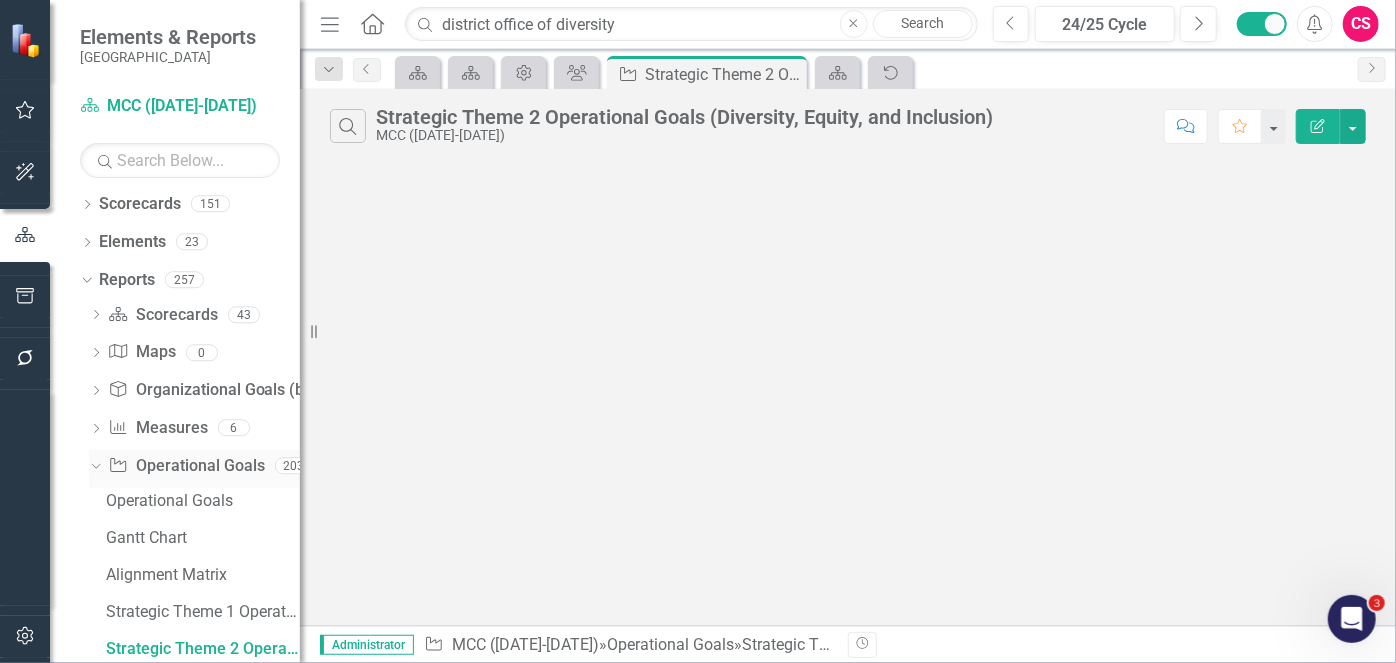 click on "Dropdown" 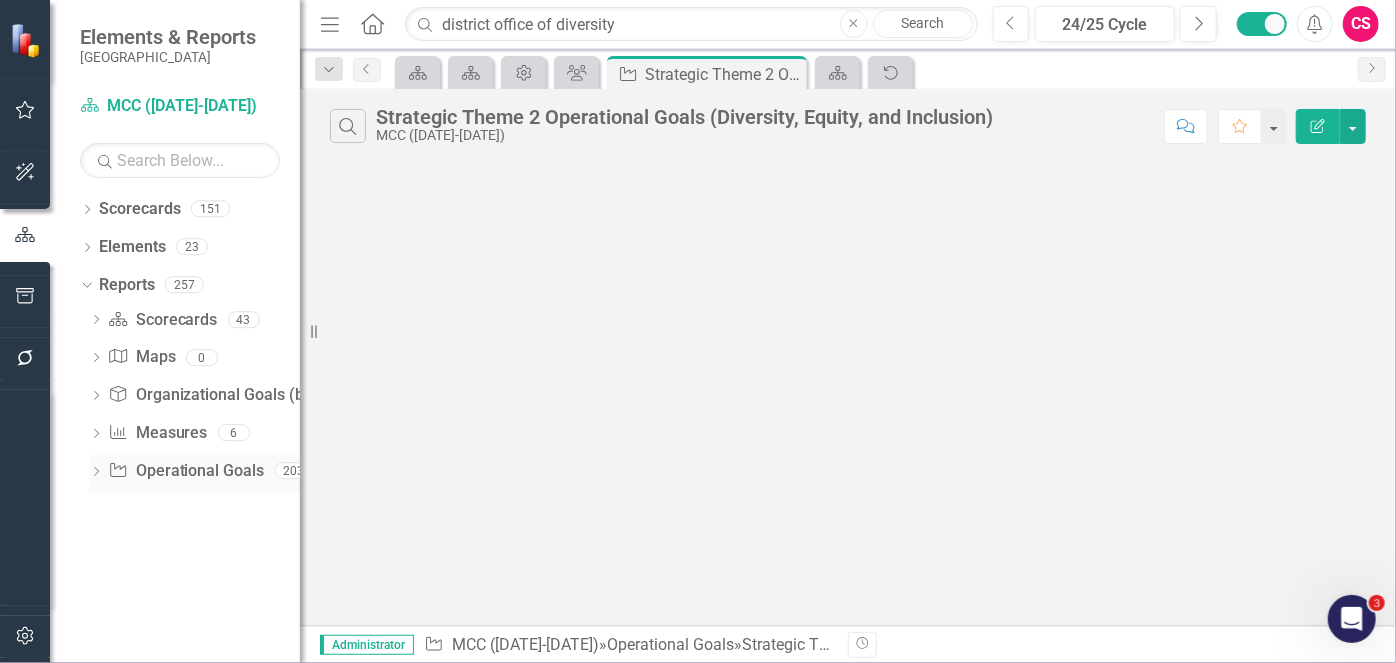 scroll, scrollTop: 0, scrollLeft: 0, axis: both 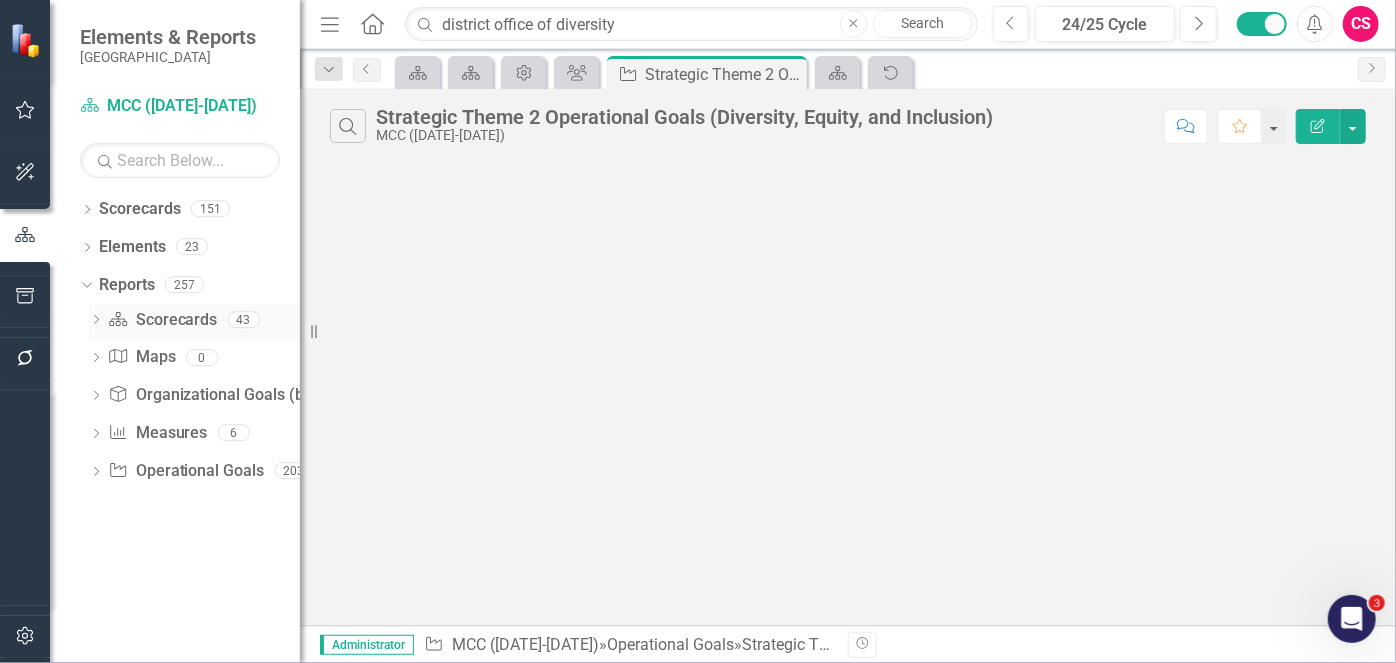 click on "Dropdown" at bounding box center [96, 322] 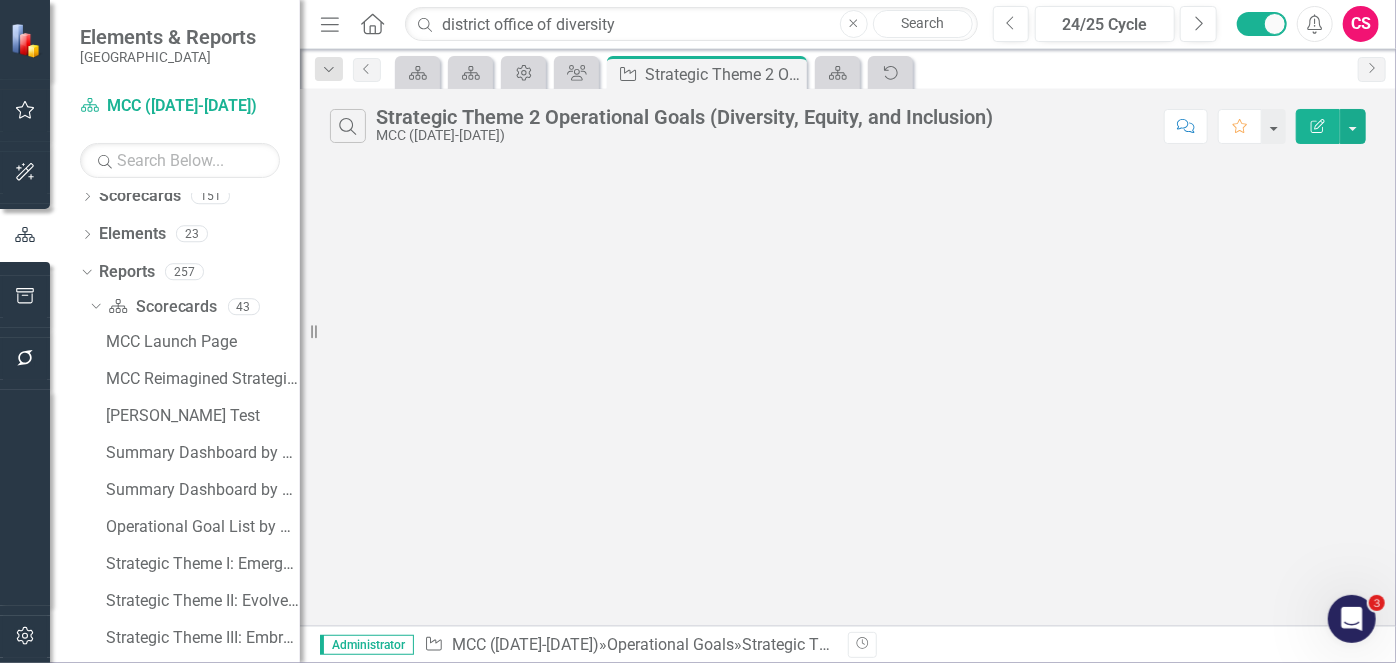 scroll, scrollTop: 0, scrollLeft: 0, axis: both 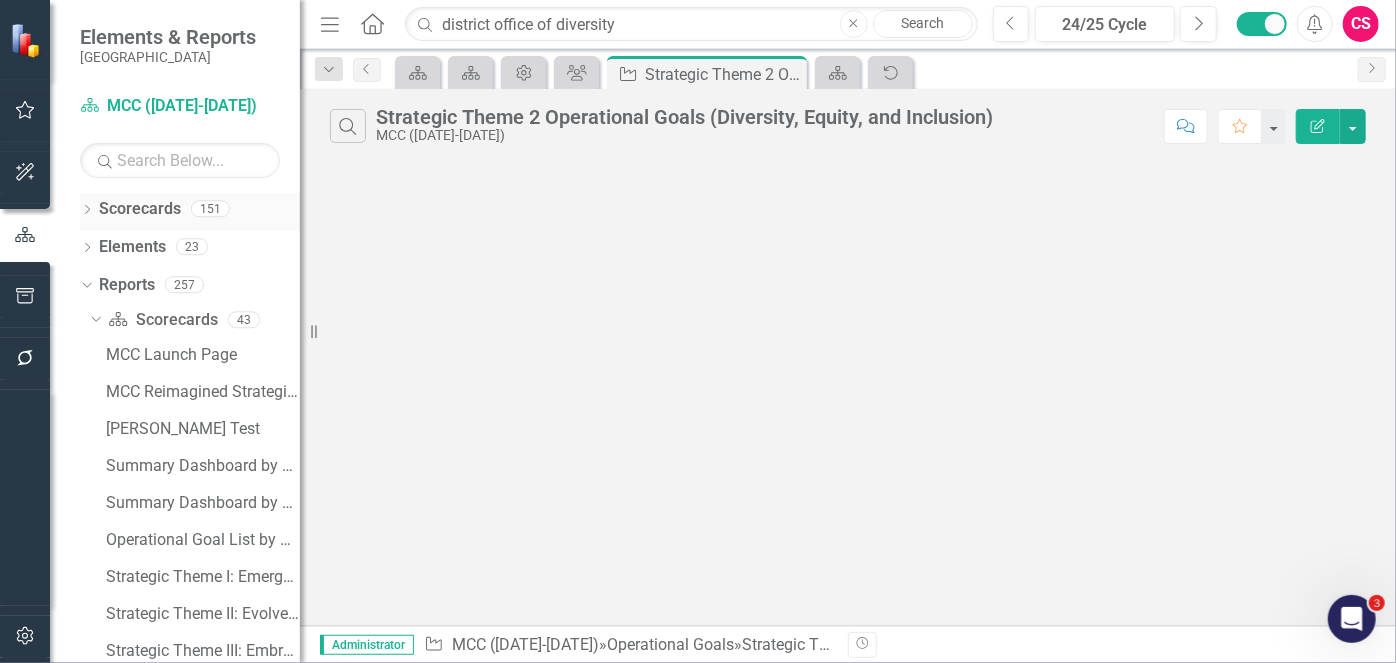 click on "Dropdown" 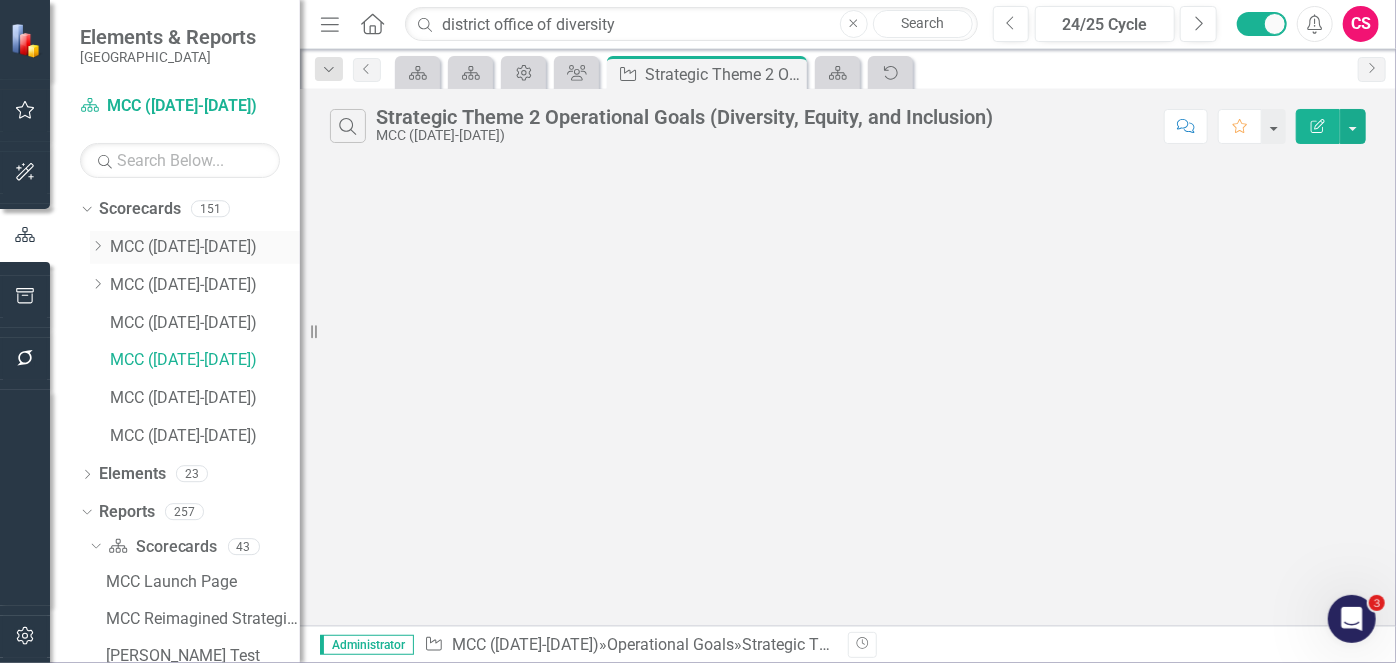 click on "MCC ([DATE]-[DATE])" at bounding box center [205, 247] 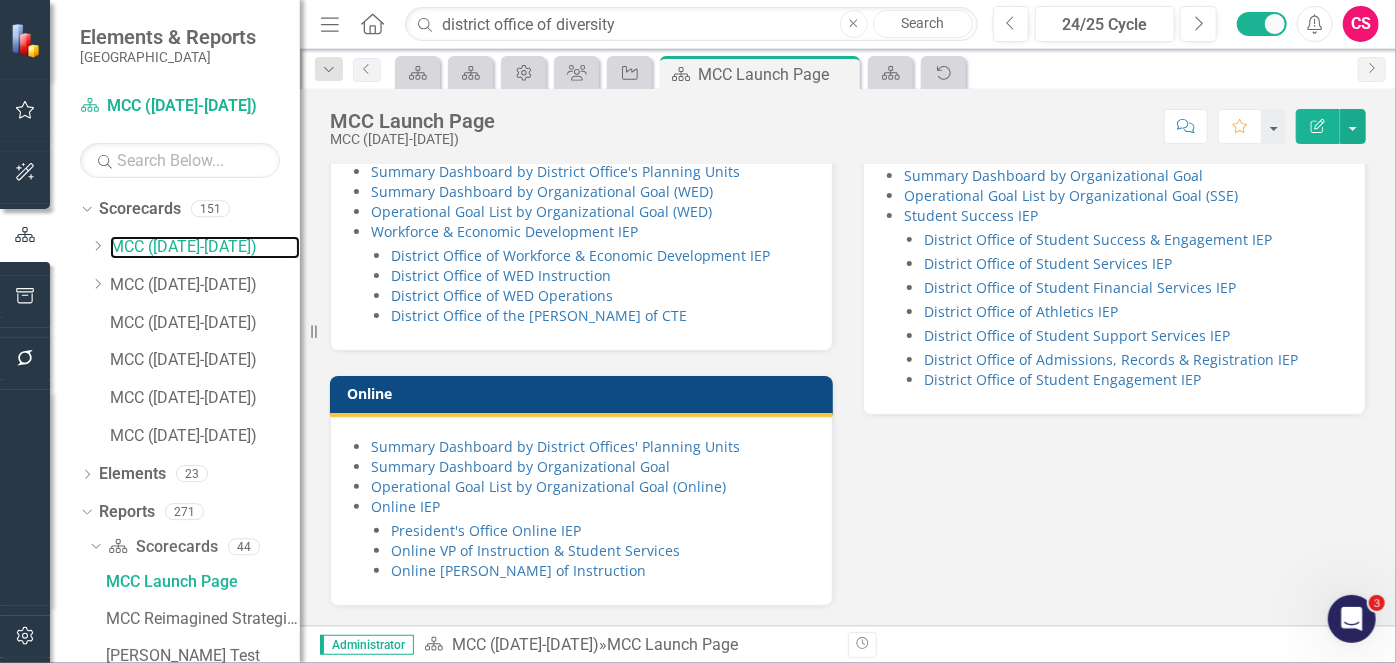 scroll, scrollTop: 1824, scrollLeft: 0, axis: vertical 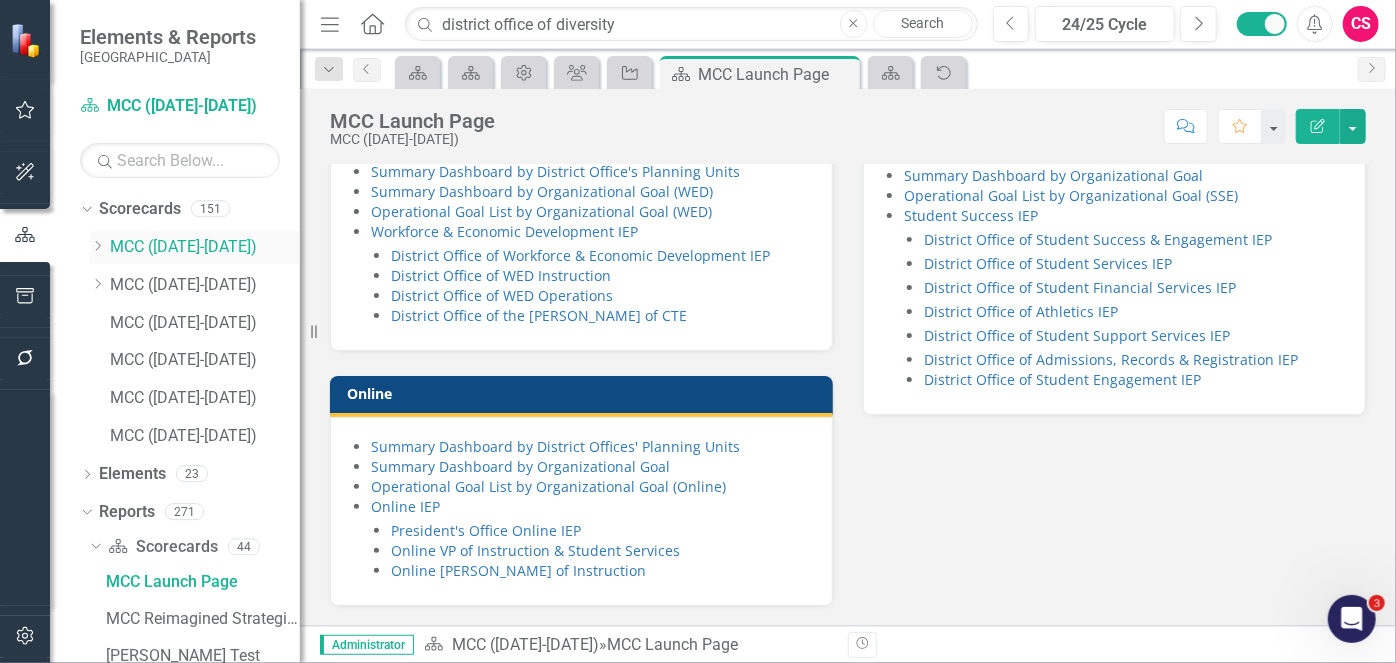 click on "Dropdown" 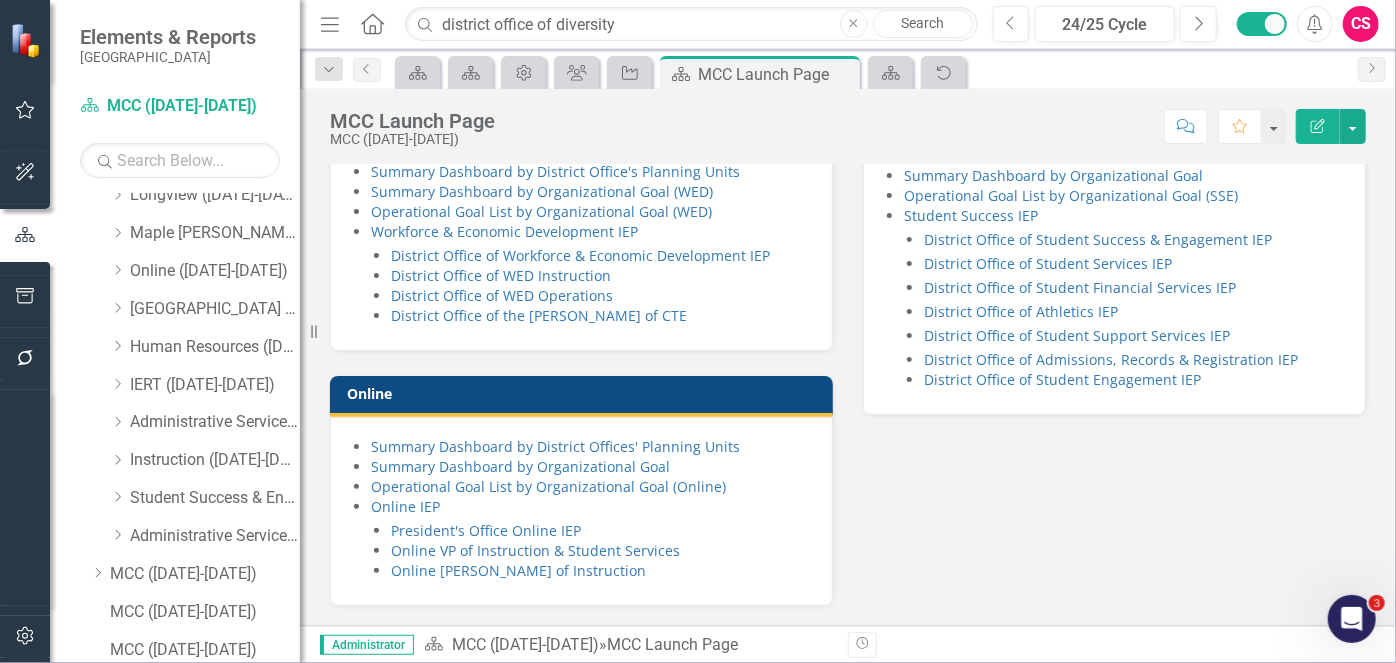 scroll, scrollTop: 181, scrollLeft: 0, axis: vertical 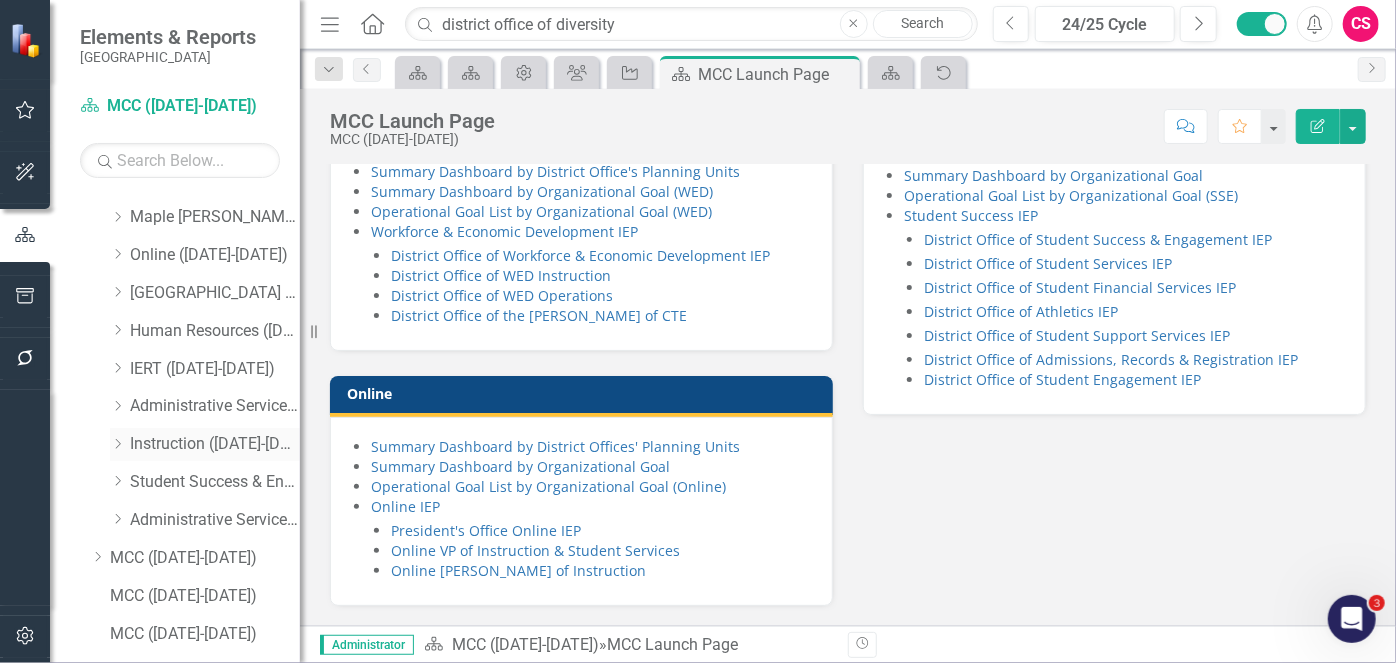 click on "Instruction ([DATE]-[DATE])" at bounding box center (215, 444) 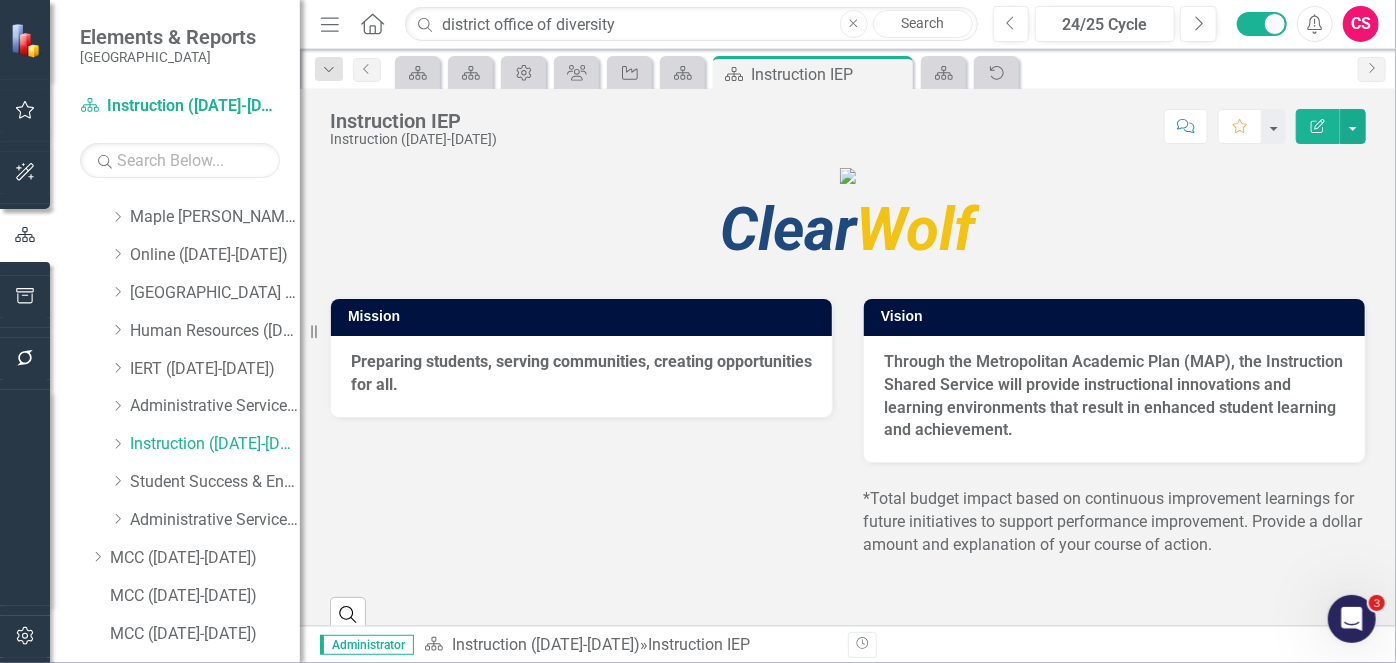 scroll, scrollTop: 387, scrollLeft: 0, axis: vertical 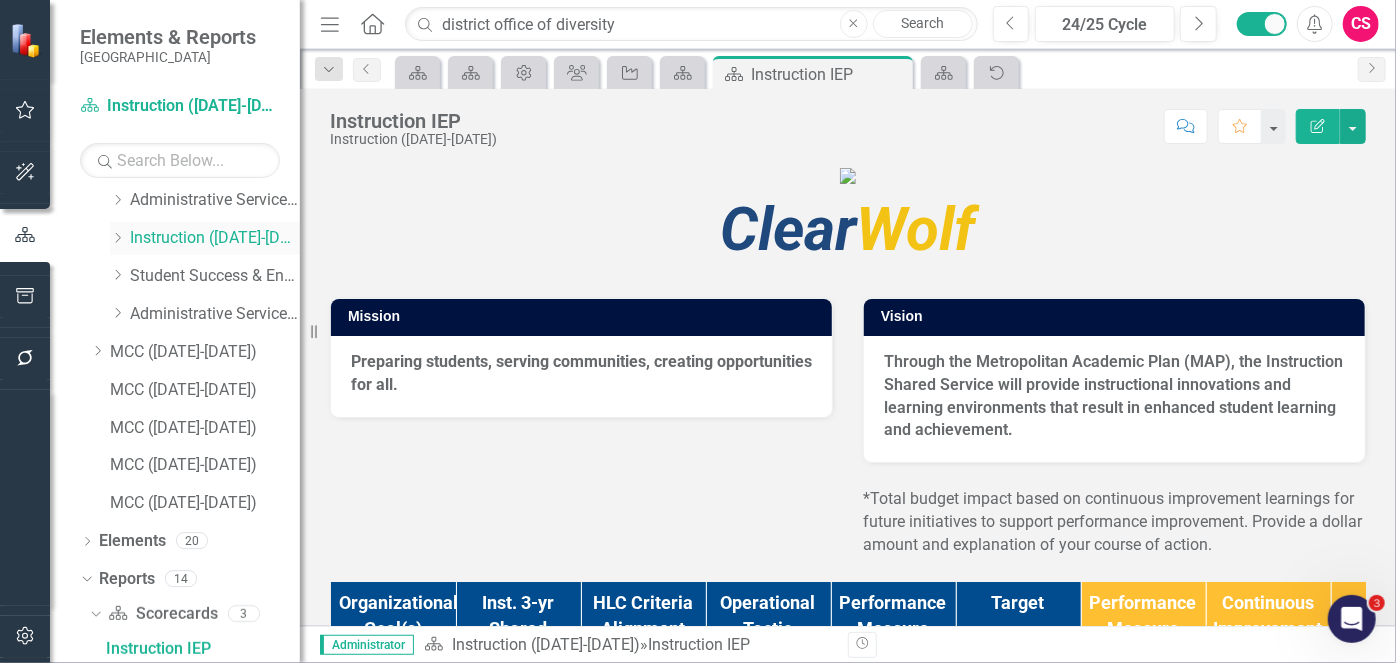 click on "Dropdown" 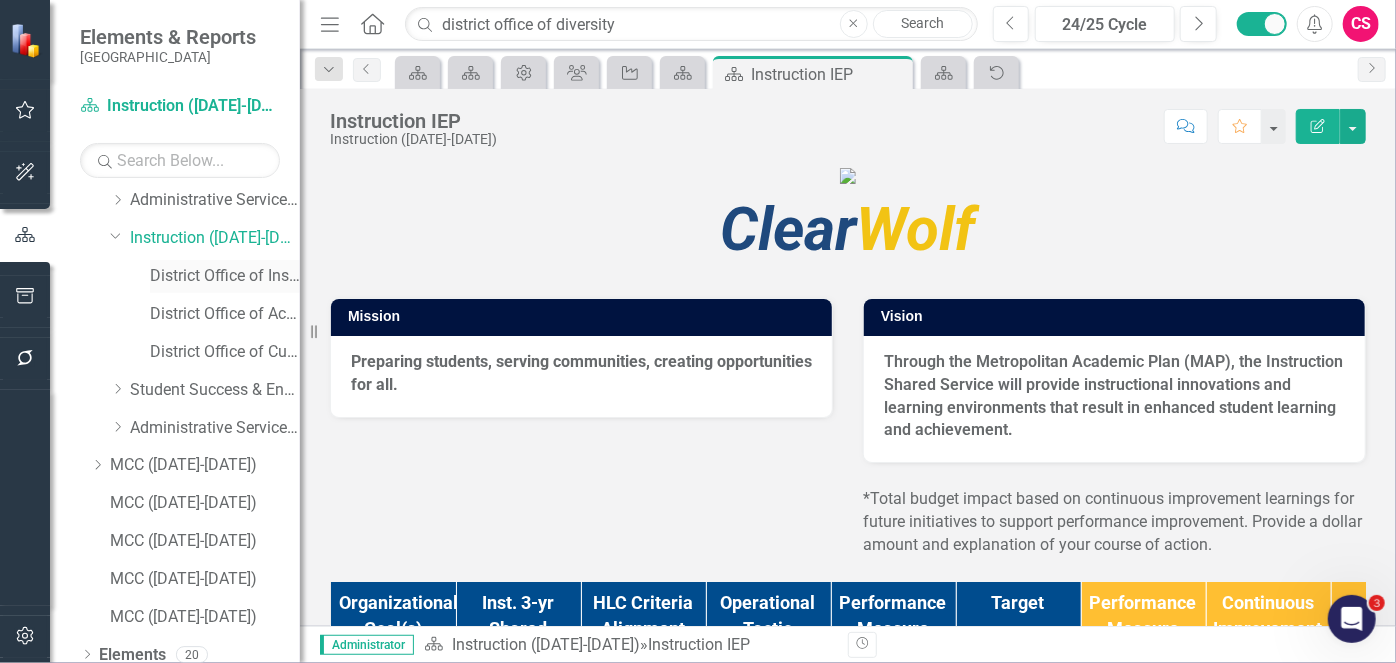 click on "District Office of Instruction ([DATE]-[DATE])" at bounding box center [225, 276] 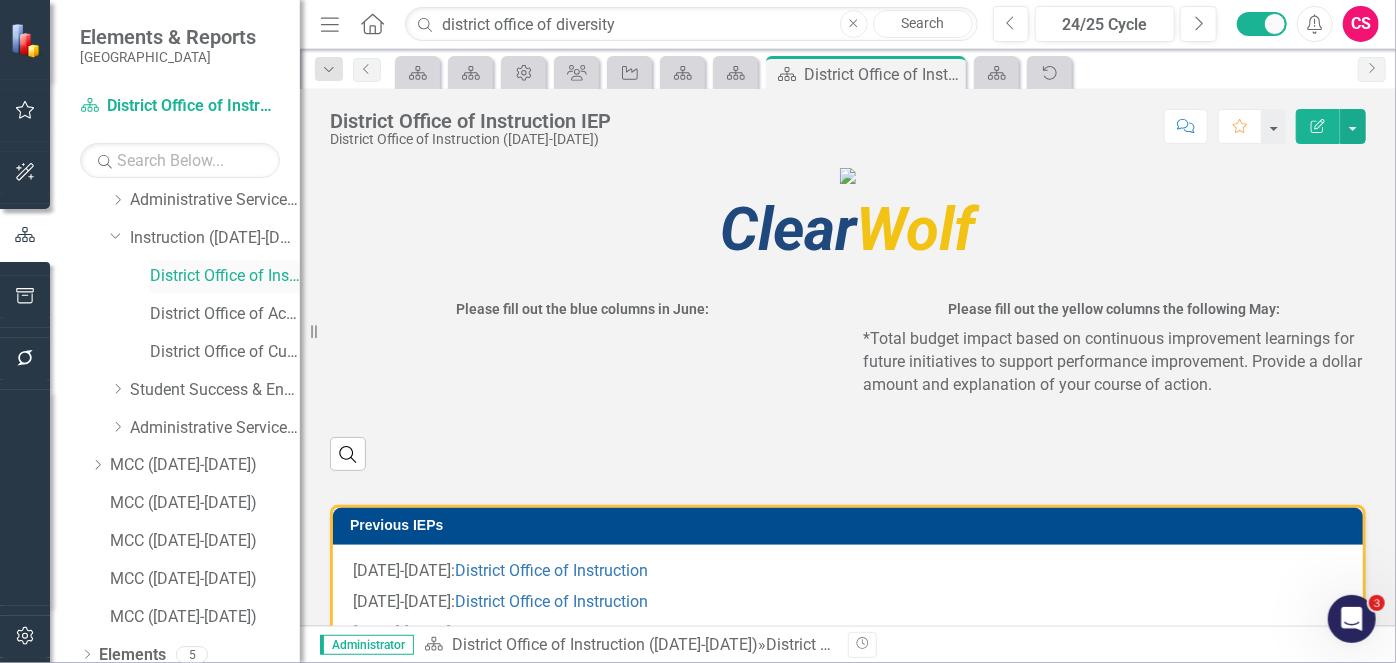 scroll, scrollTop: 501, scrollLeft: 0, axis: vertical 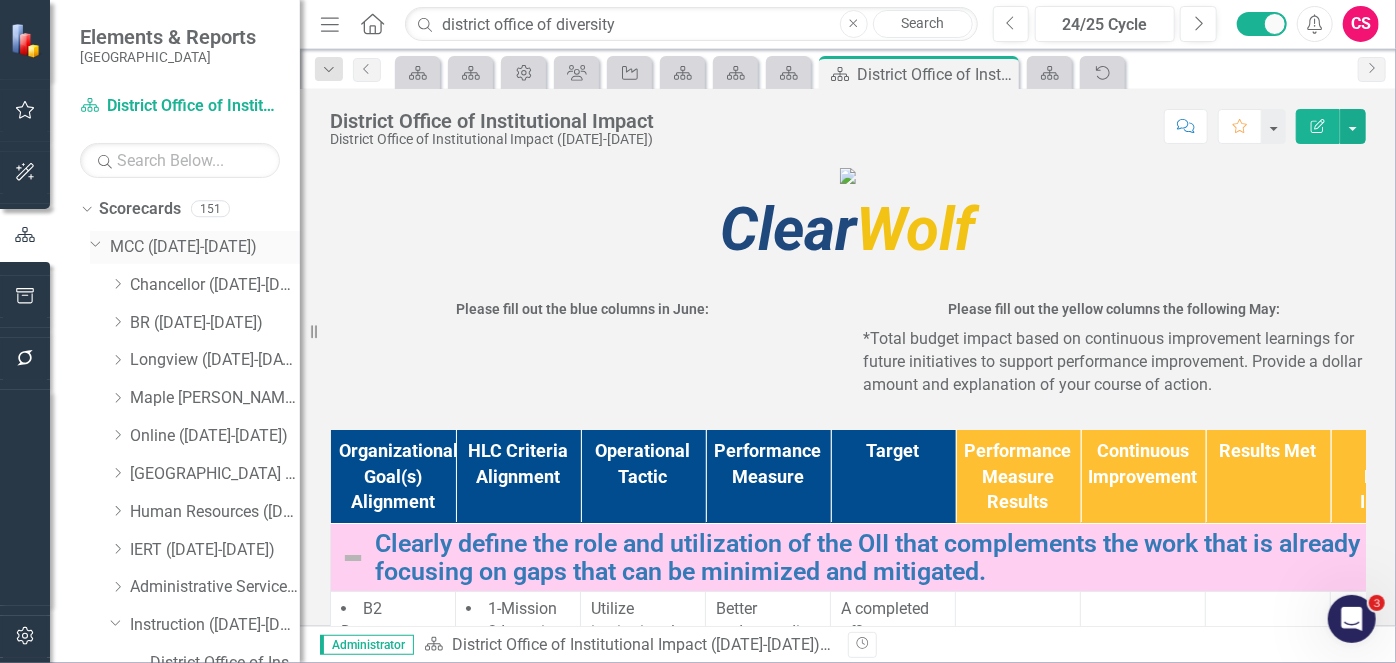 click on "MCC ([DATE]-[DATE])" at bounding box center (205, 247) 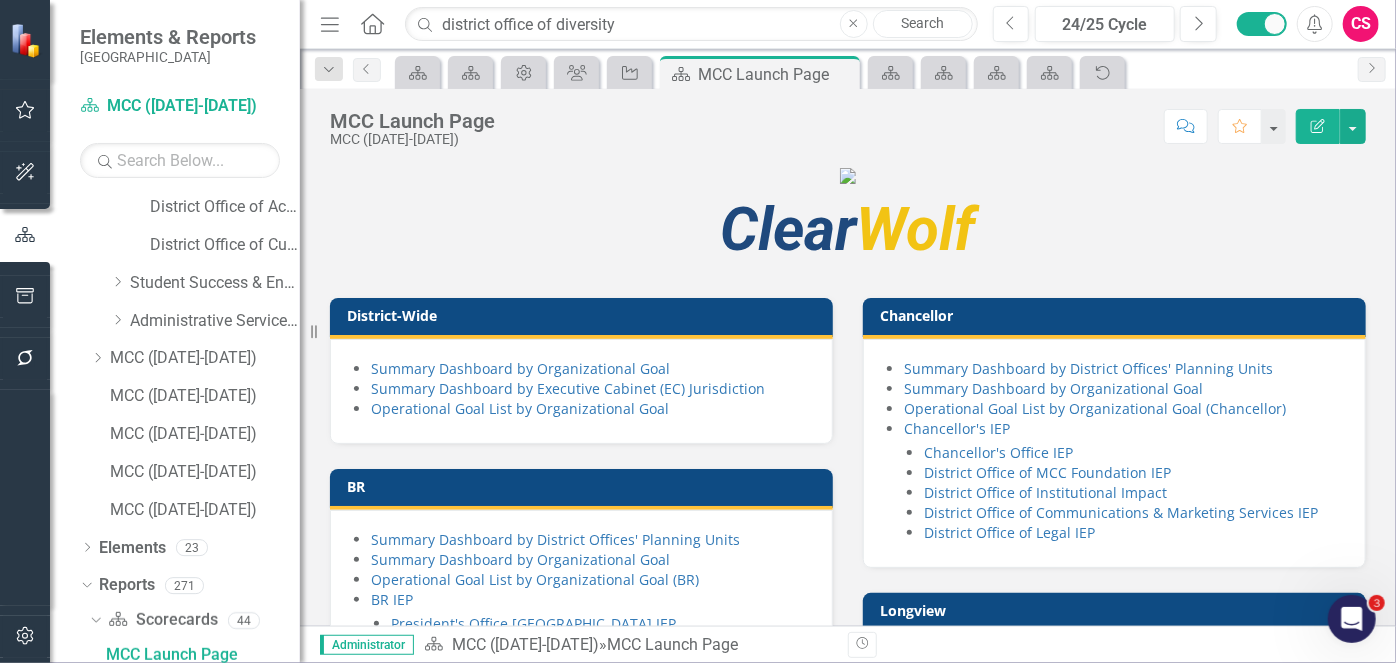 scroll, scrollTop: 501, scrollLeft: 0, axis: vertical 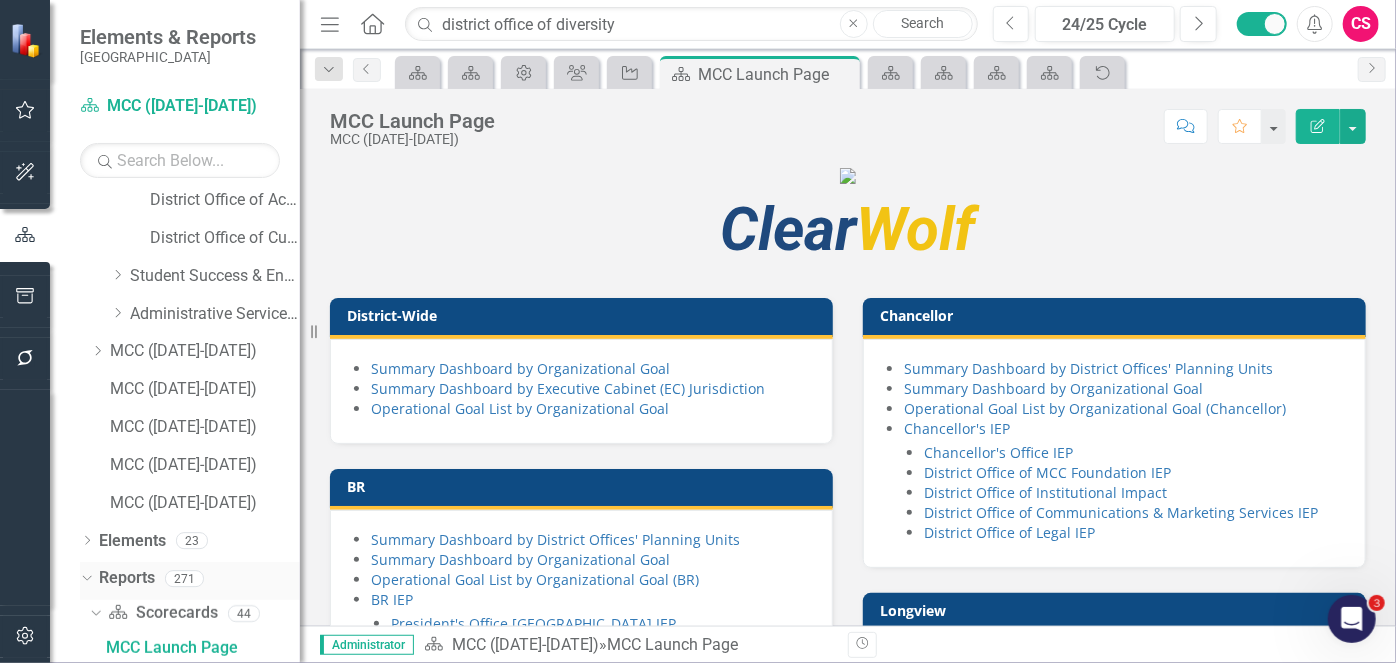 click on "Reports" at bounding box center [127, 578] 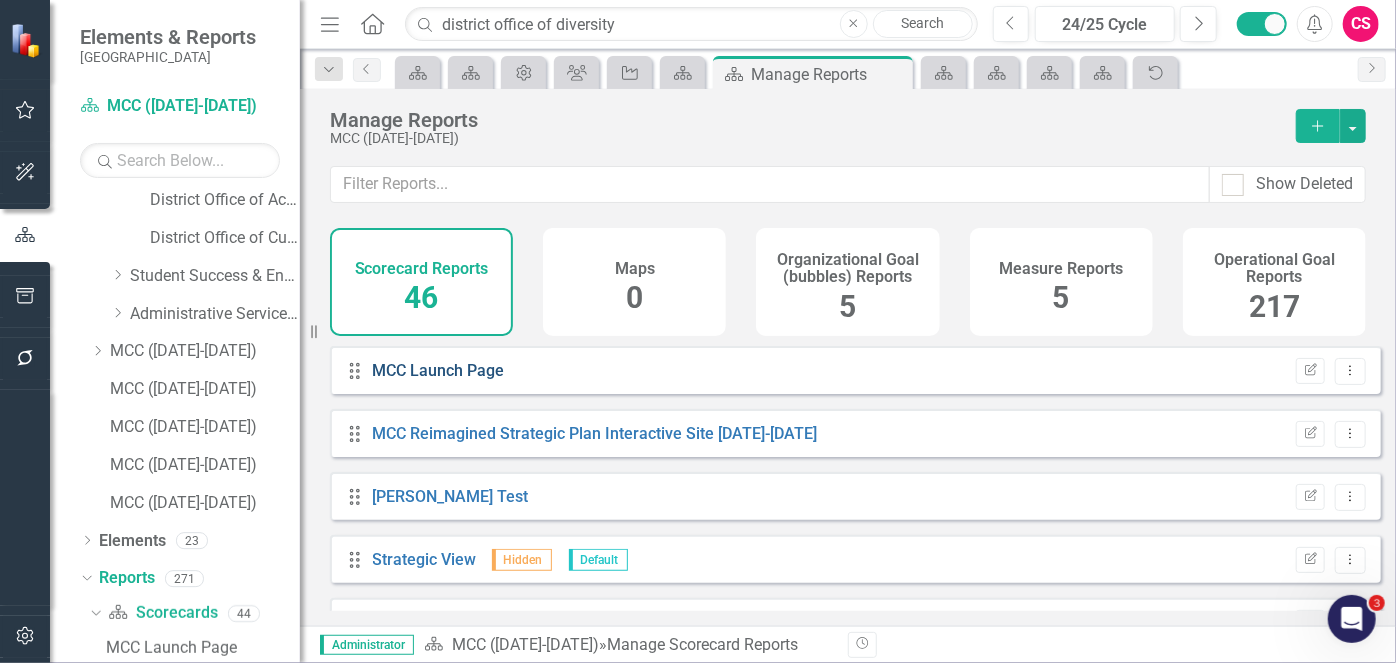 click on "MCC Launch Page" at bounding box center [439, 370] 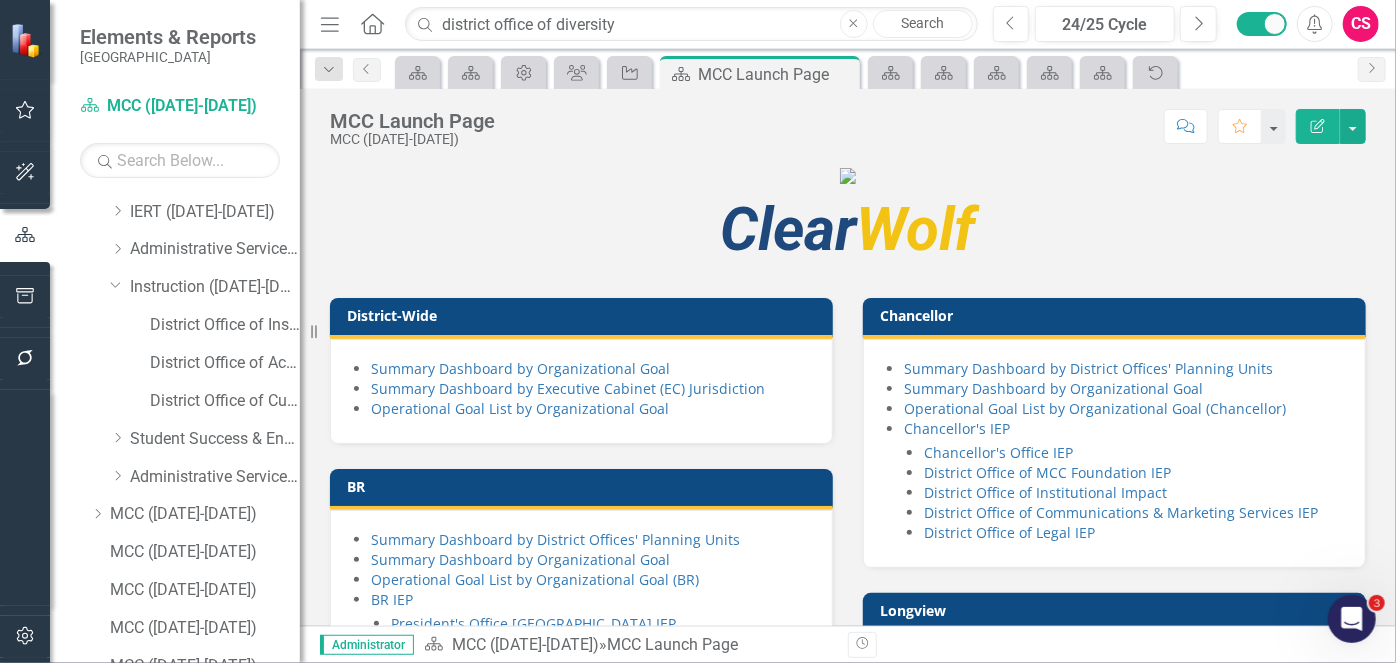 scroll, scrollTop: 0, scrollLeft: 0, axis: both 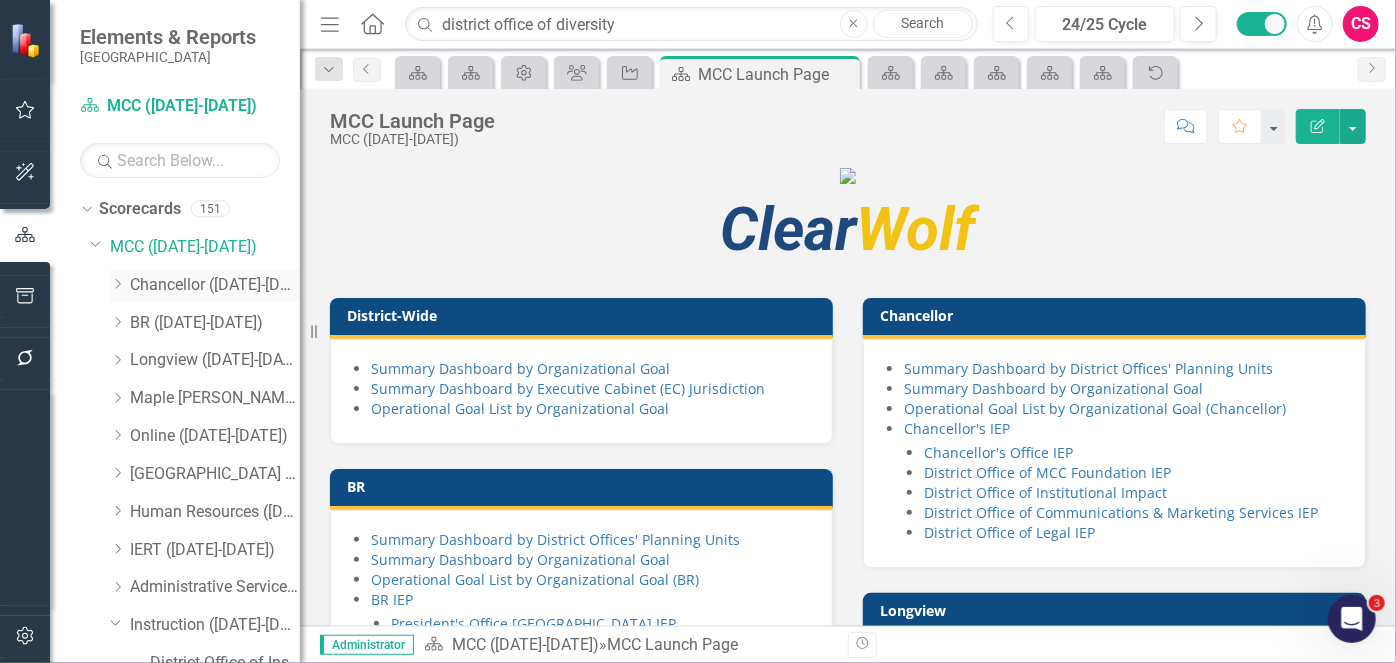 click on "Chancellor ([DATE]-[DATE])" at bounding box center [215, 285] 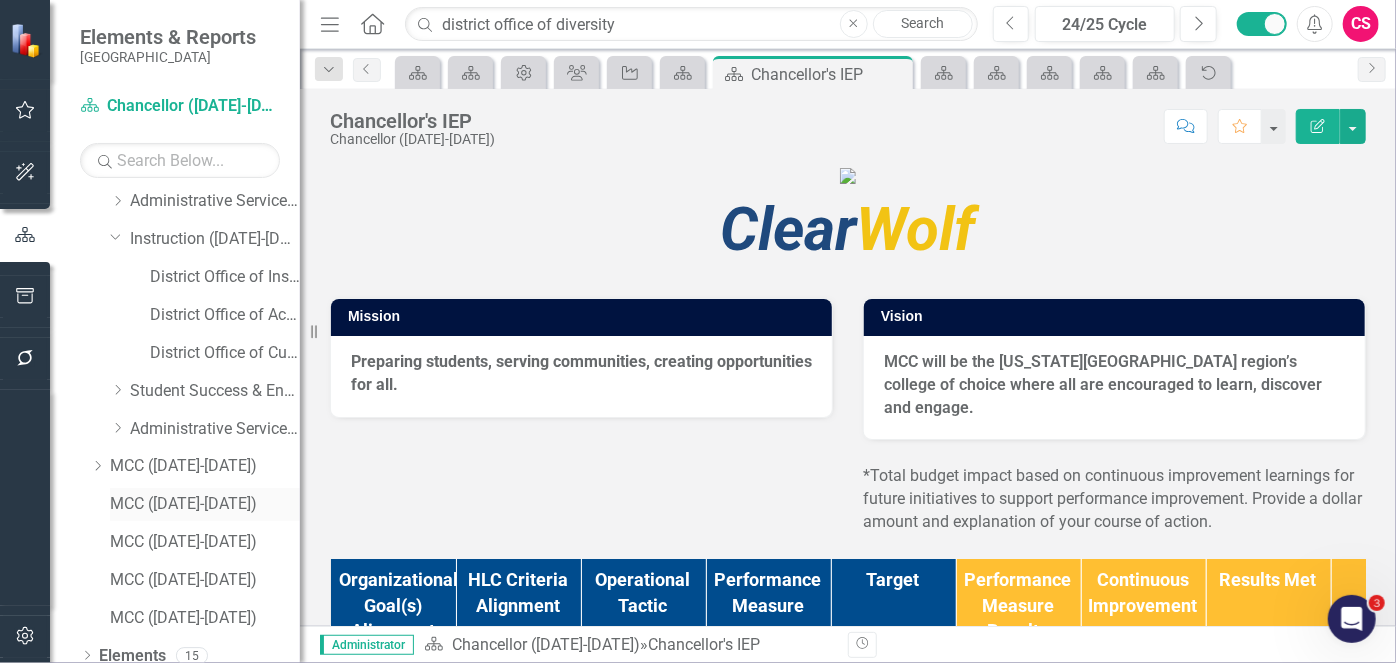 scroll, scrollTop: 0, scrollLeft: 0, axis: both 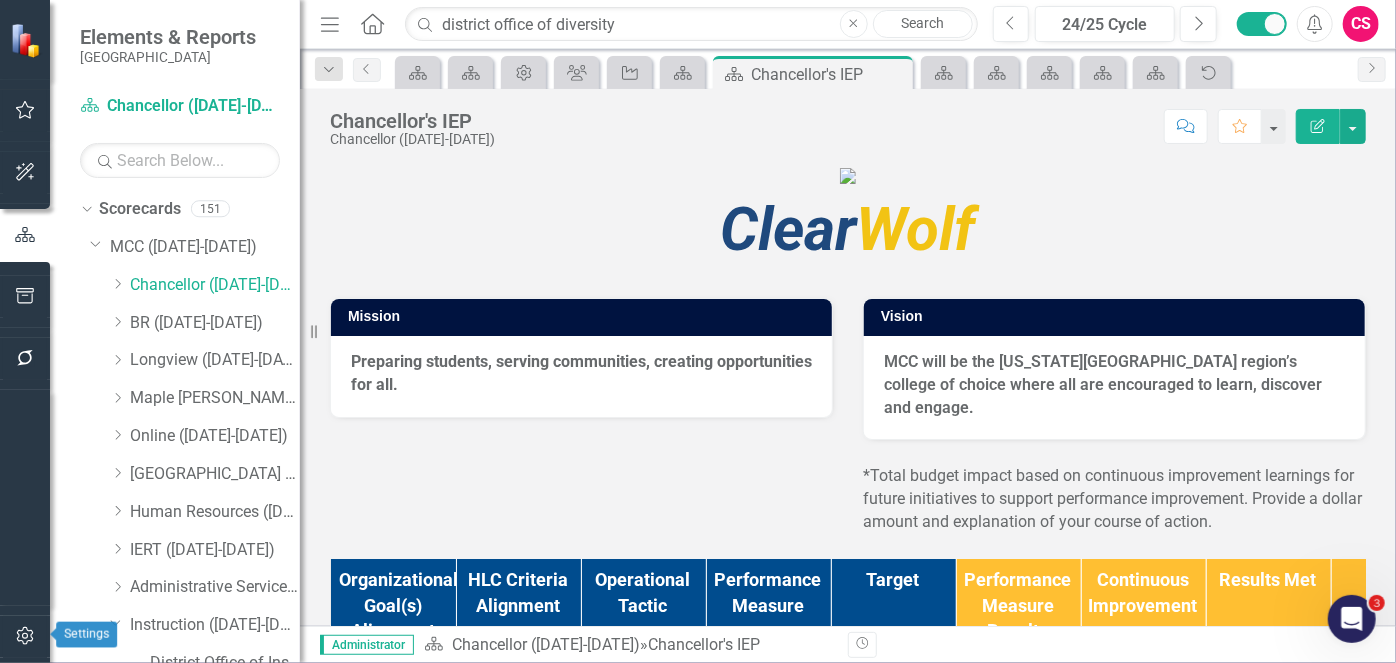 click at bounding box center (25, 637) 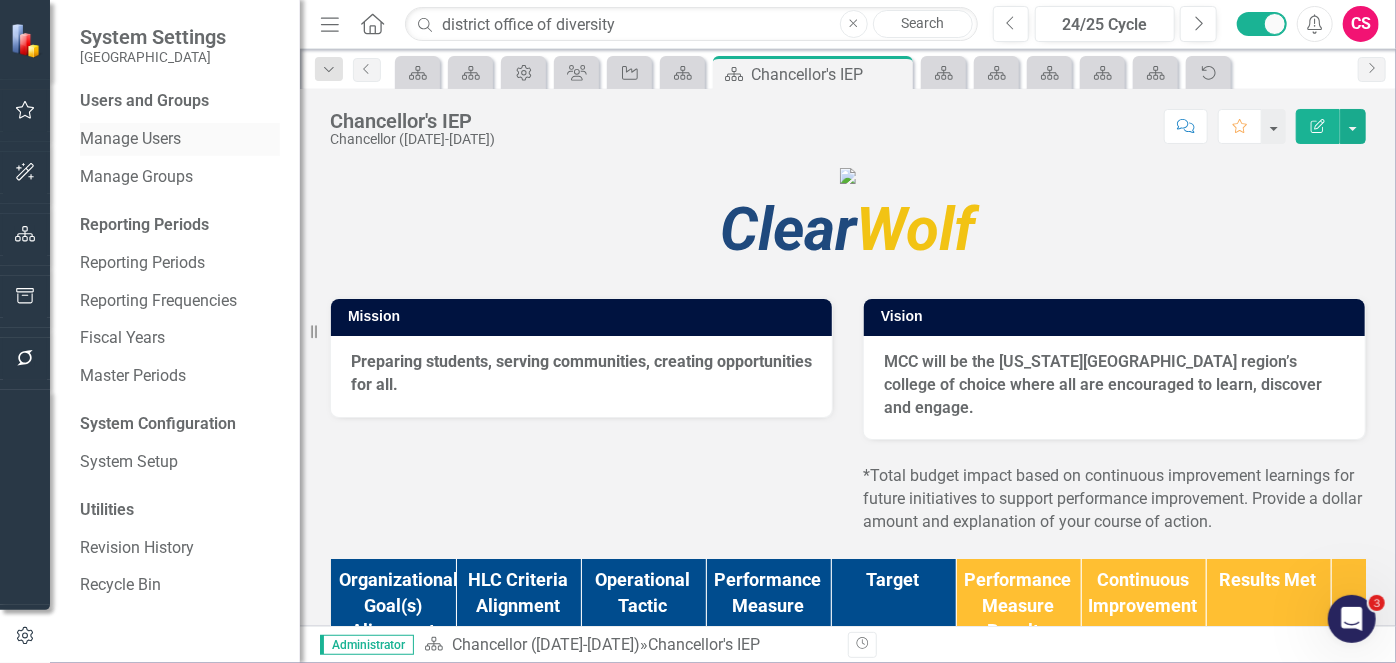 click on "Manage Users" at bounding box center (180, 139) 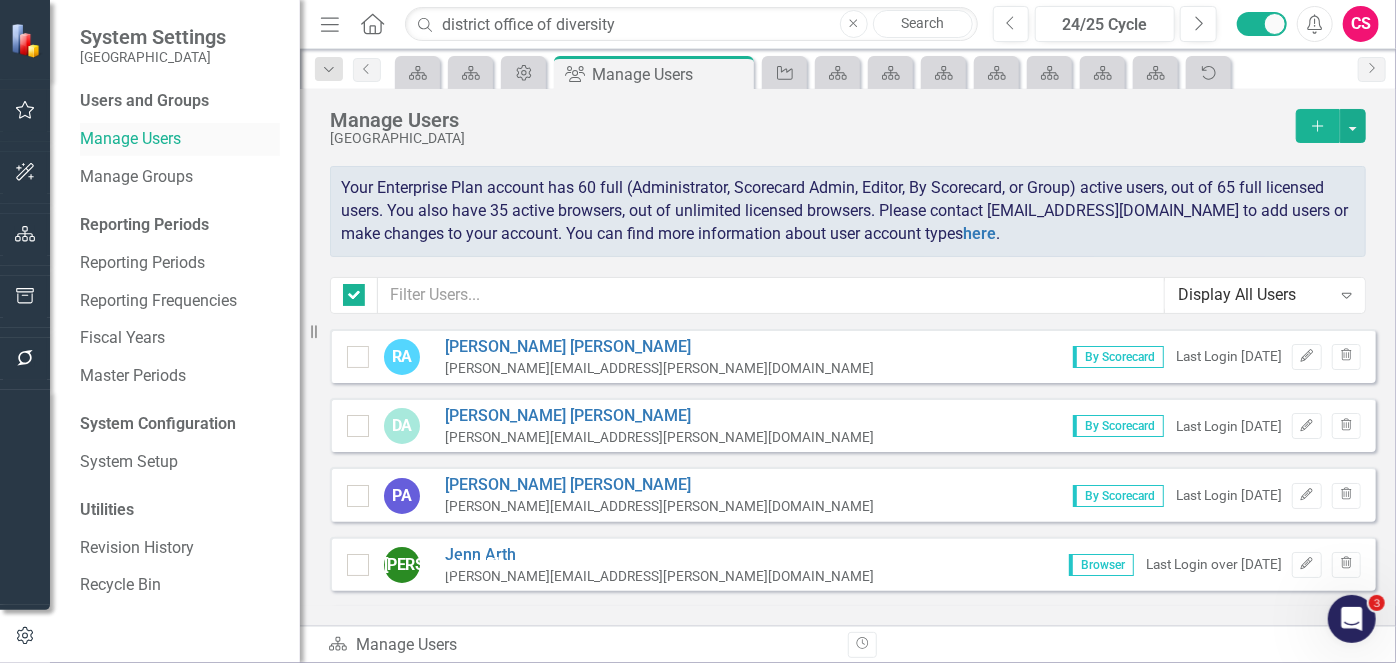 checkbox on "false" 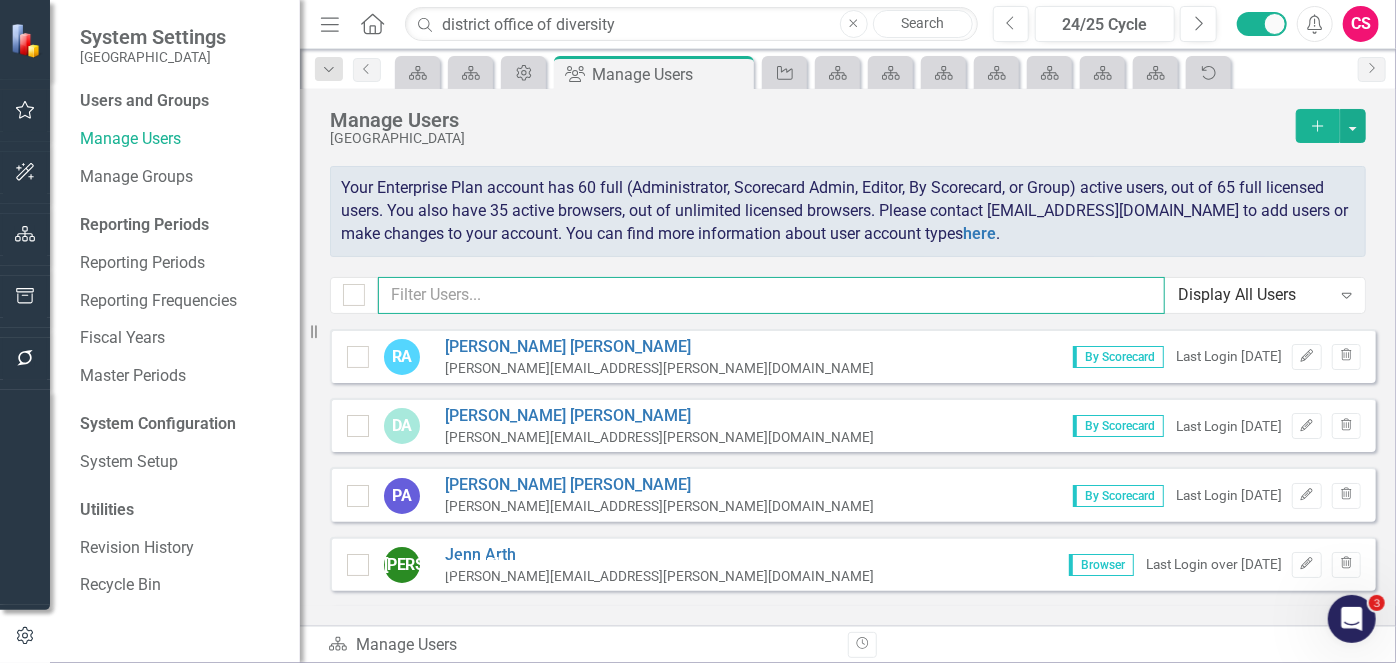 click at bounding box center [771, 295] 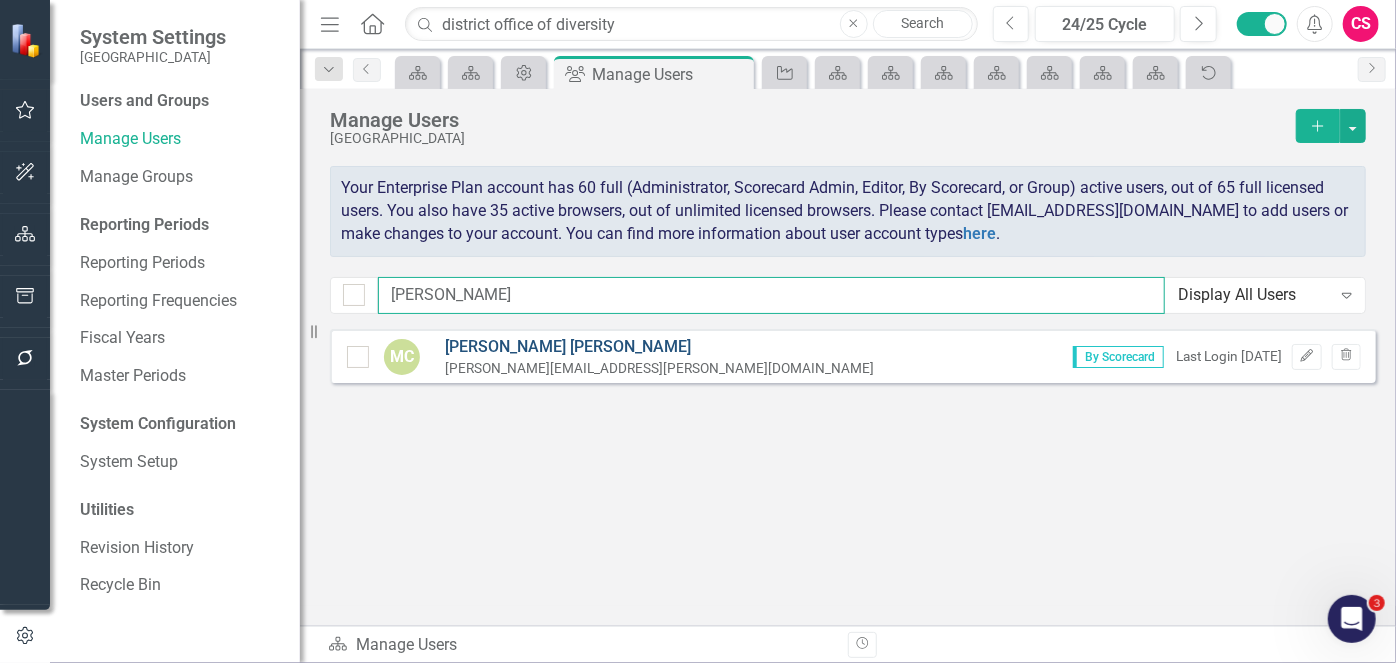 type on "[PERSON_NAME]" 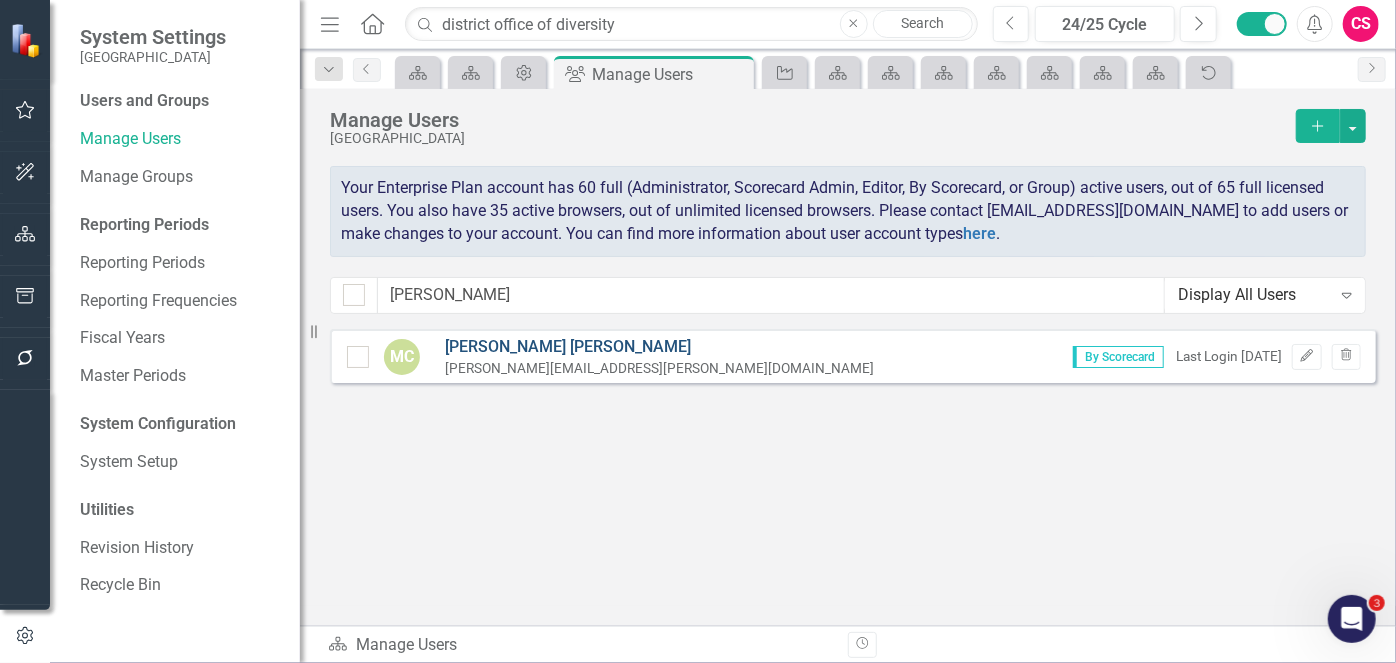click on "[PERSON_NAME]" at bounding box center (659, 347) 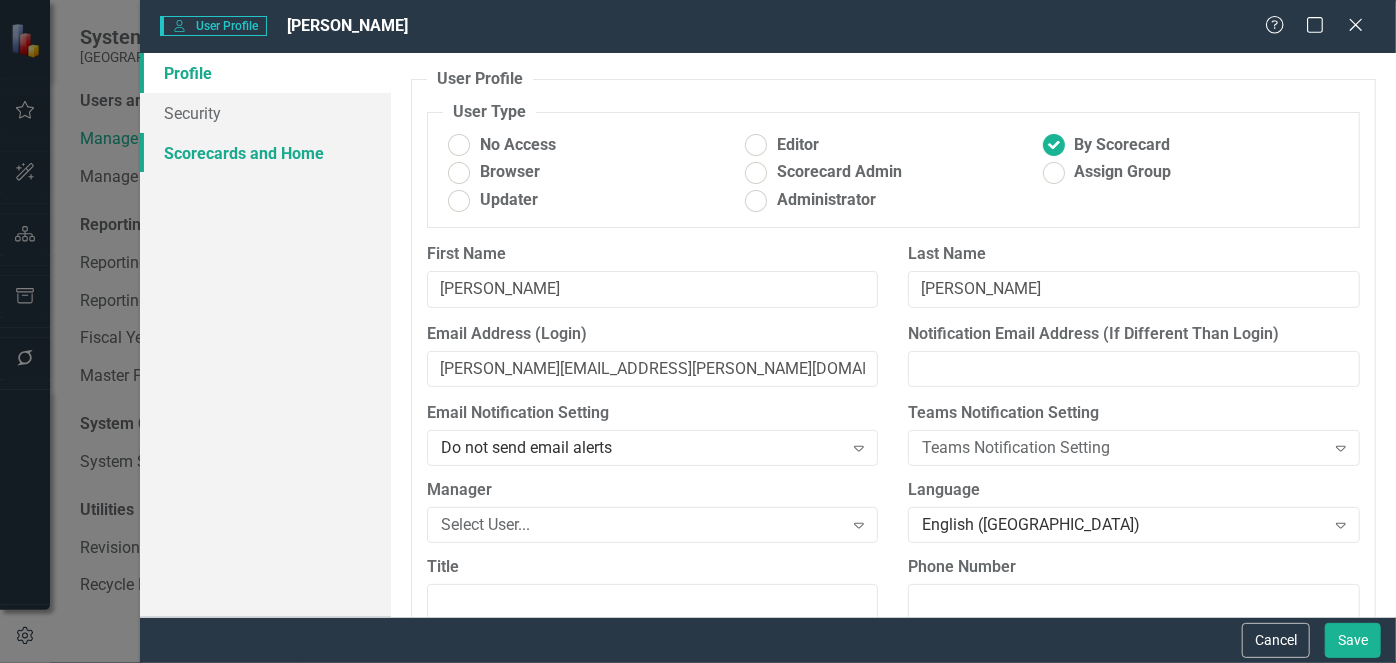 click on "Scorecards and Home" at bounding box center (265, 153) 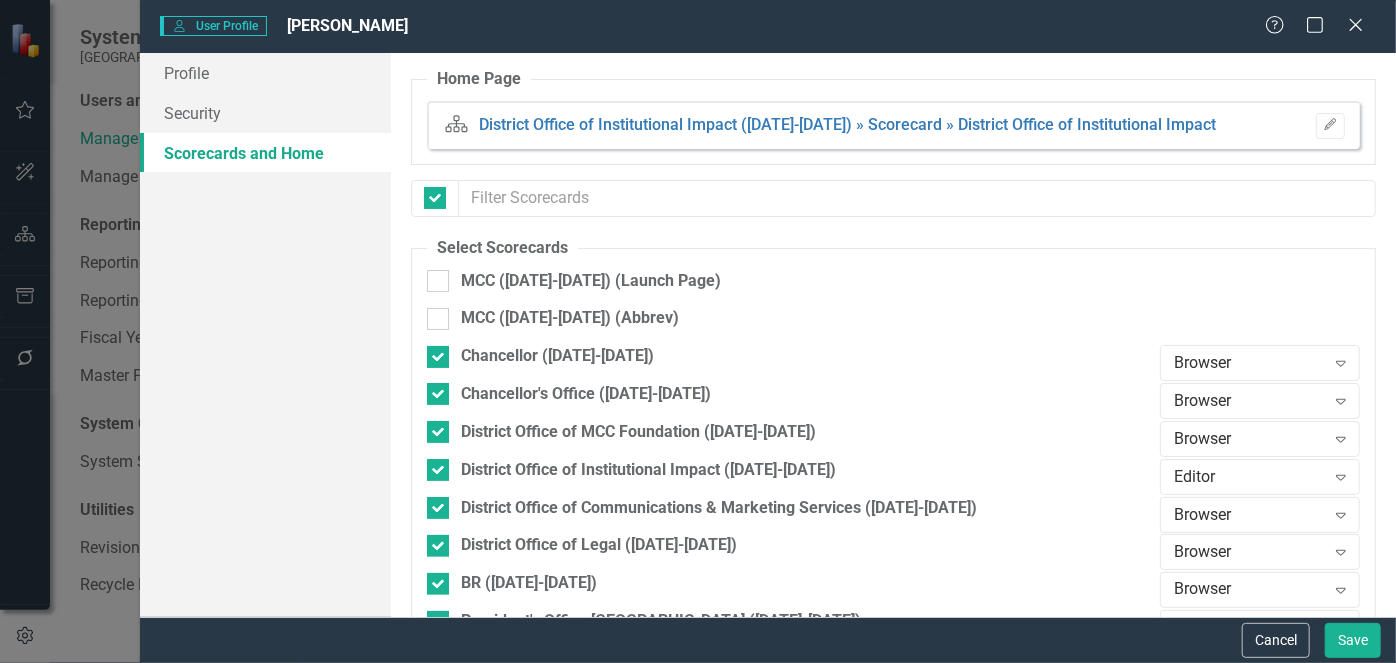 checkbox on "false" 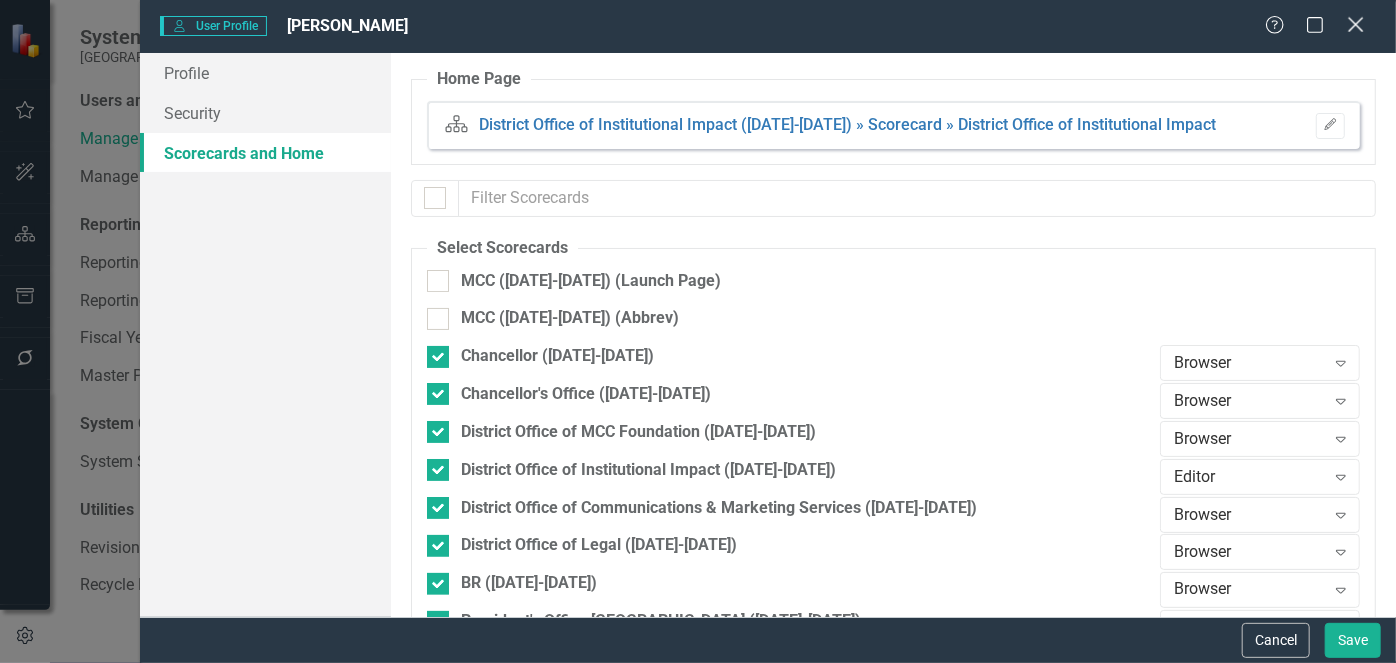 click on "Close" 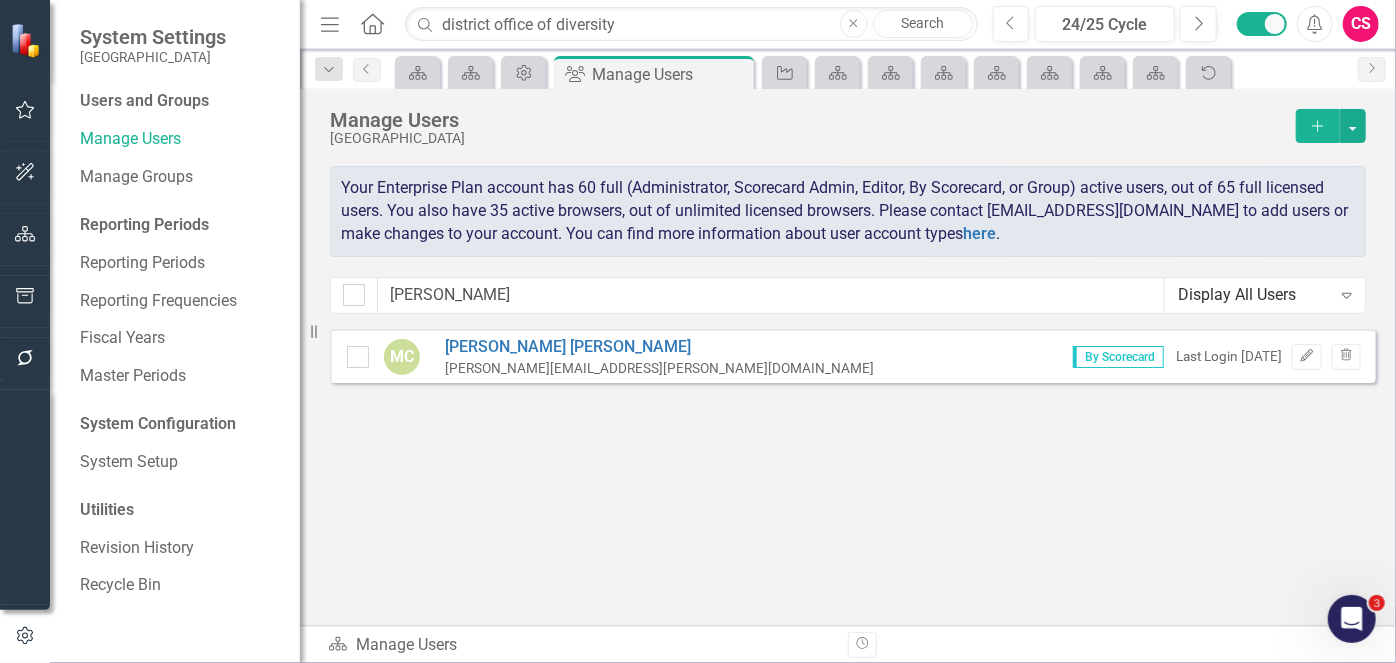 click at bounding box center [25, 235] 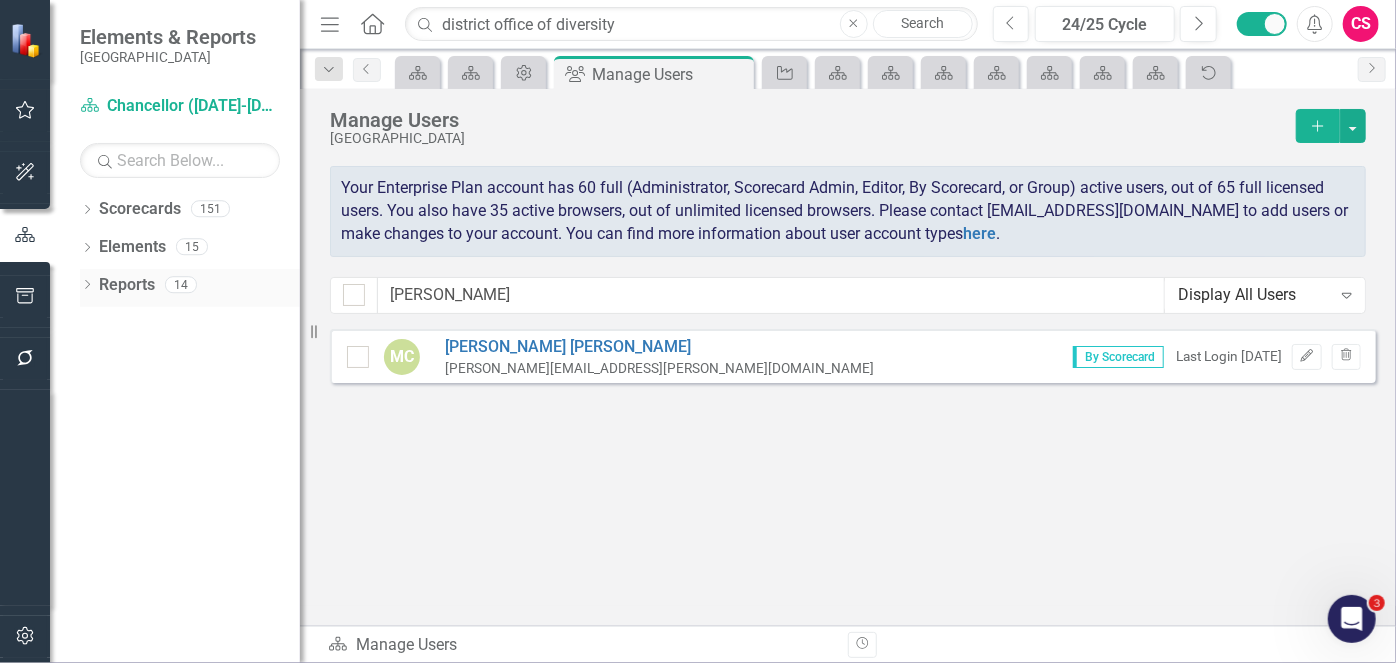 click on "Reports" at bounding box center [127, 285] 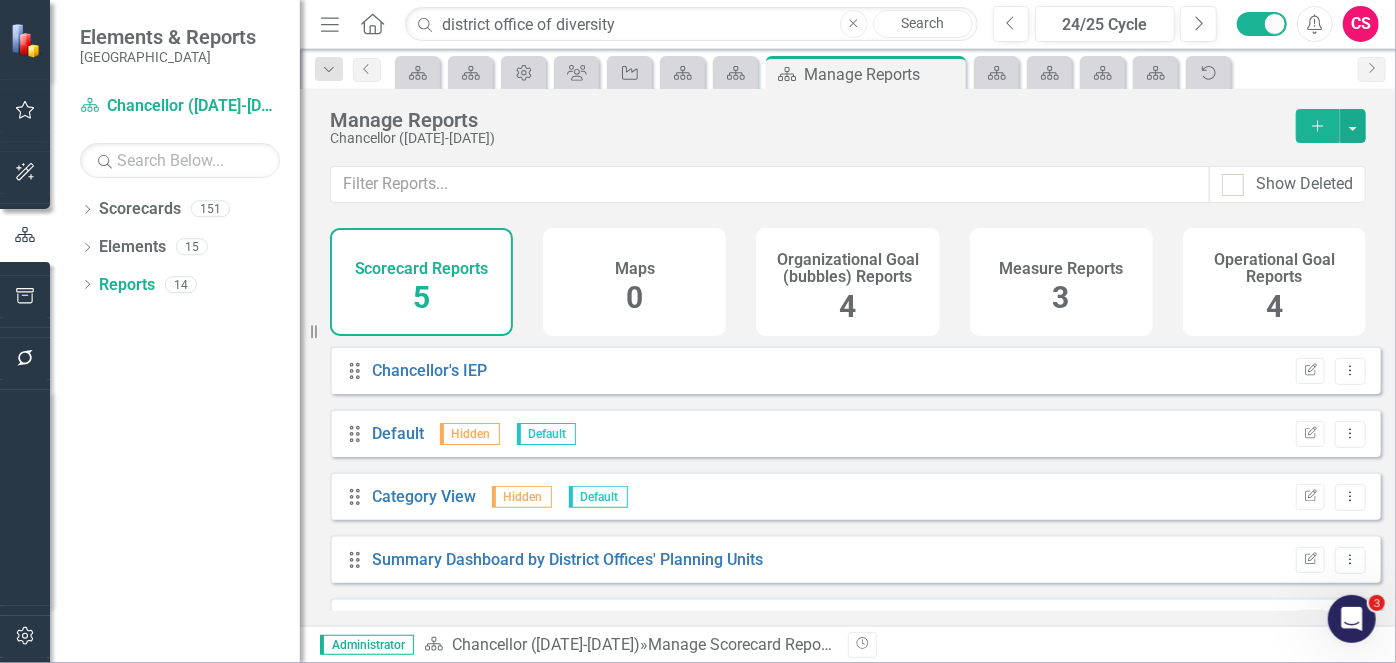 click at bounding box center [25, 637] 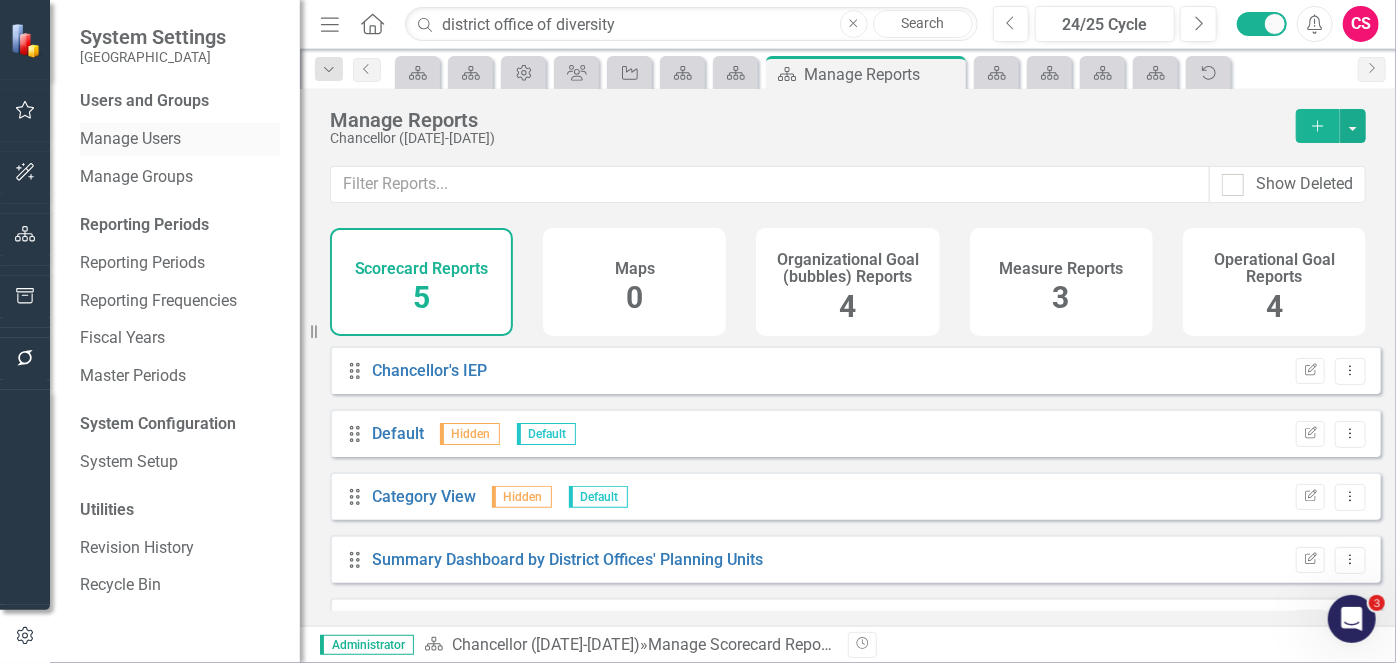 click on "Manage Users" at bounding box center (180, 139) 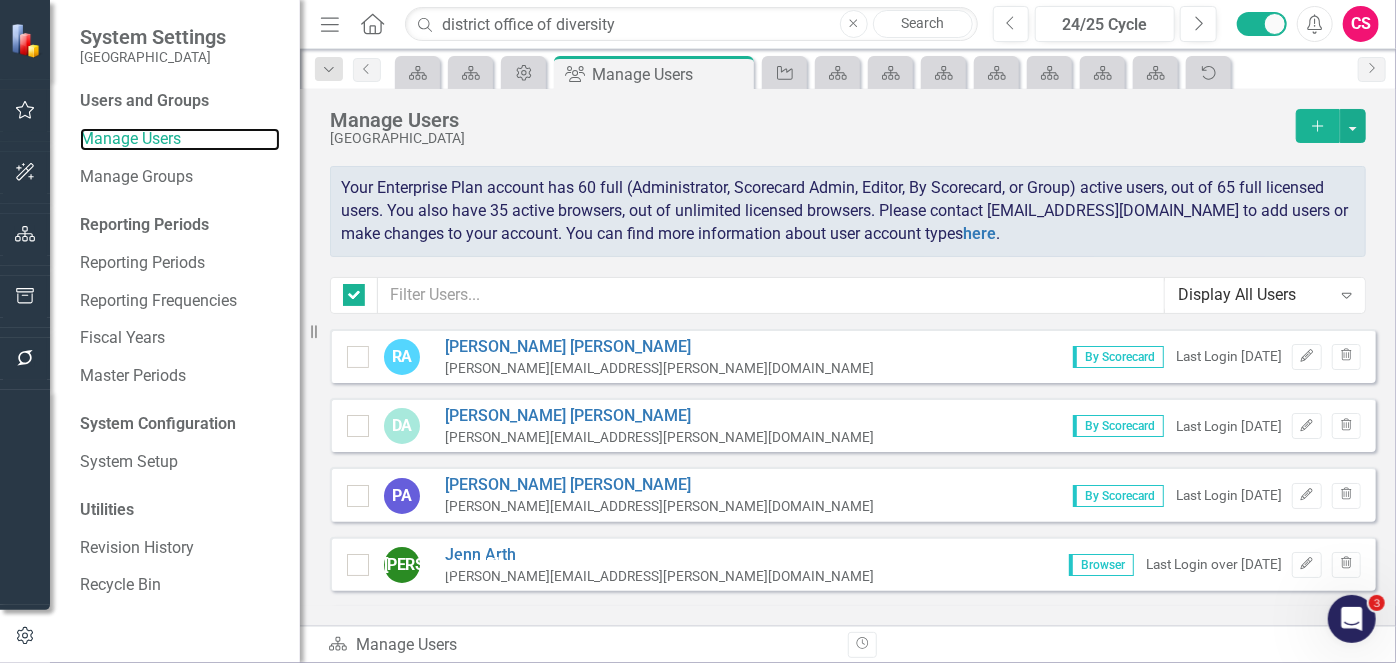 checkbox on "false" 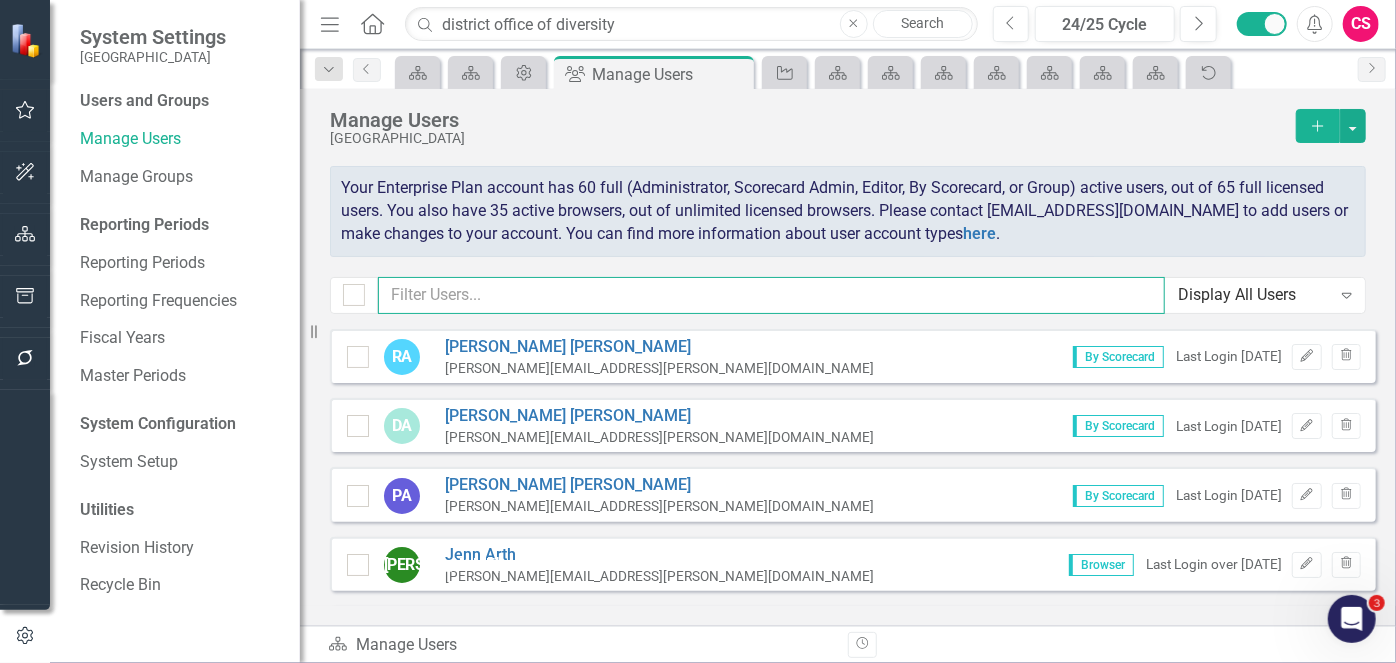 click at bounding box center [771, 295] 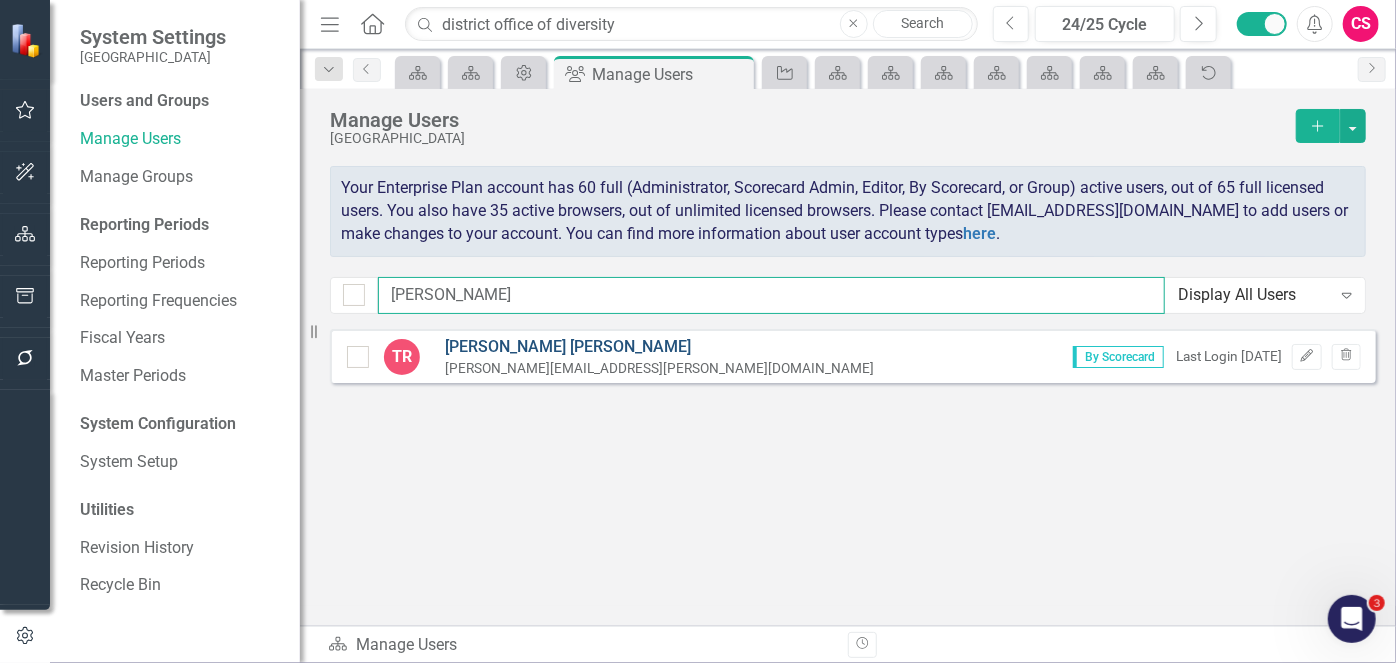type on "[PERSON_NAME]" 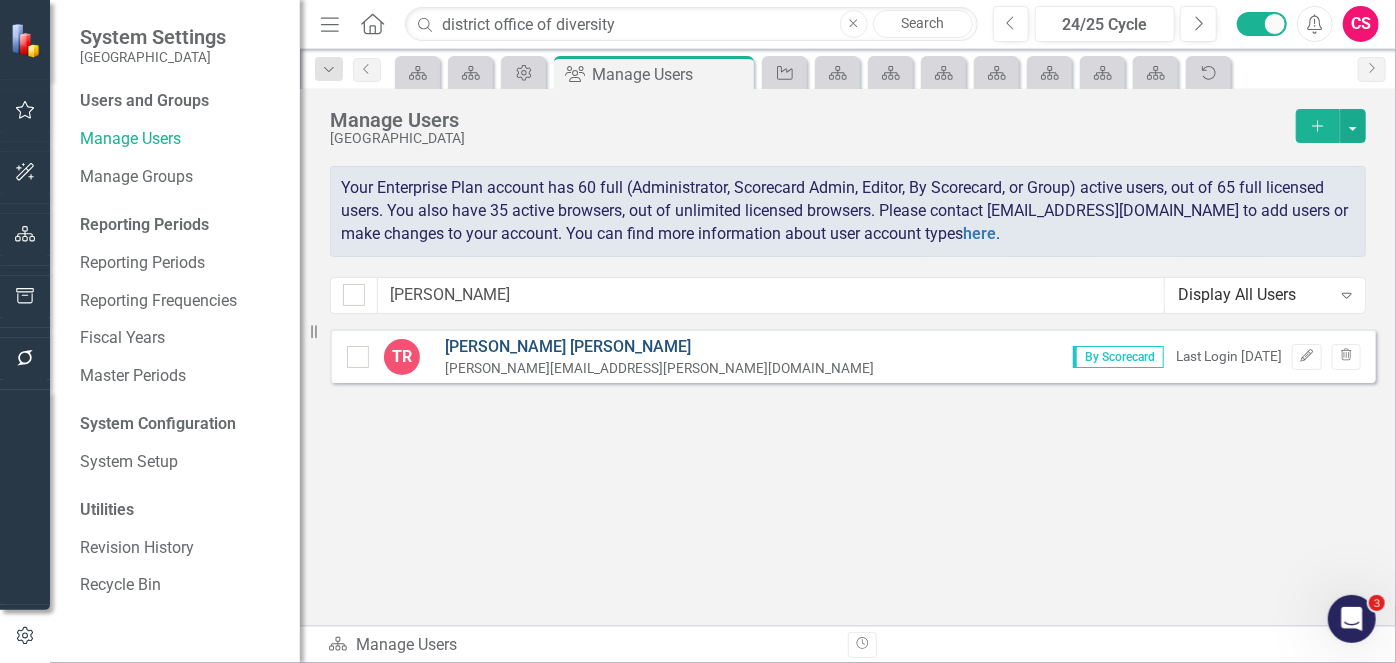 click on "[PERSON_NAME]" at bounding box center [659, 347] 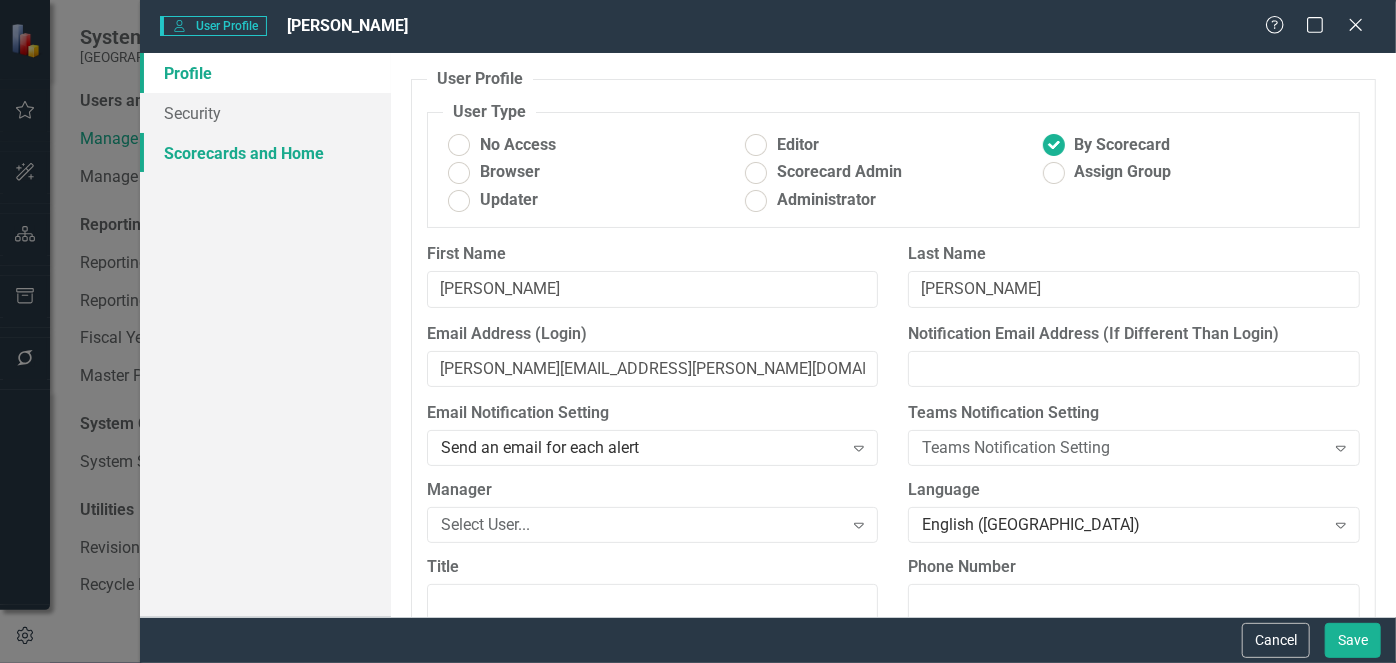 click on "Scorecards and Home" at bounding box center (265, 153) 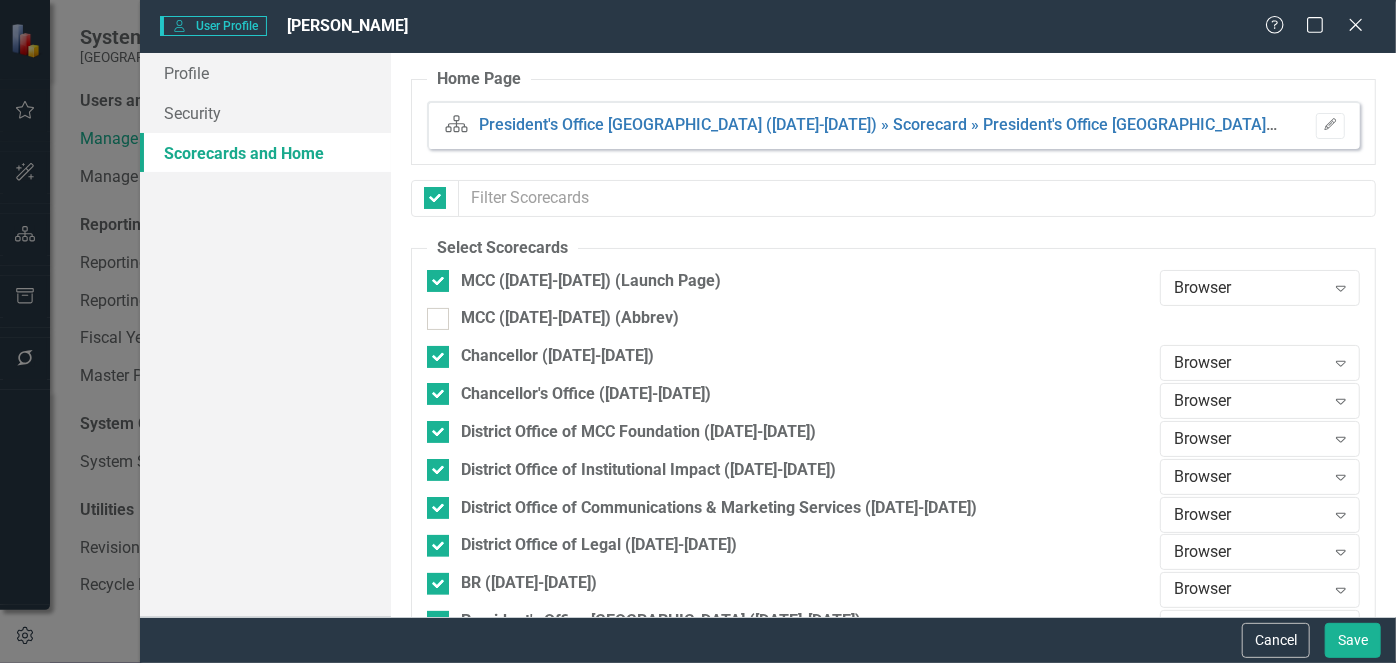 checkbox on "false" 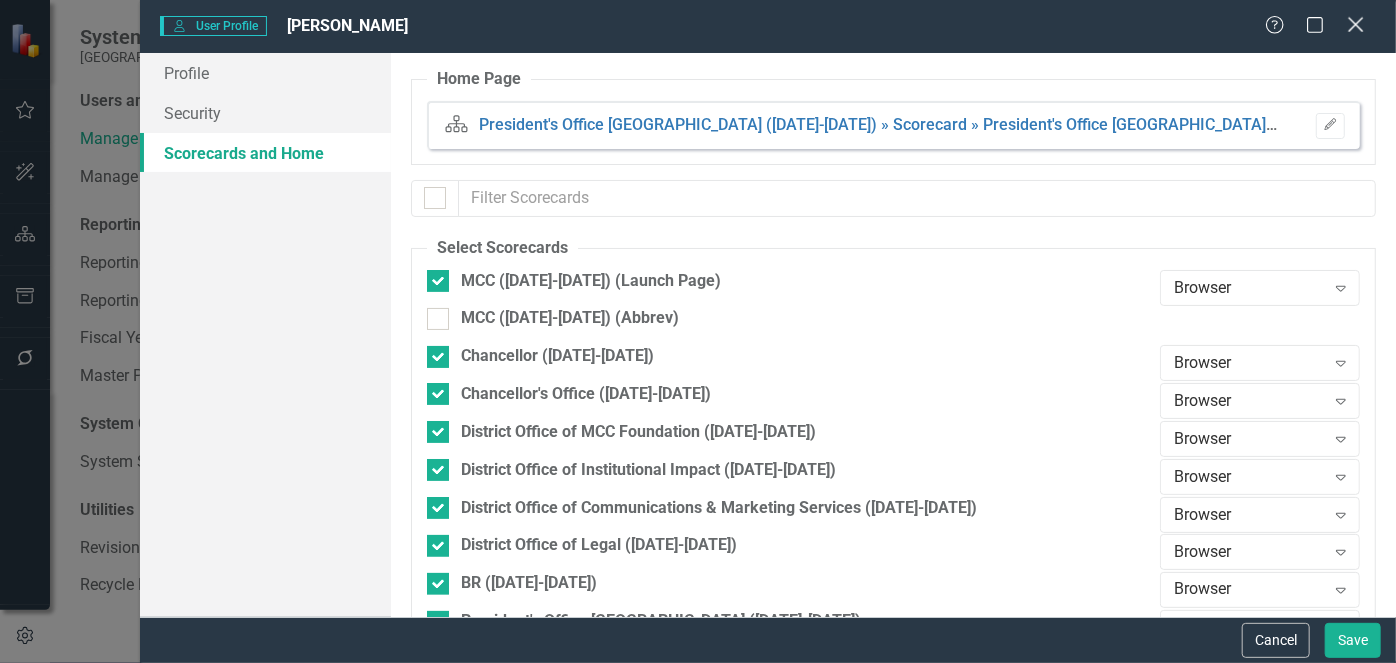 click on "Close" 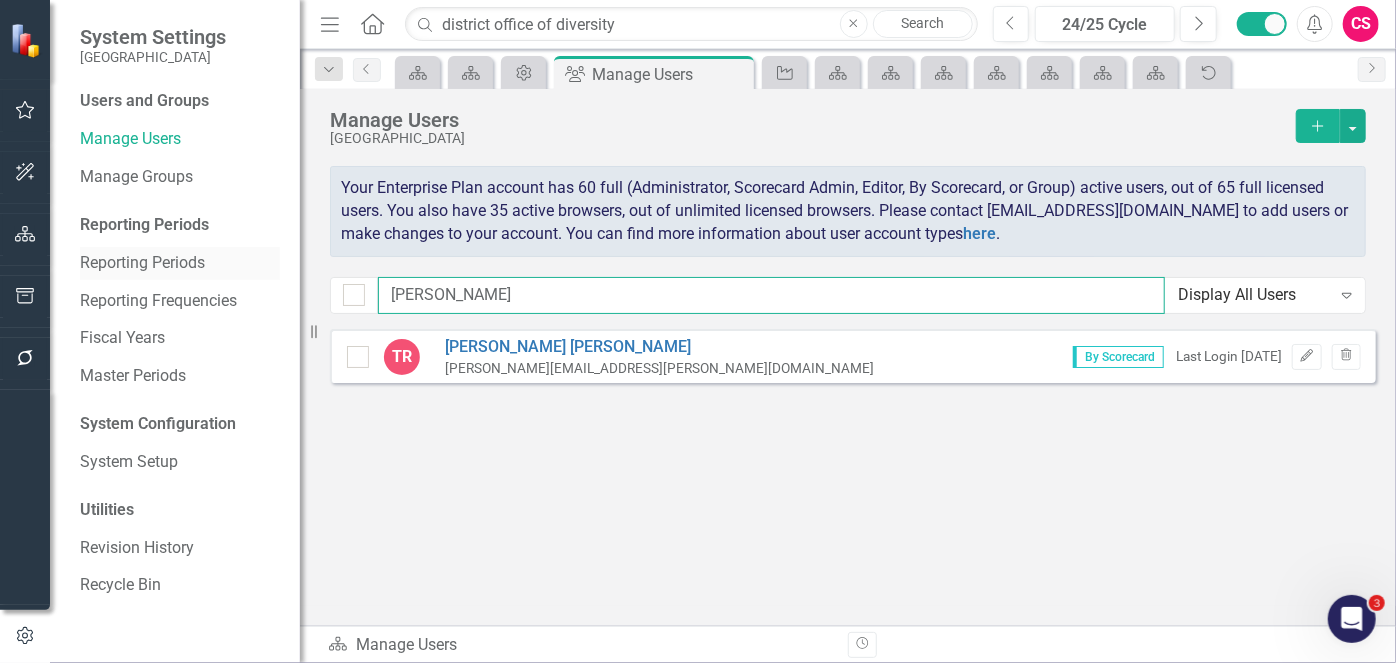 drag, startPoint x: 474, startPoint y: 302, endPoint x: 250, endPoint y: 274, distance: 225.74321 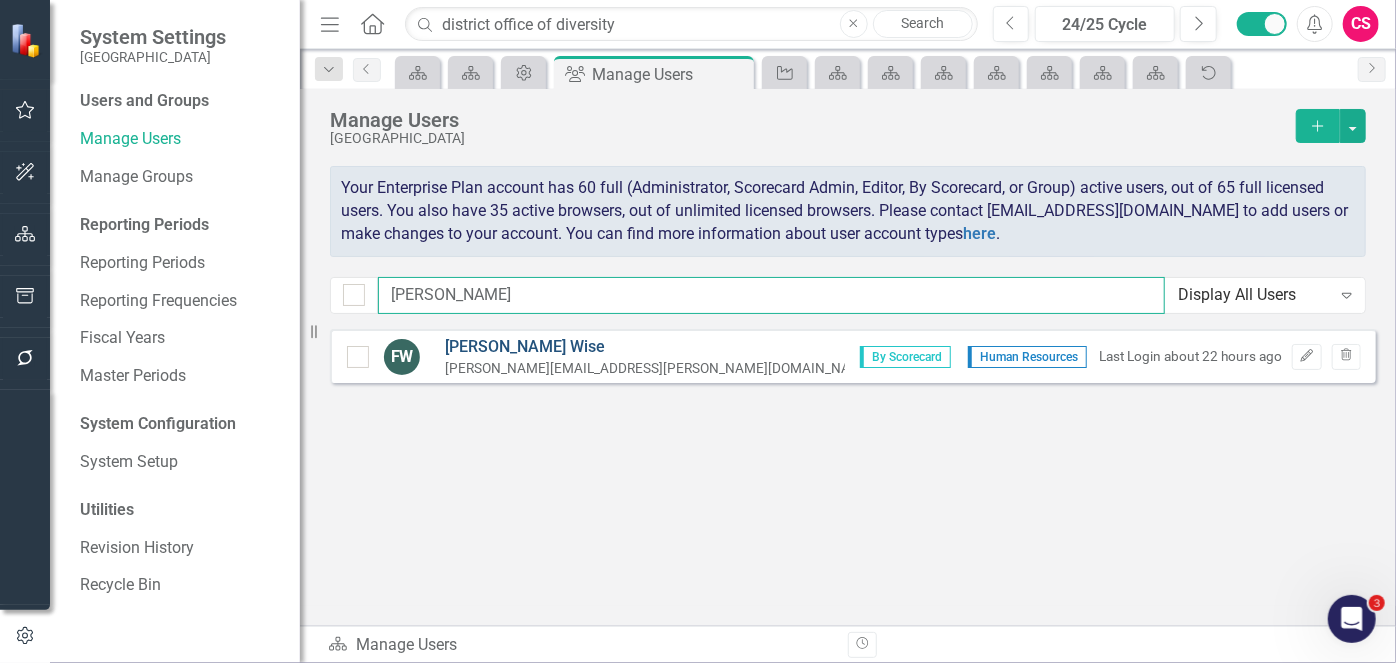 type on "[PERSON_NAME]" 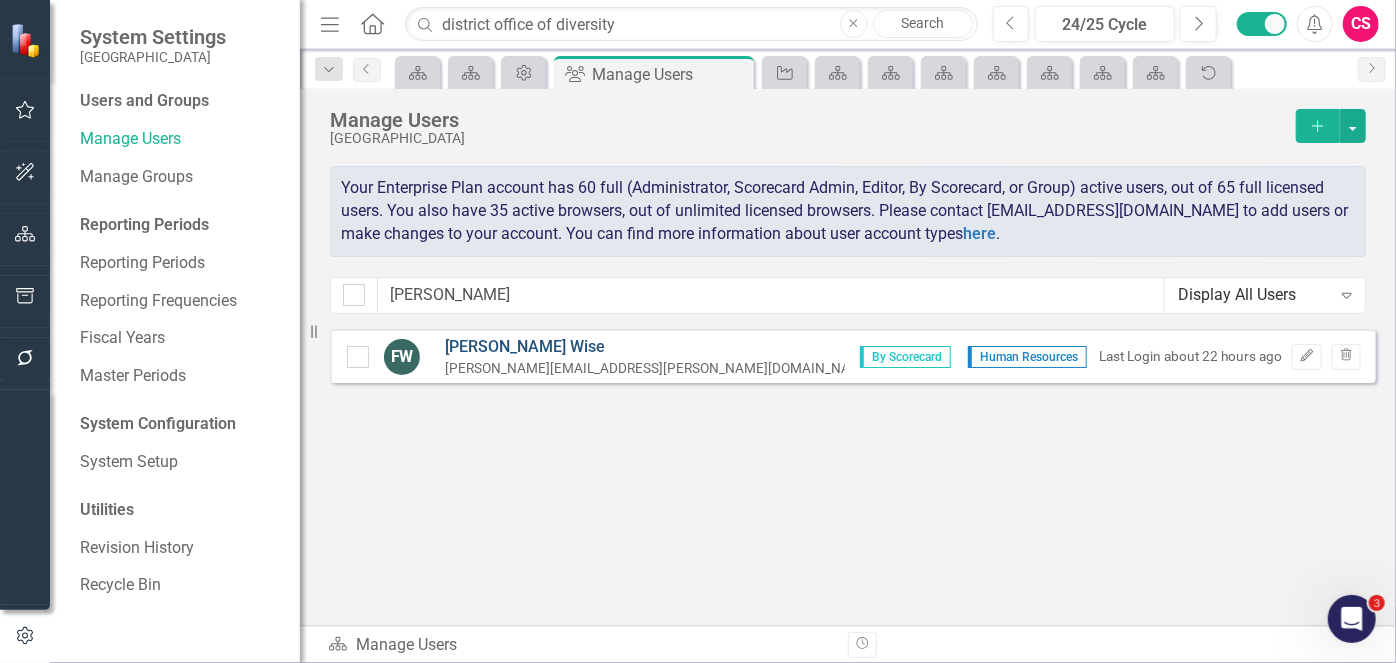 click on "[PERSON_NAME]" at bounding box center (659, 347) 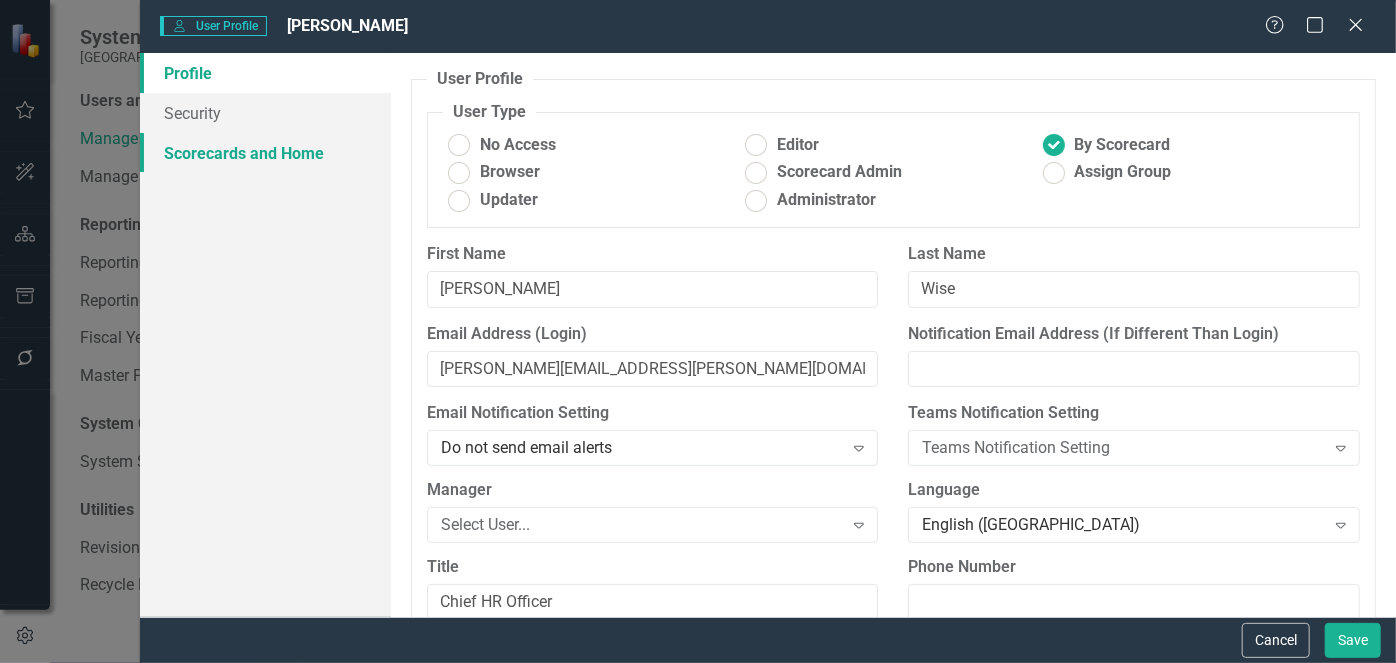 click on "Scorecards and Home" at bounding box center (265, 153) 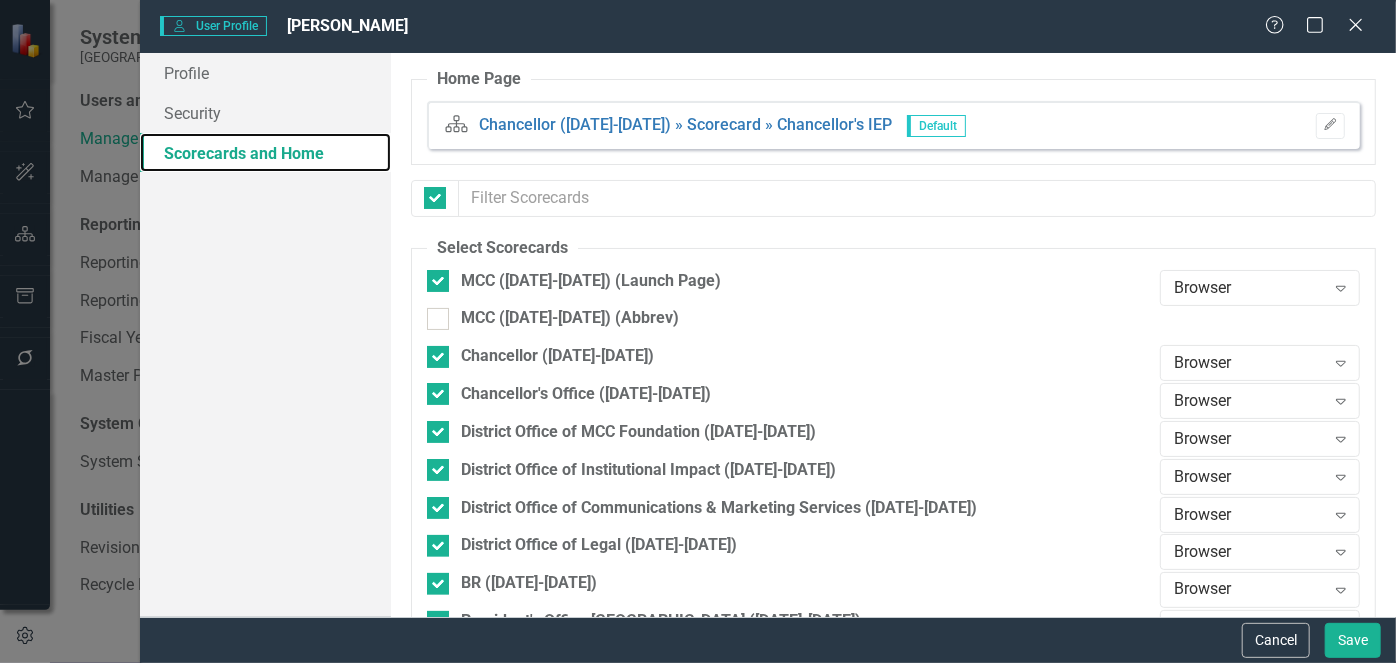 checkbox on "false" 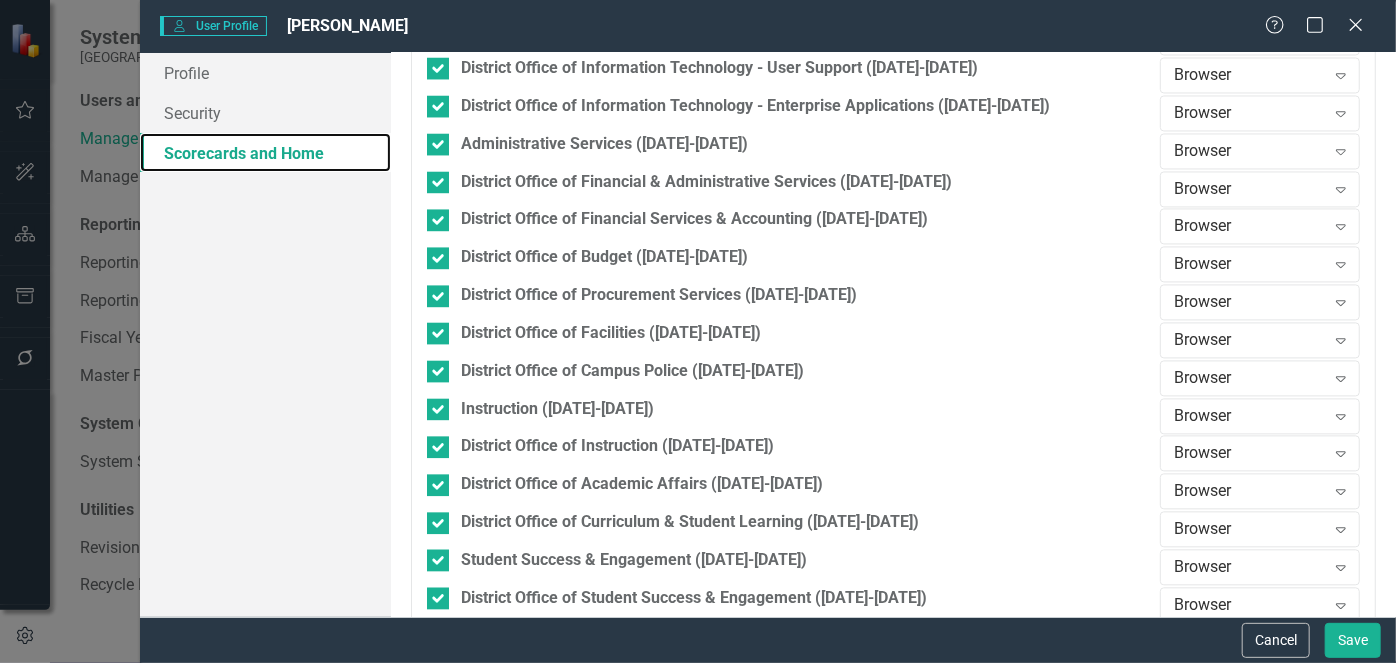 scroll, scrollTop: 0, scrollLeft: 0, axis: both 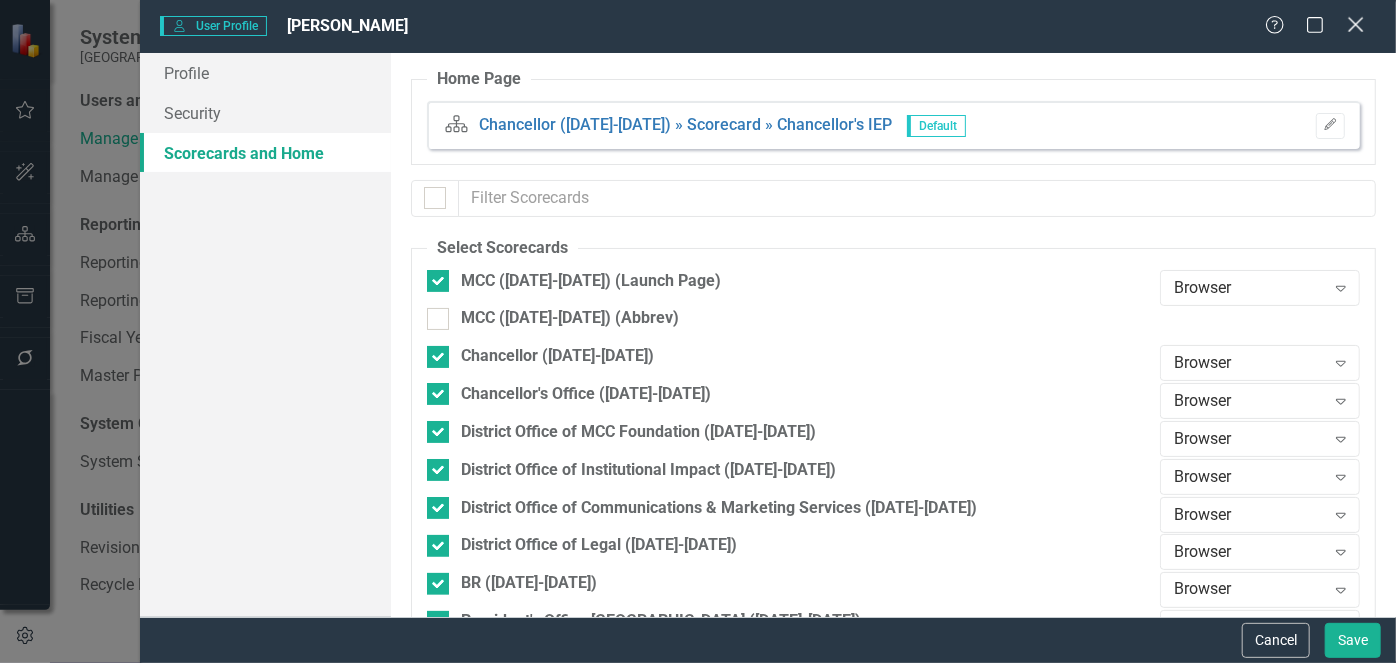 click 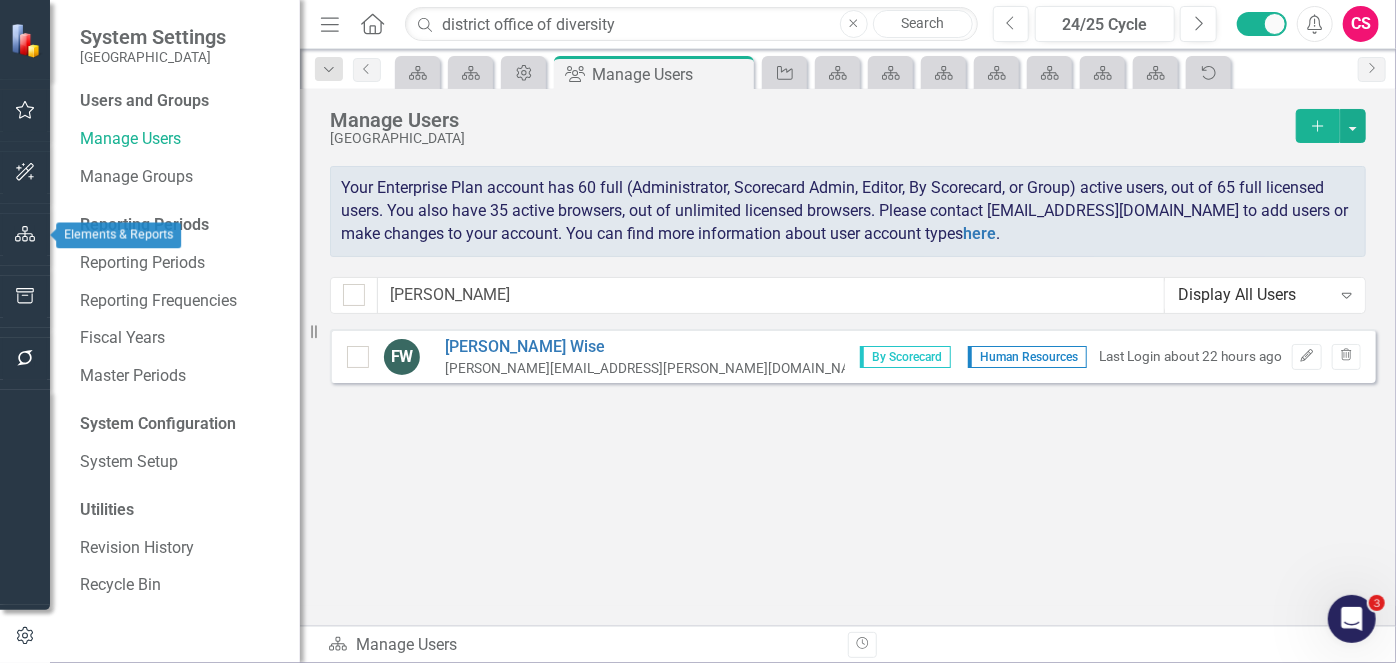 click at bounding box center (25, 235) 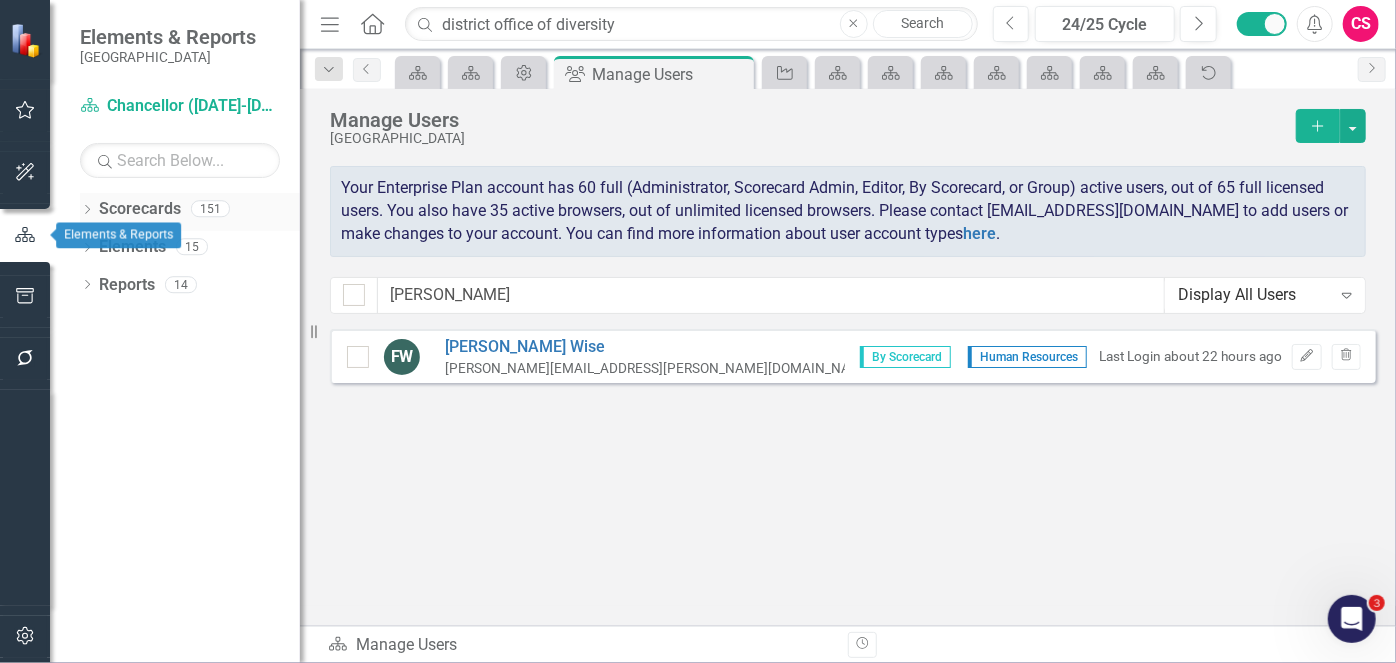 click on "Scorecards" at bounding box center [140, 209] 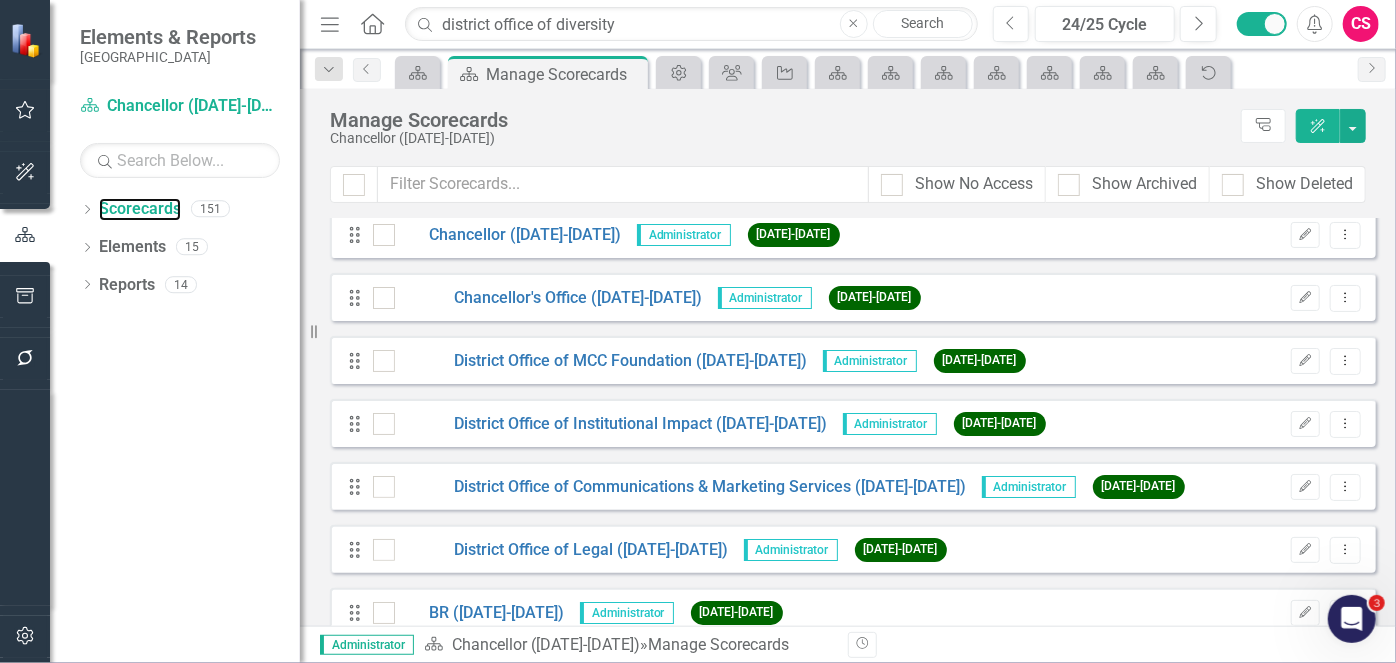 scroll, scrollTop: 0, scrollLeft: 0, axis: both 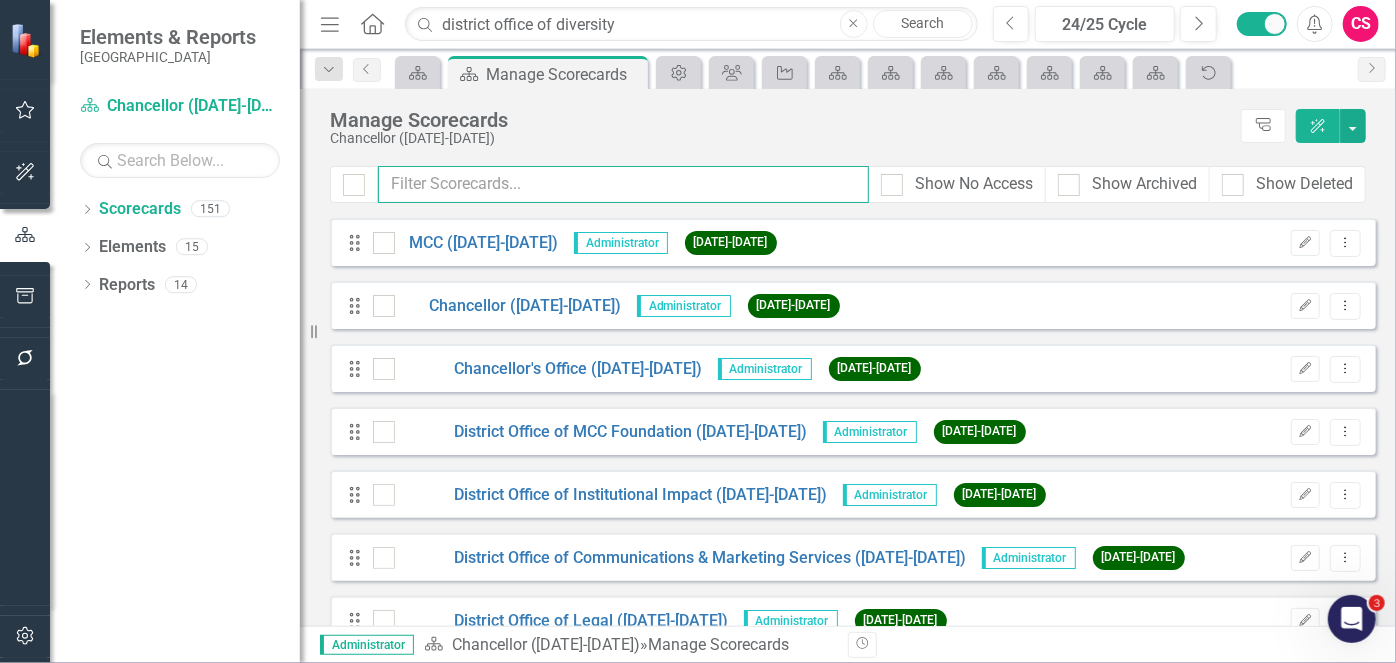 click at bounding box center [623, 184] 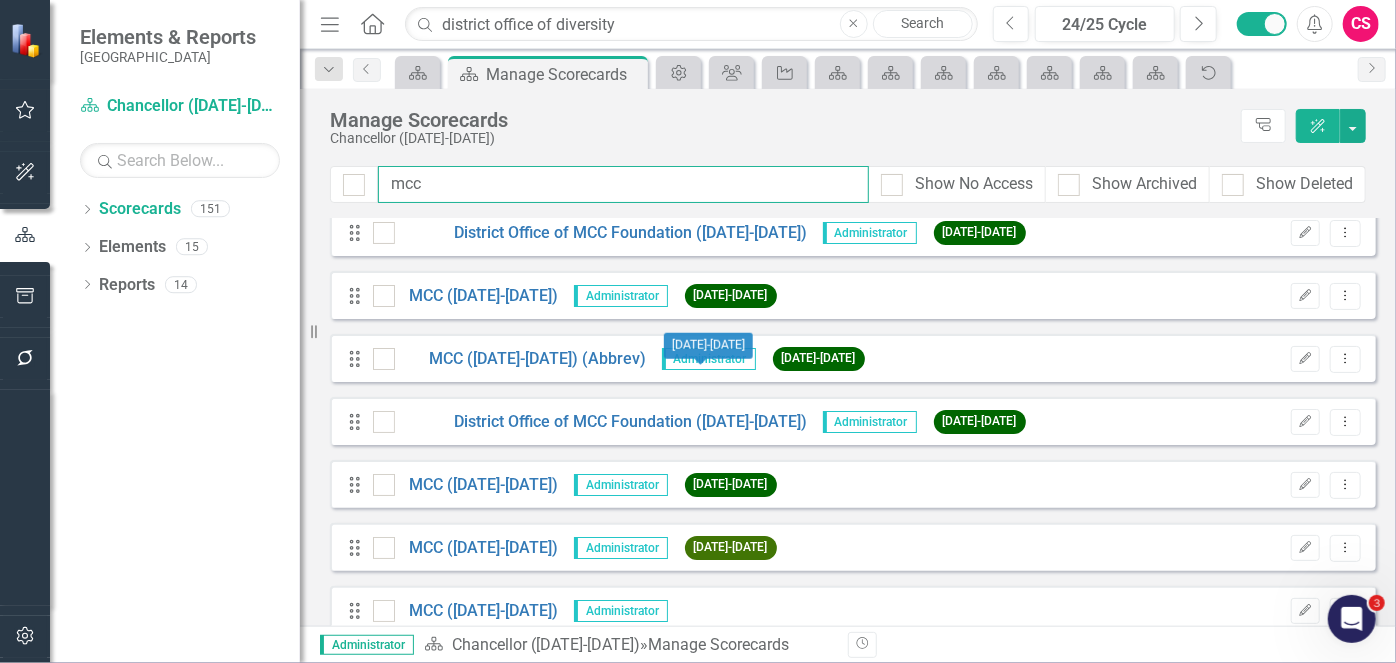scroll, scrollTop: 0, scrollLeft: 0, axis: both 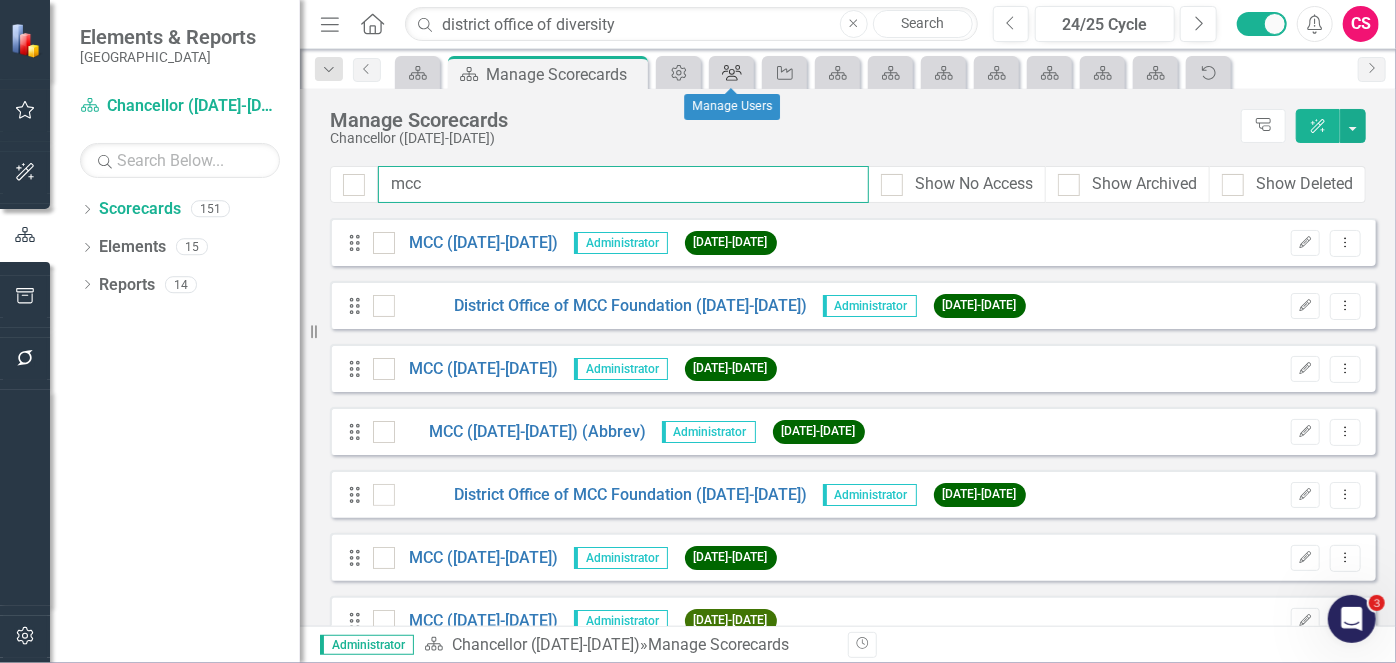 type on "mcc" 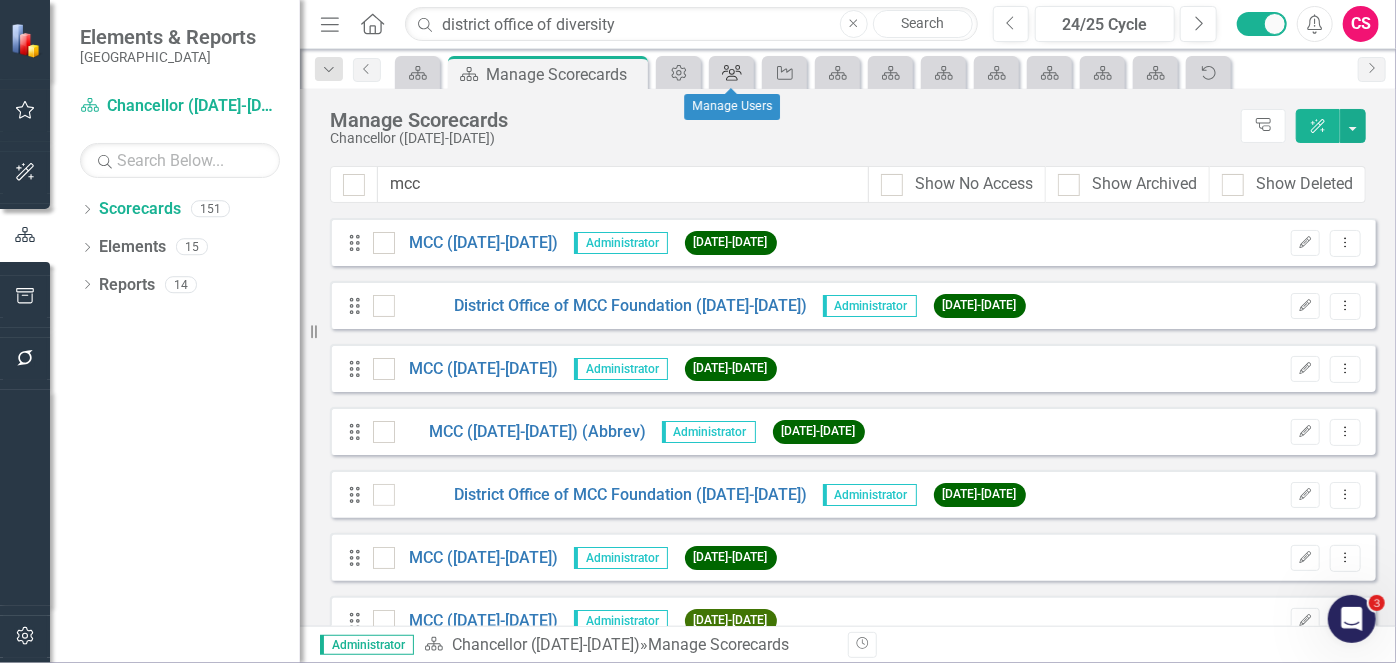 click on "Group" at bounding box center (728, 72) 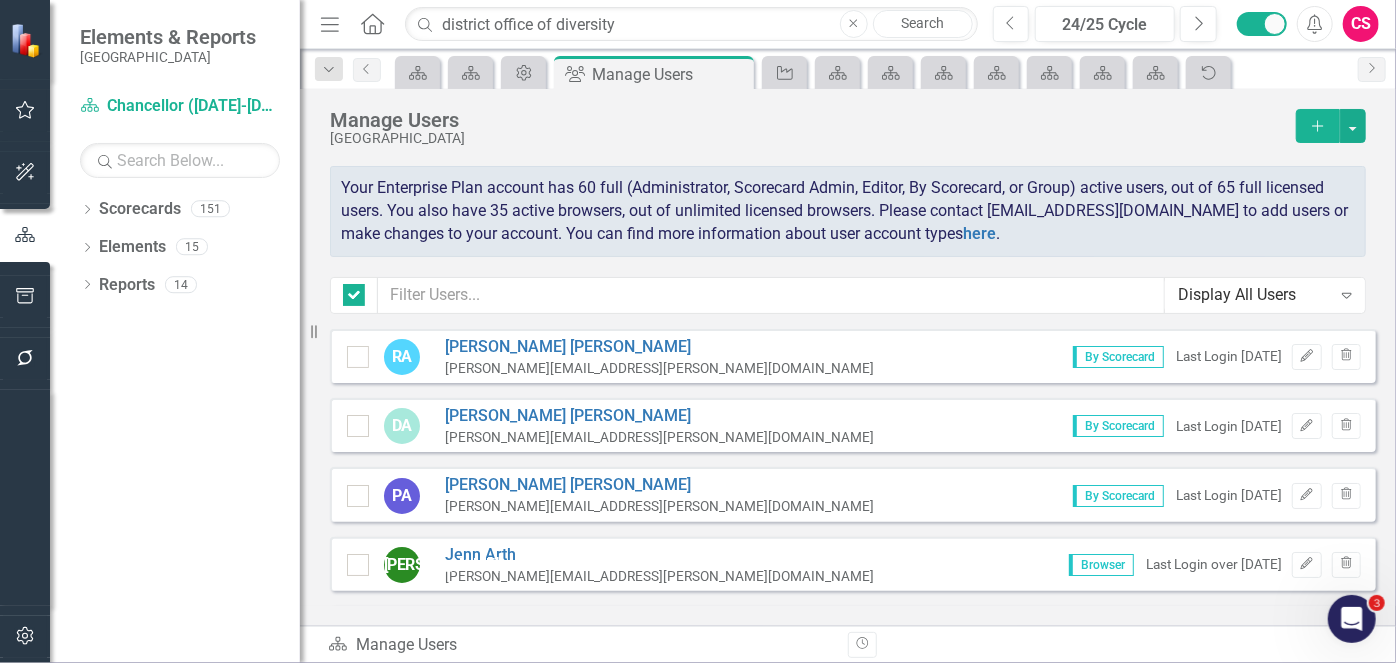 checkbox on "false" 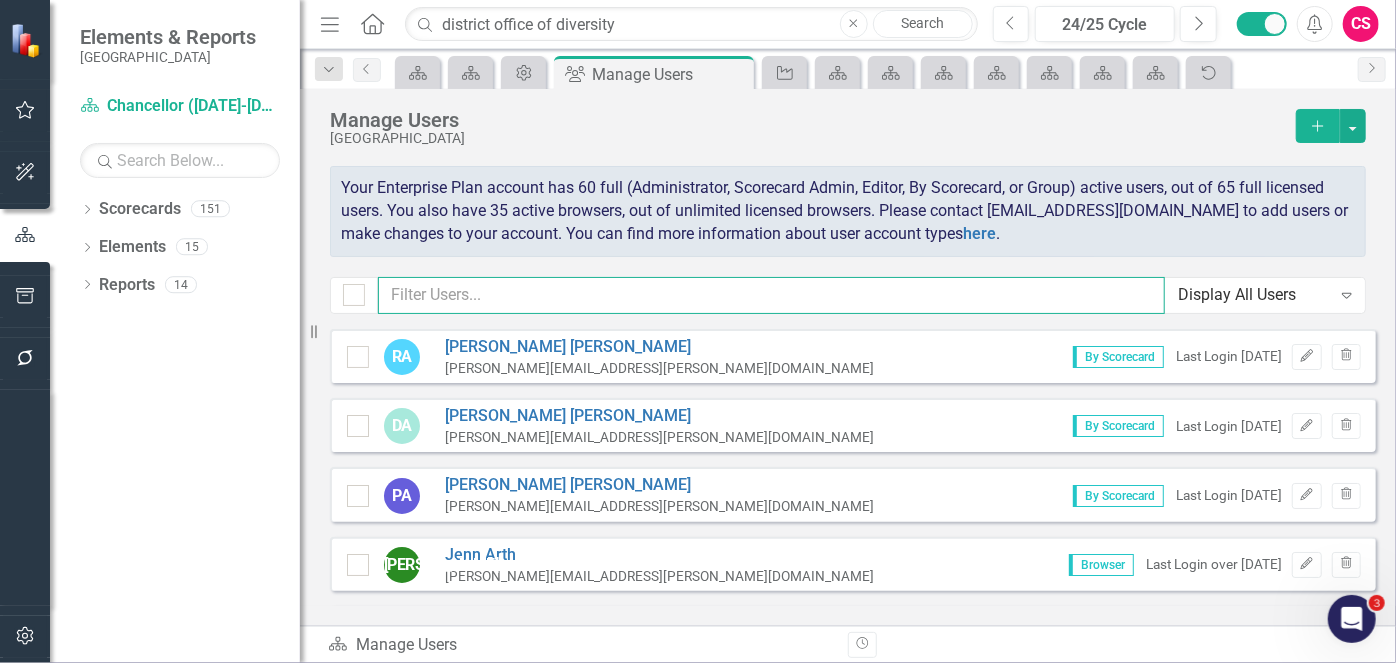 click at bounding box center (771, 295) 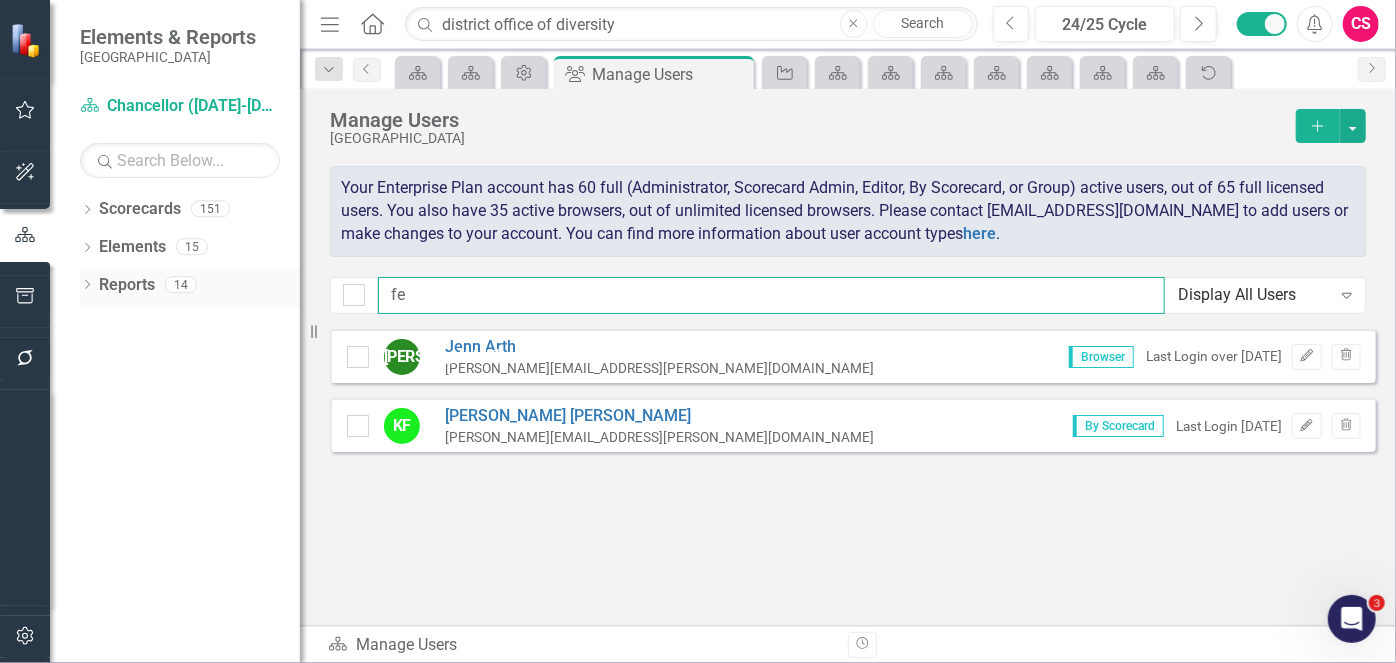 drag, startPoint x: 527, startPoint y: 307, endPoint x: 102, endPoint y: 272, distance: 426.43875 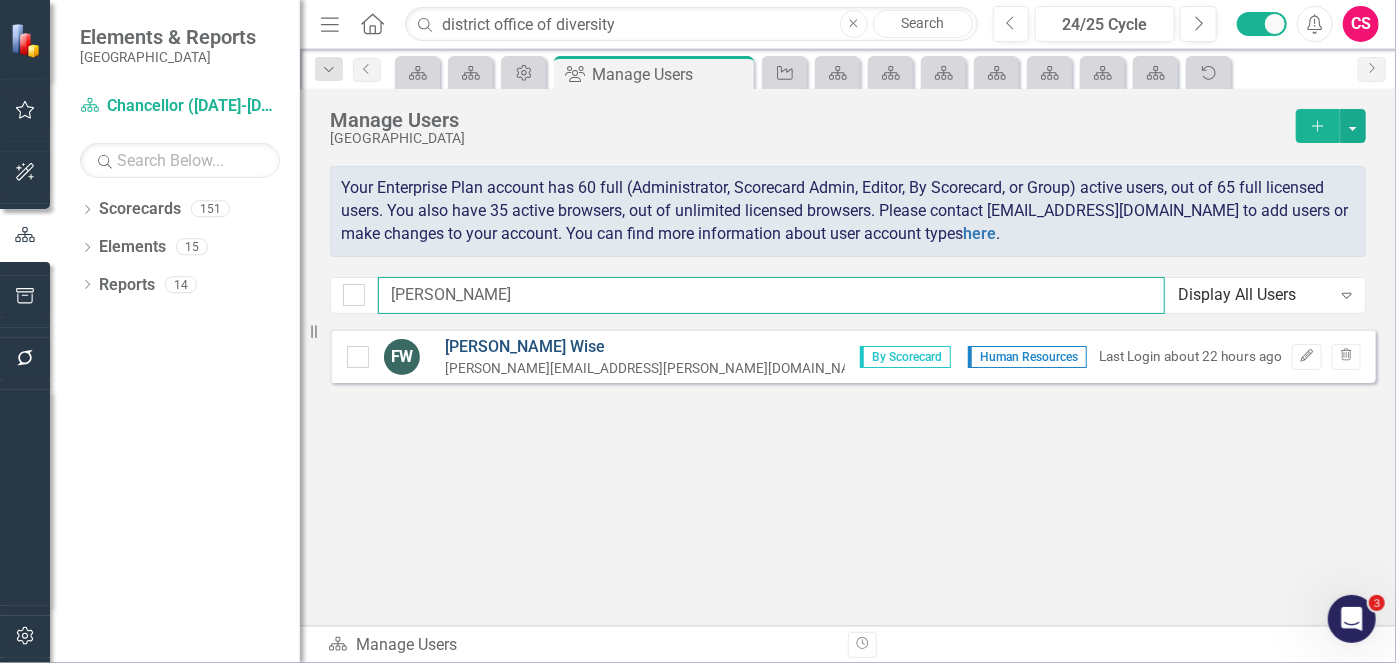 type on "[PERSON_NAME]" 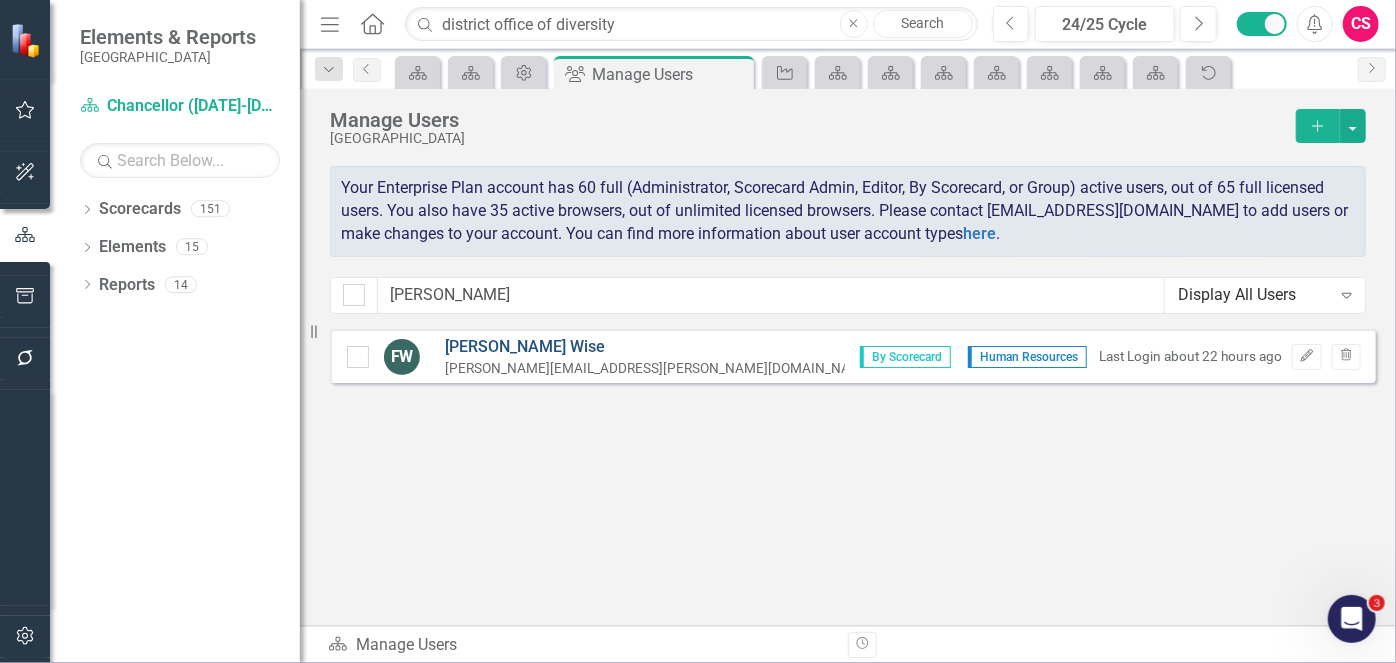click on "[PERSON_NAME]" at bounding box center [659, 347] 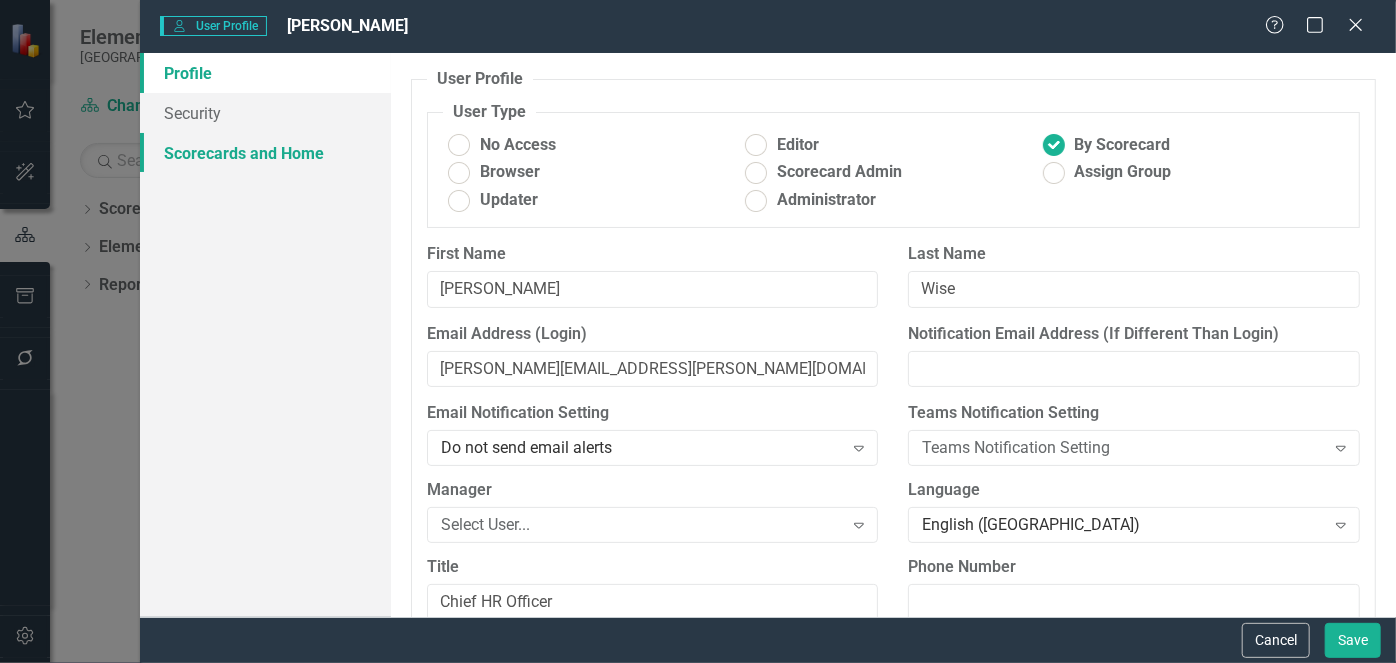 click on "Scorecards and Home" at bounding box center [265, 153] 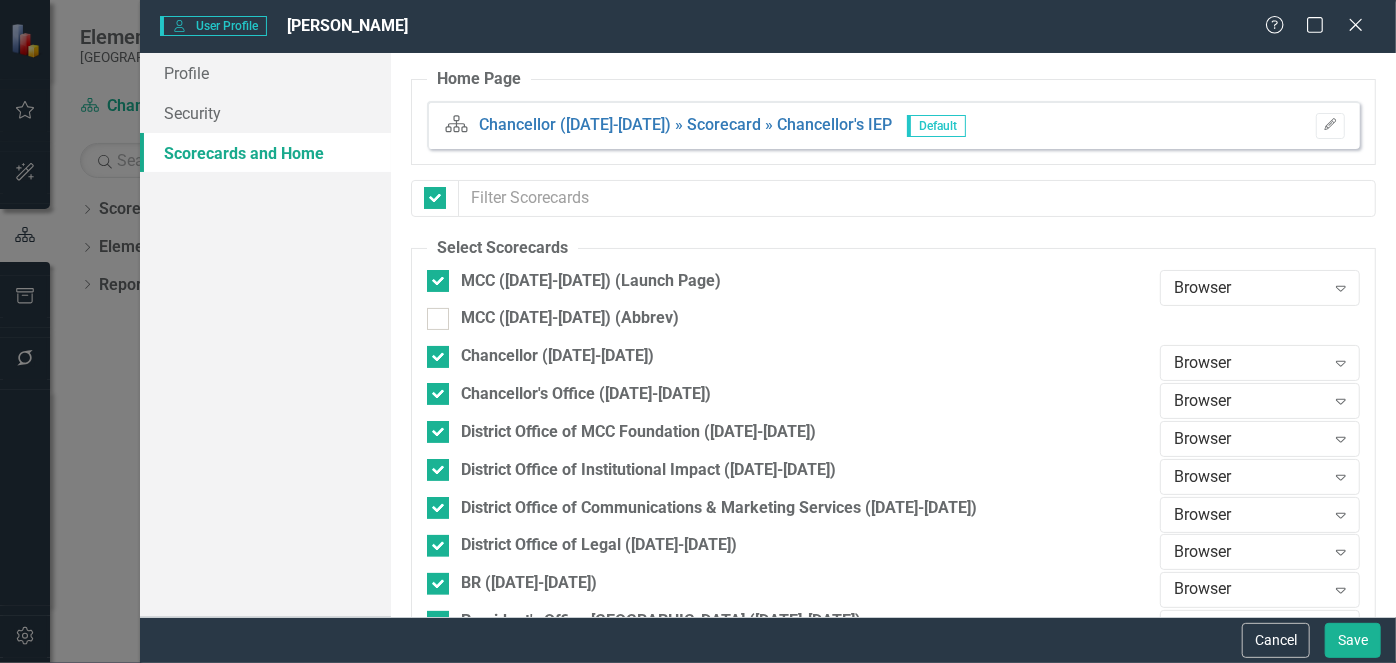 checkbox on "false" 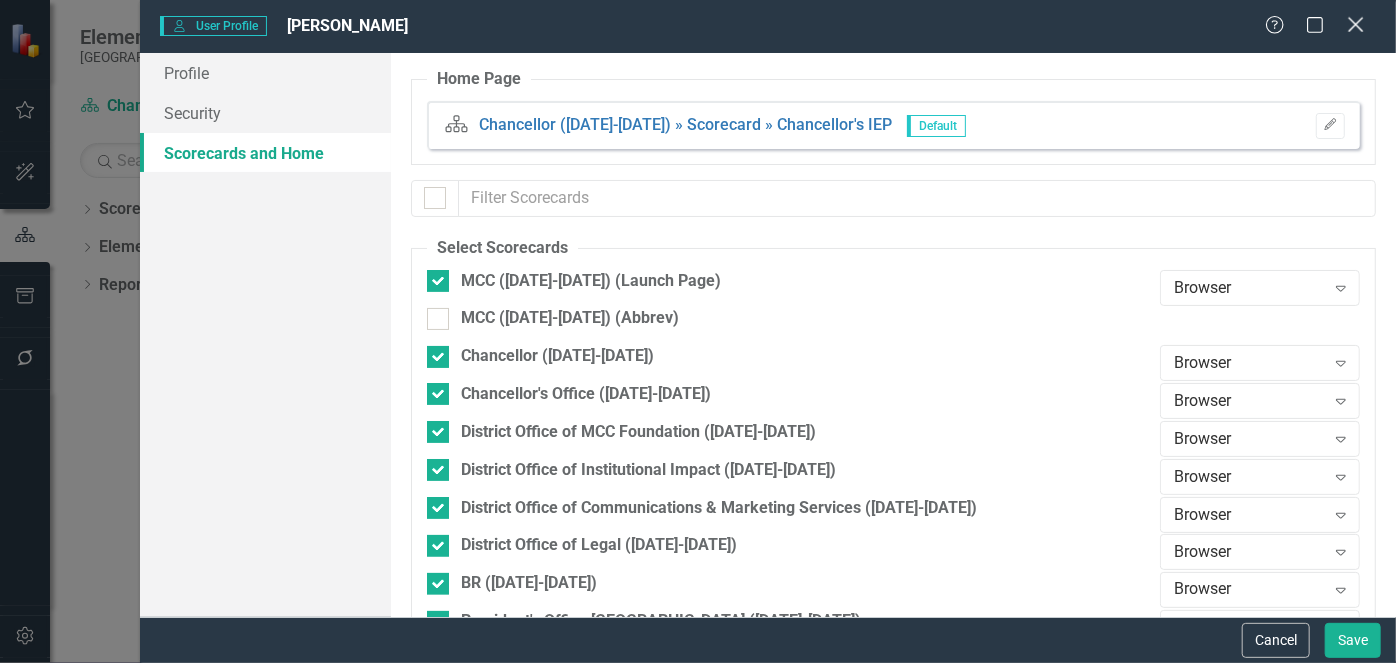 click on "Close" 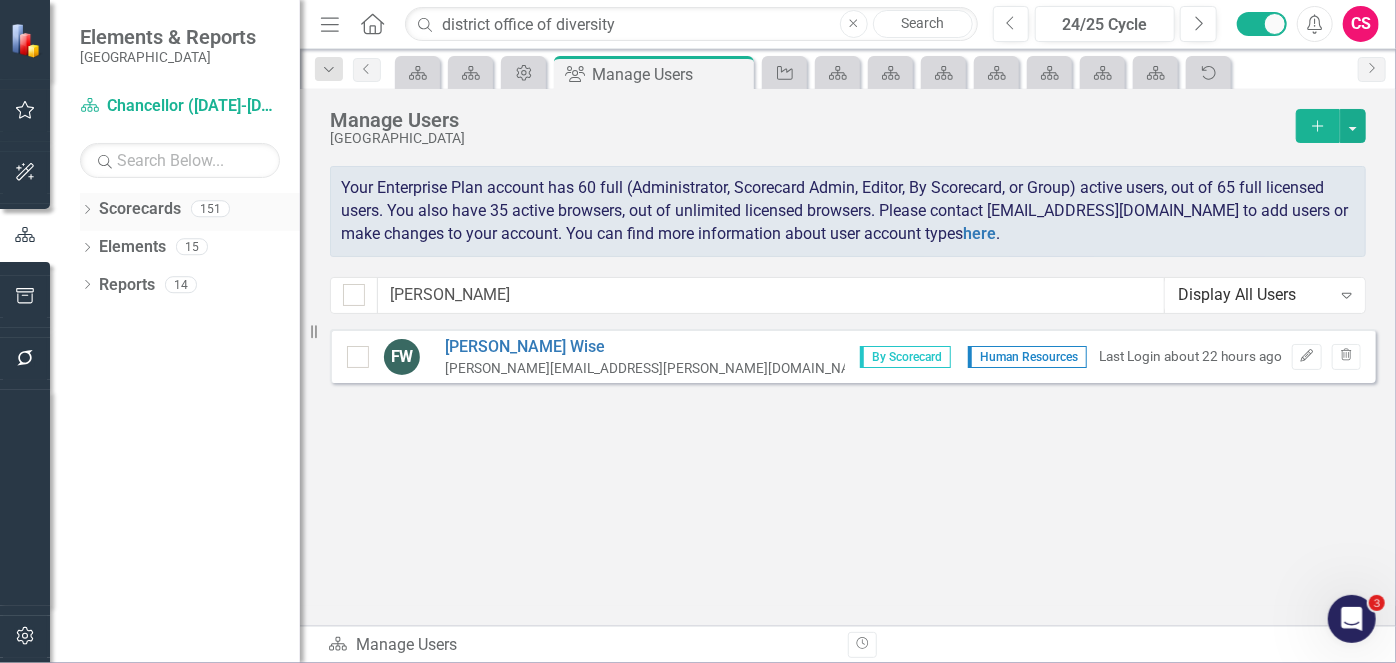 click on "Scorecards" at bounding box center [140, 209] 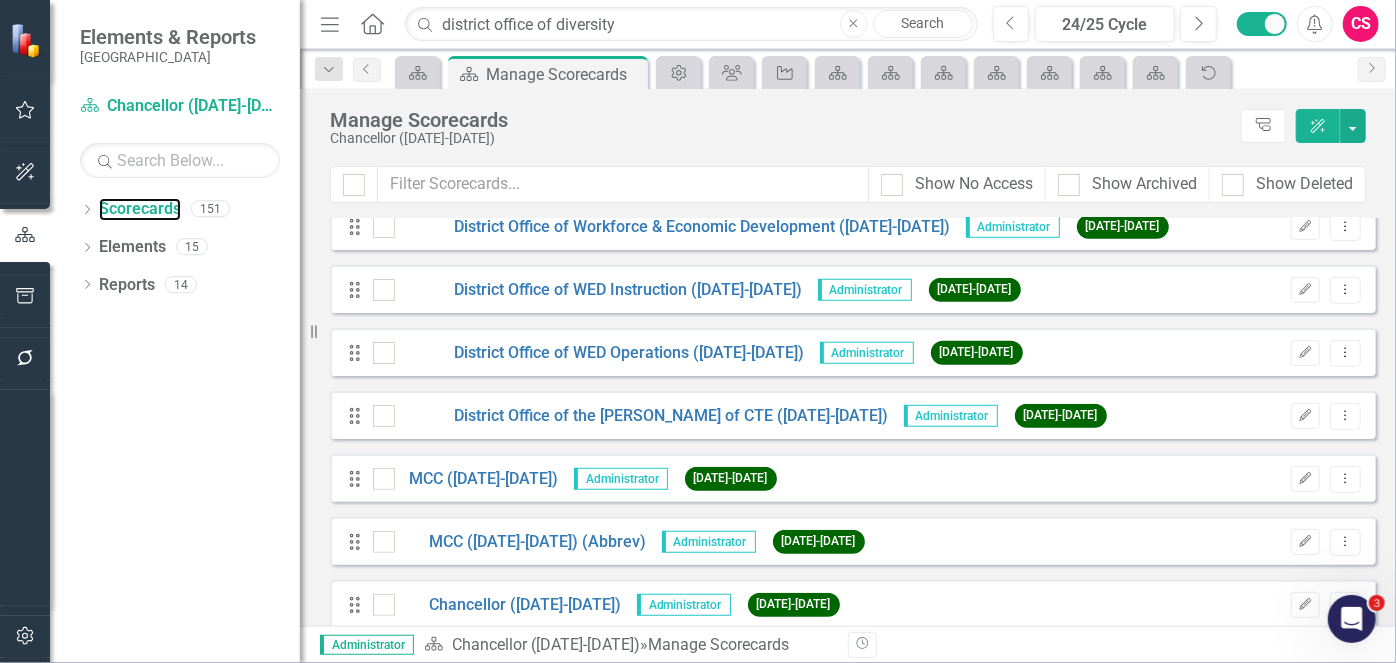 scroll, scrollTop: 4454, scrollLeft: 0, axis: vertical 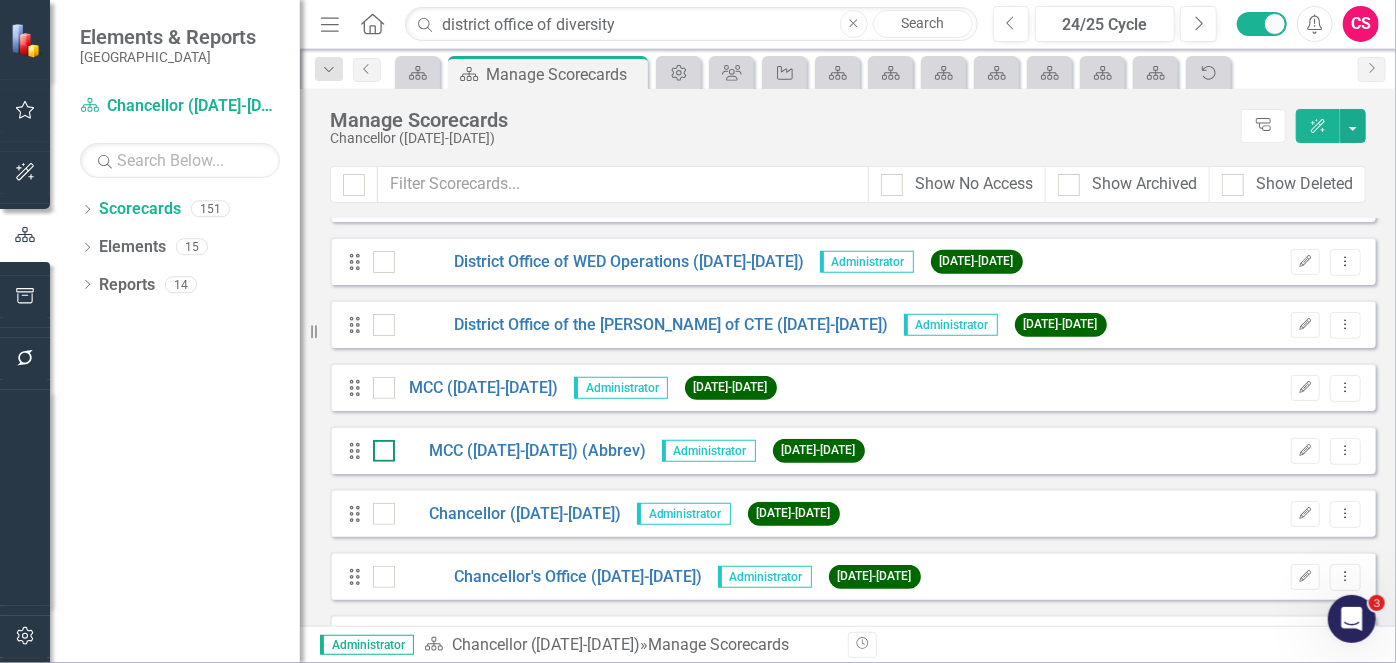 click at bounding box center (384, 451) 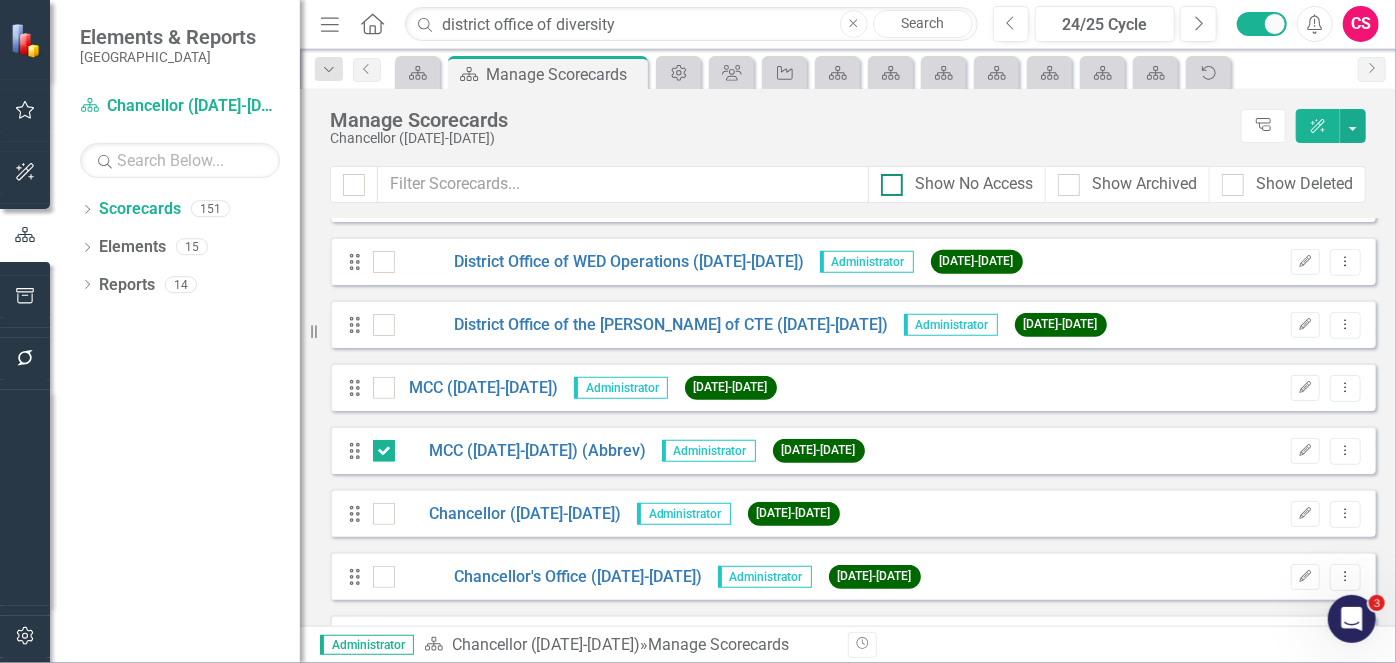 click on "Show No Access" at bounding box center (974, 184) 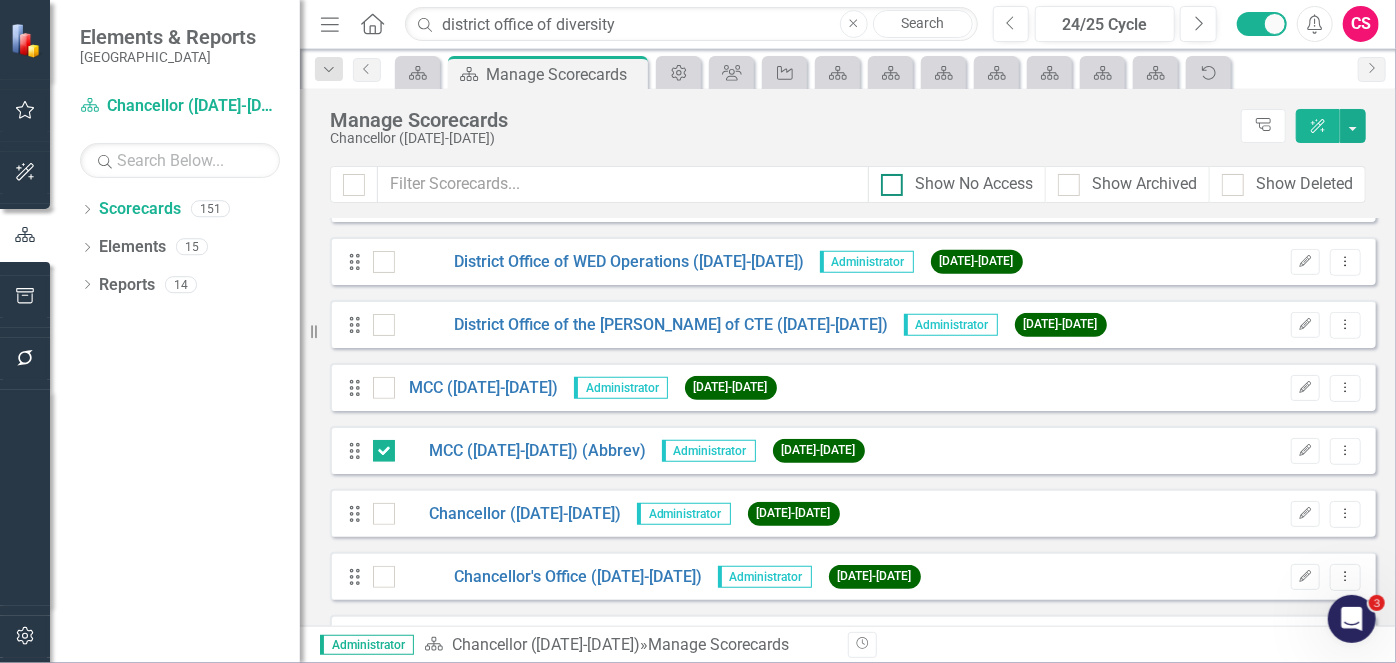 click on "Show No Access" at bounding box center [887, 180] 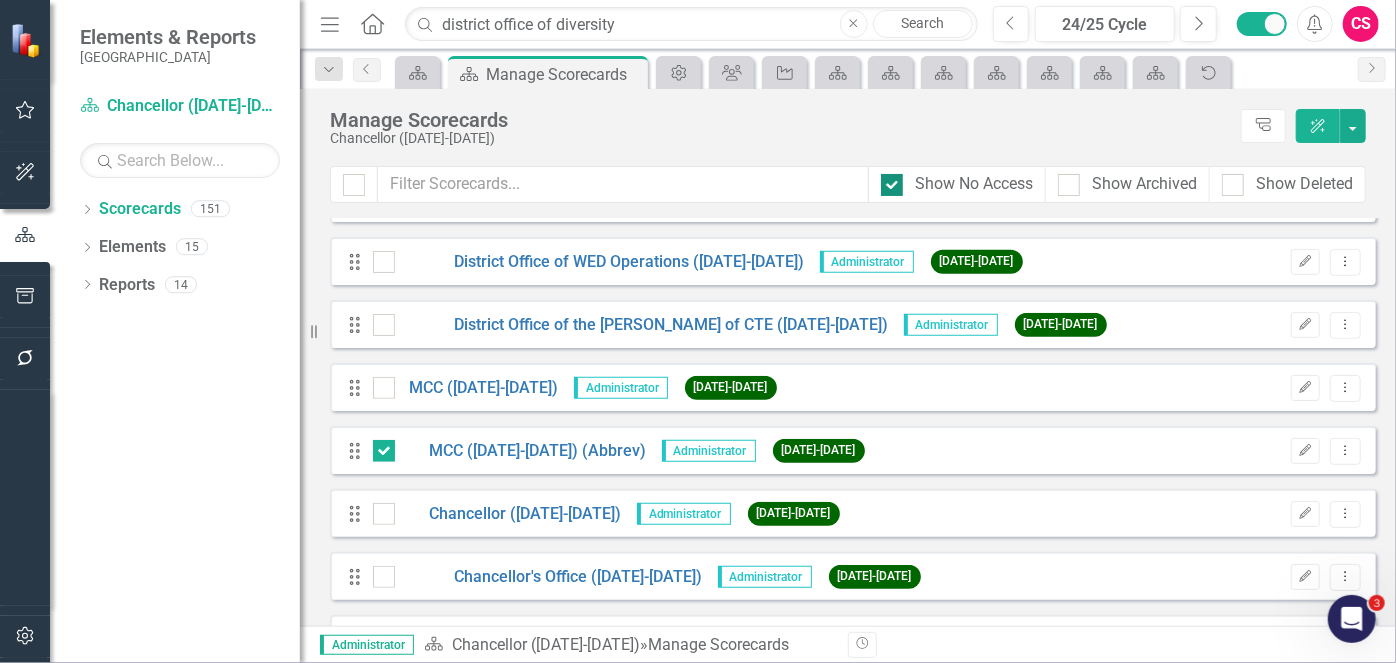 click on "Show No Access" at bounding box center (974, 184) 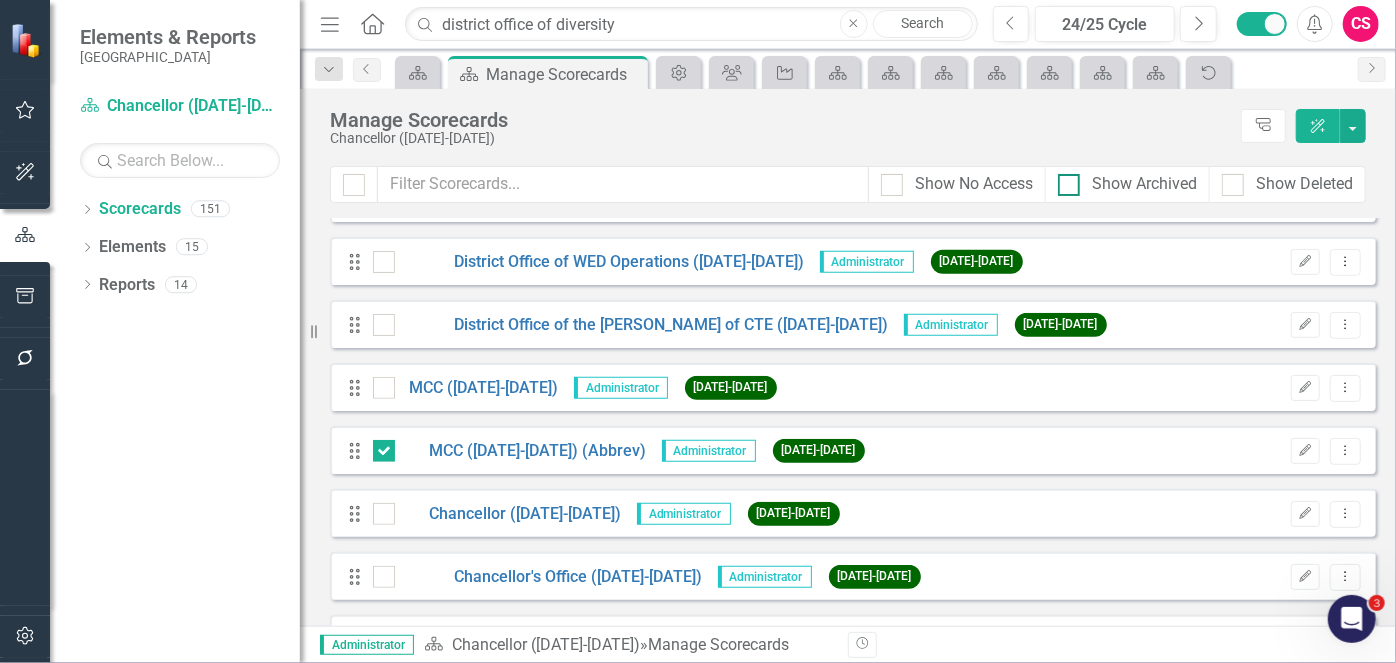 click at bounding box center (1069, 185) 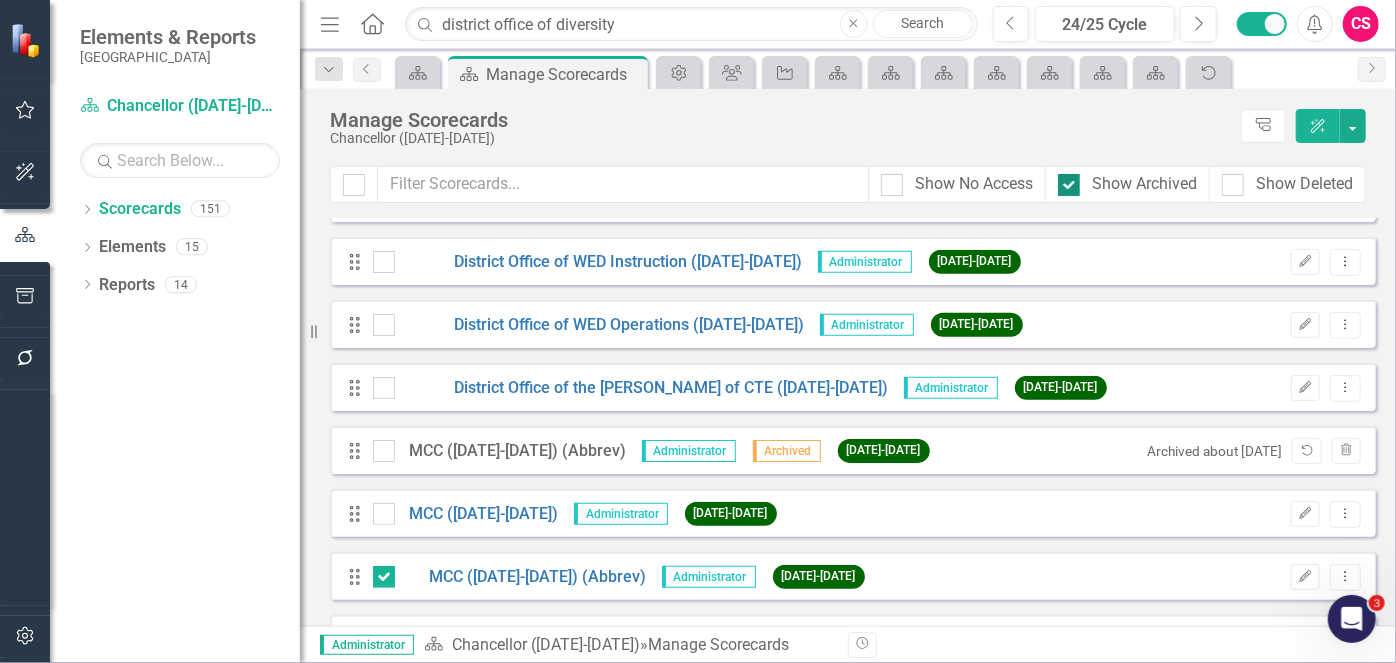 click at bounding box center (1069, 185) 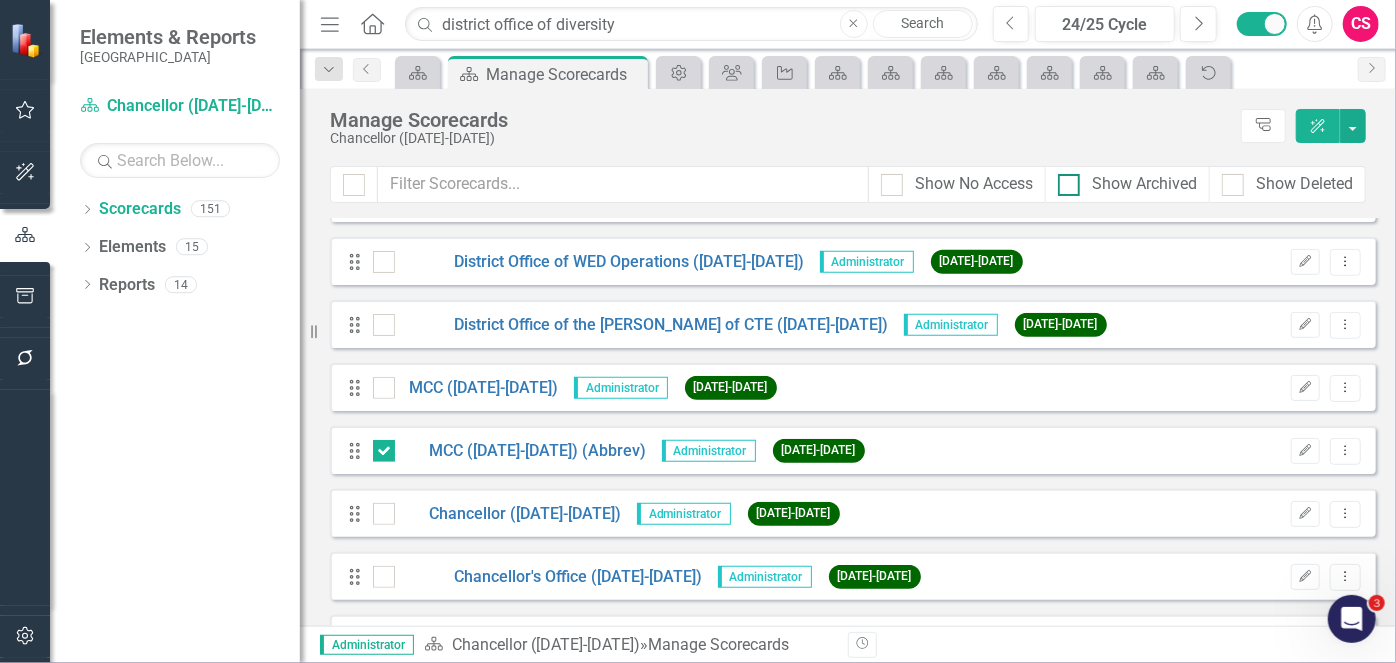 click at bounding box center [1069, 185] 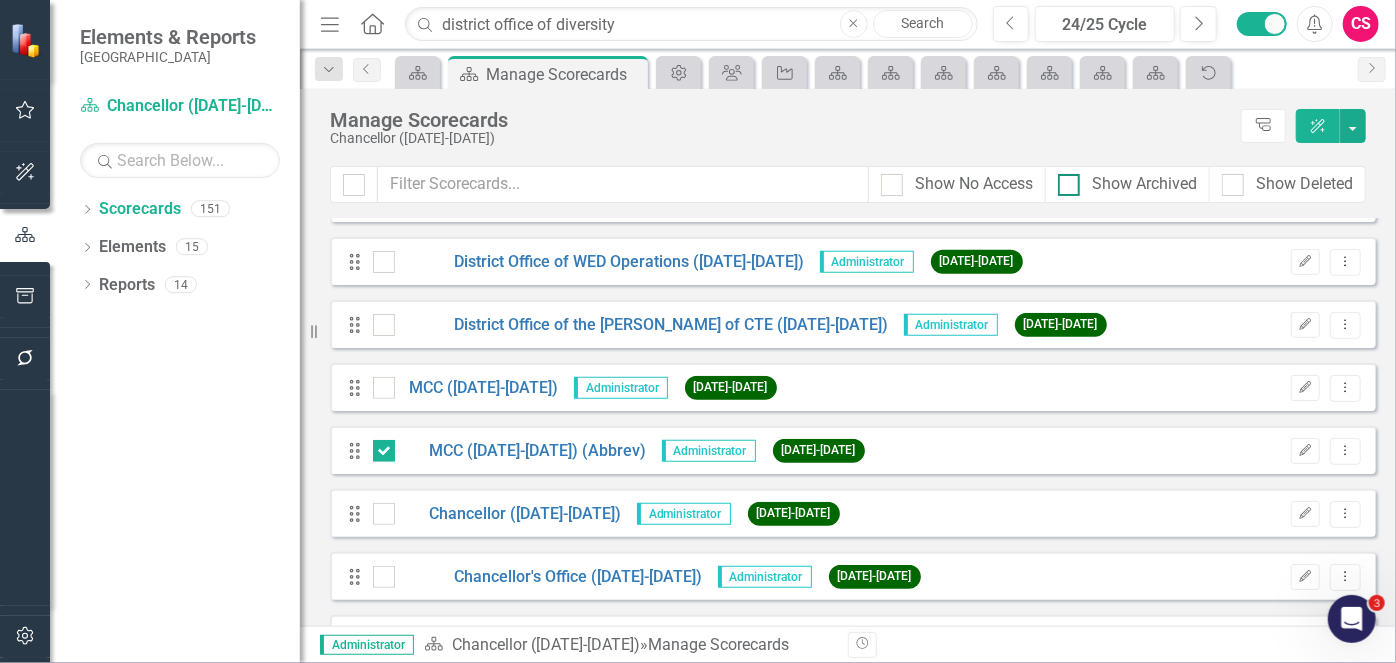 click on "Show Archived" at bounding box center [1064, 180] 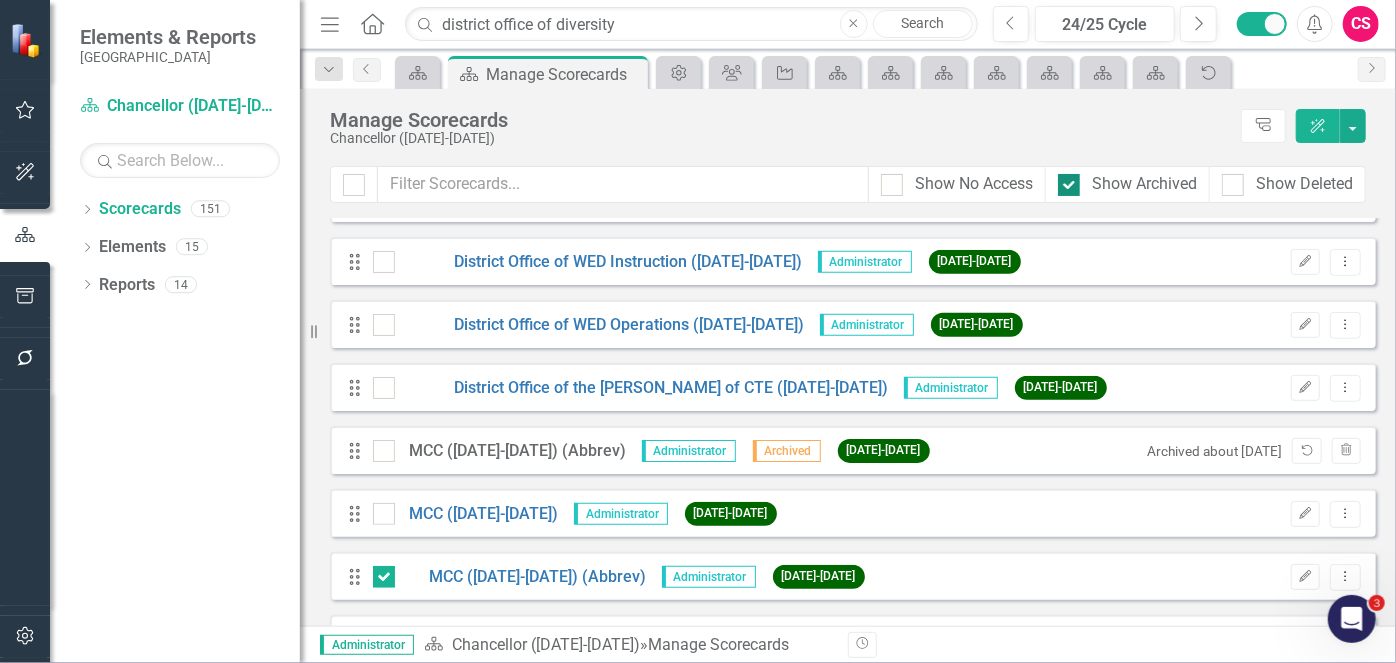 scroll, scrollTop: 4517, scrollLeft: 0, axis: vertical 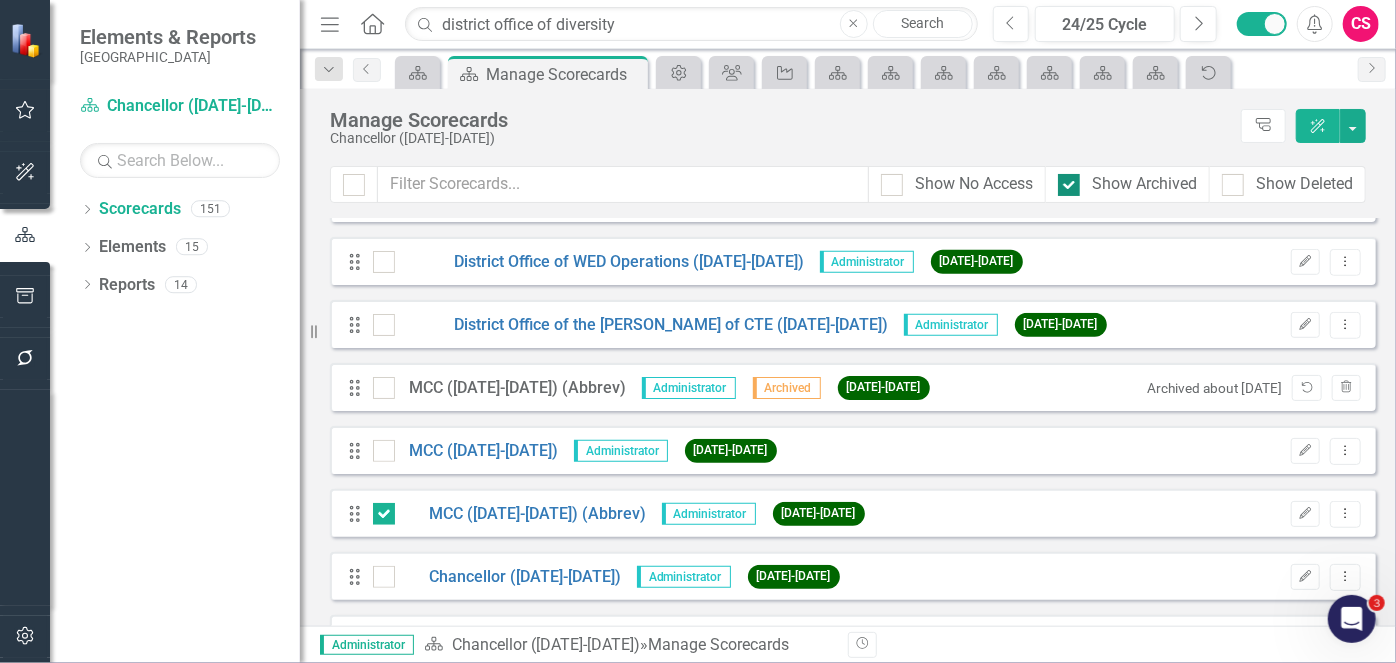 click at bounding box center (1069, 185) 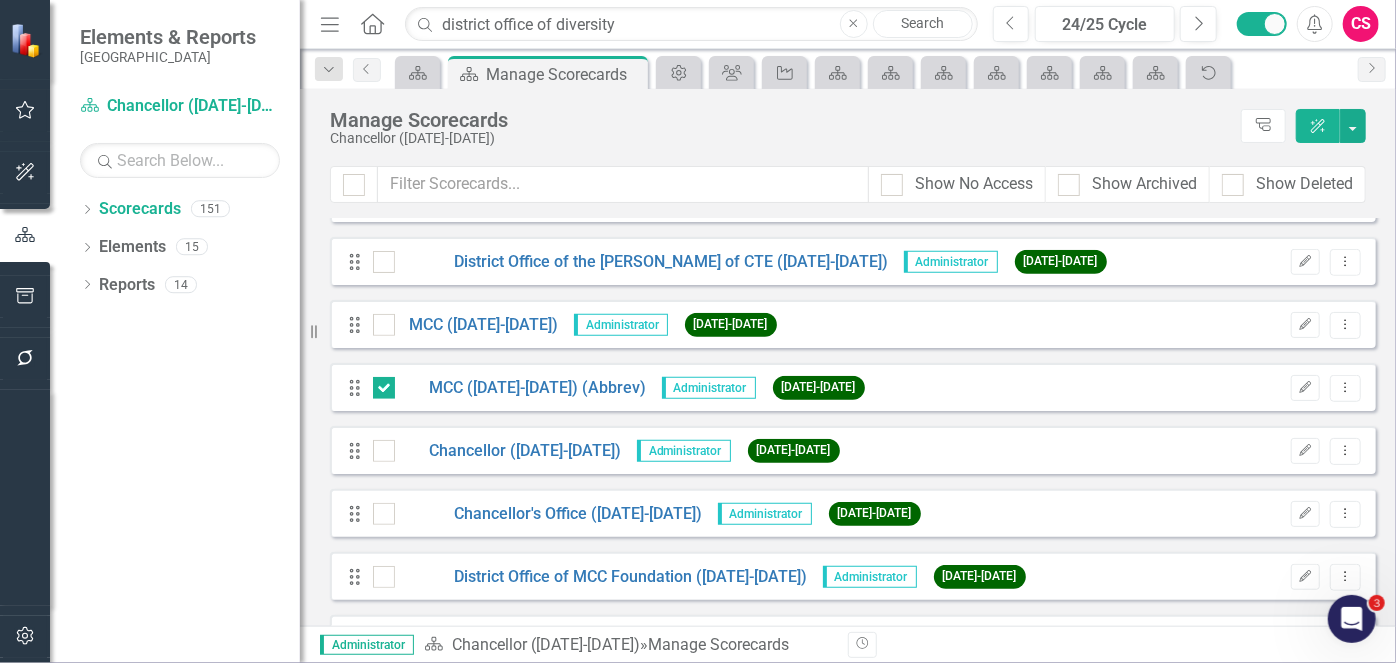 scroll, scrollTop: 4454, scrollLeft: 0, axis: vertical 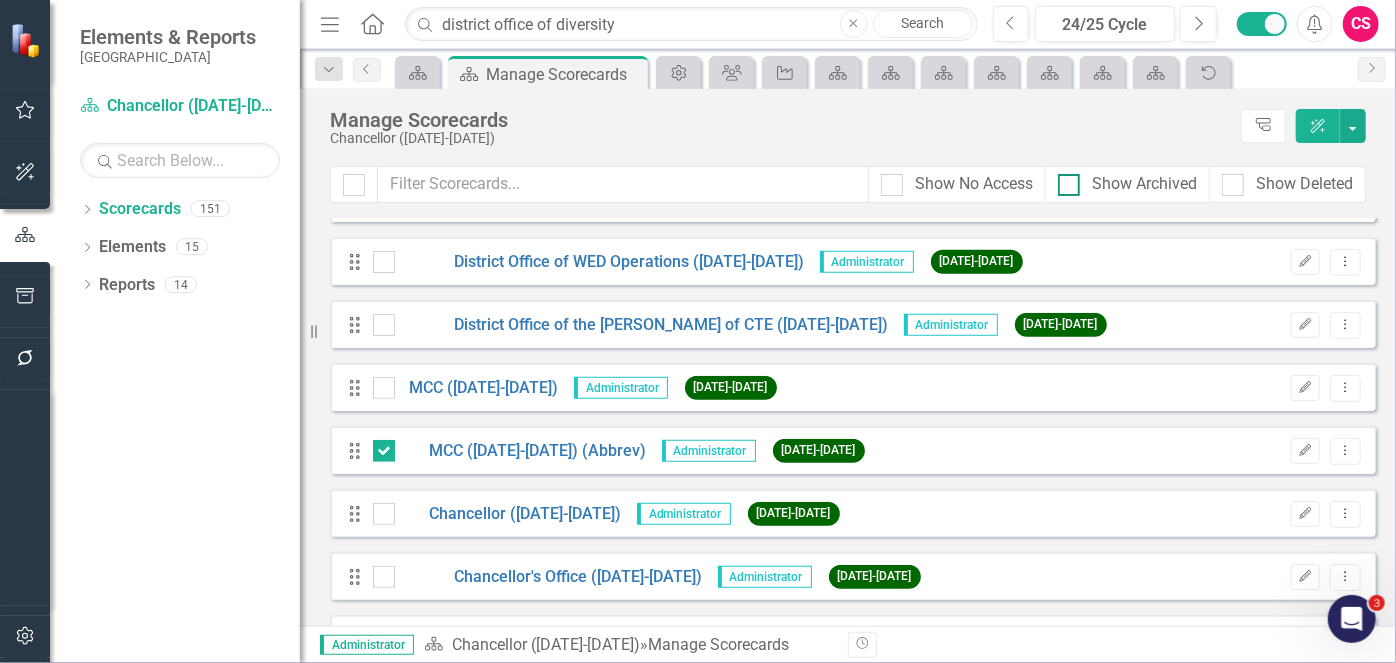 click at bounding box center [1069, 185] 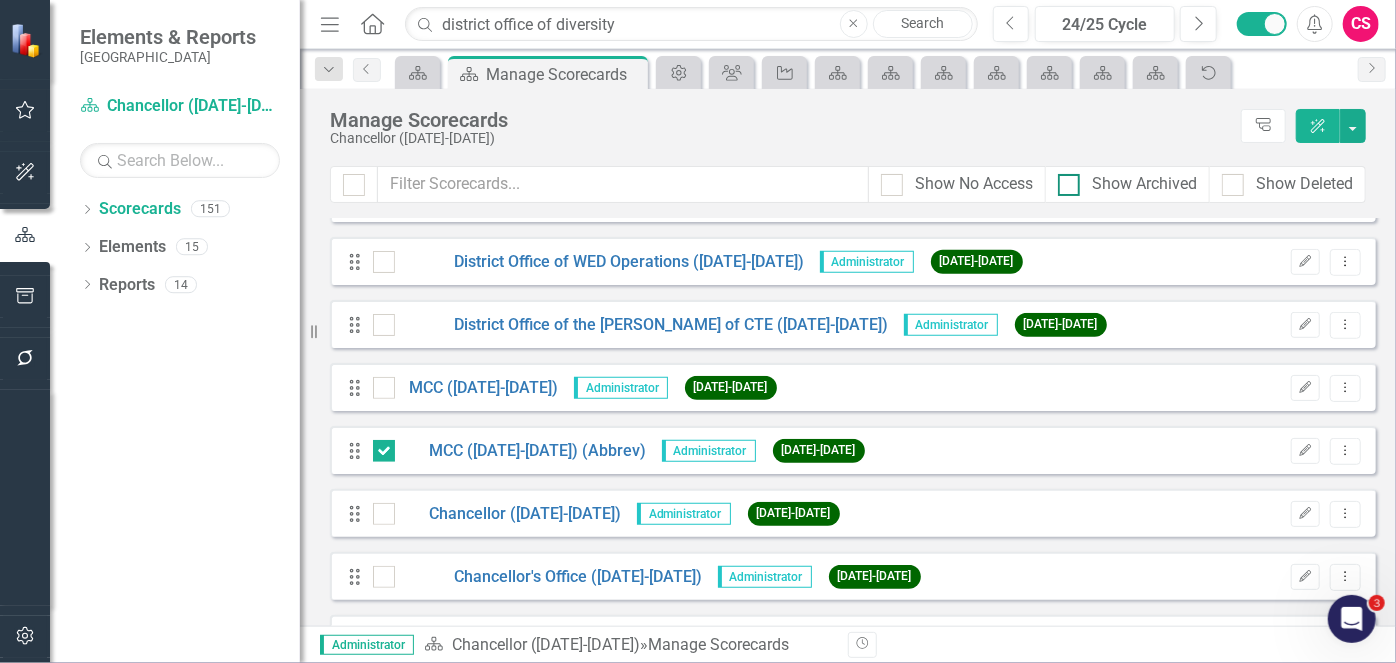checkbox on "true" 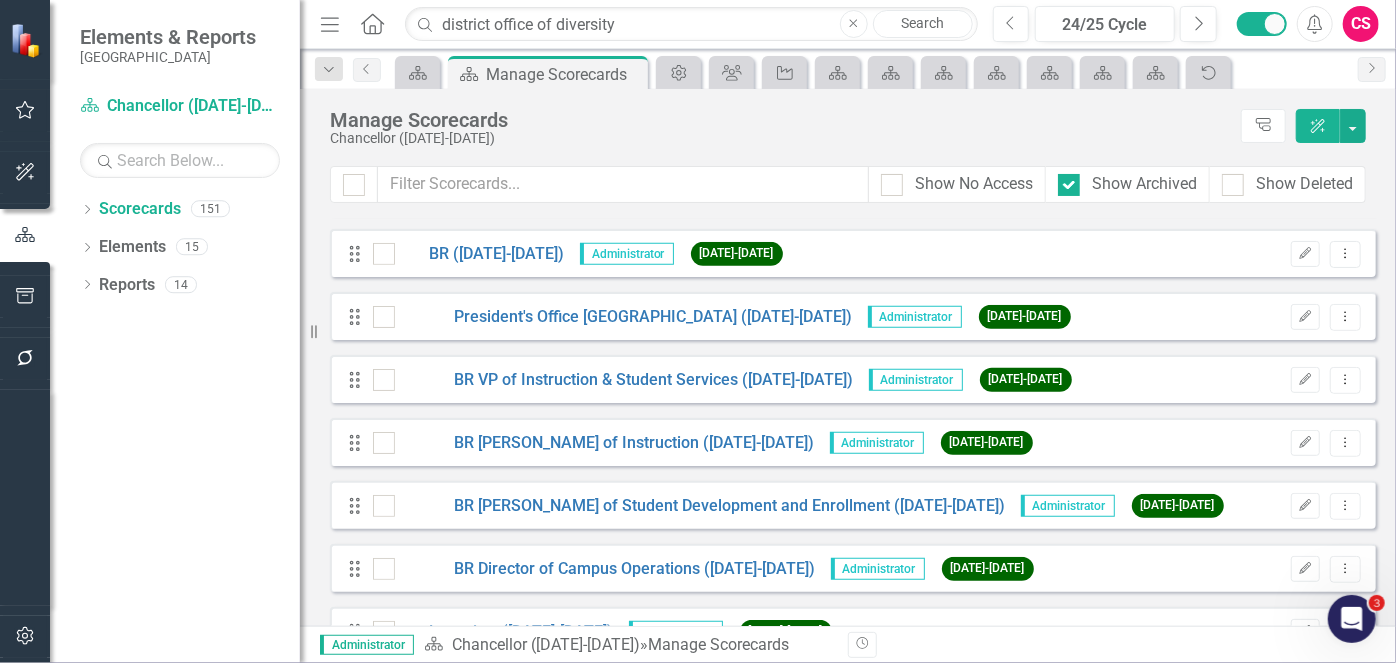 scroll, scrollTop: 0, scrollLeft: 0, axis: both 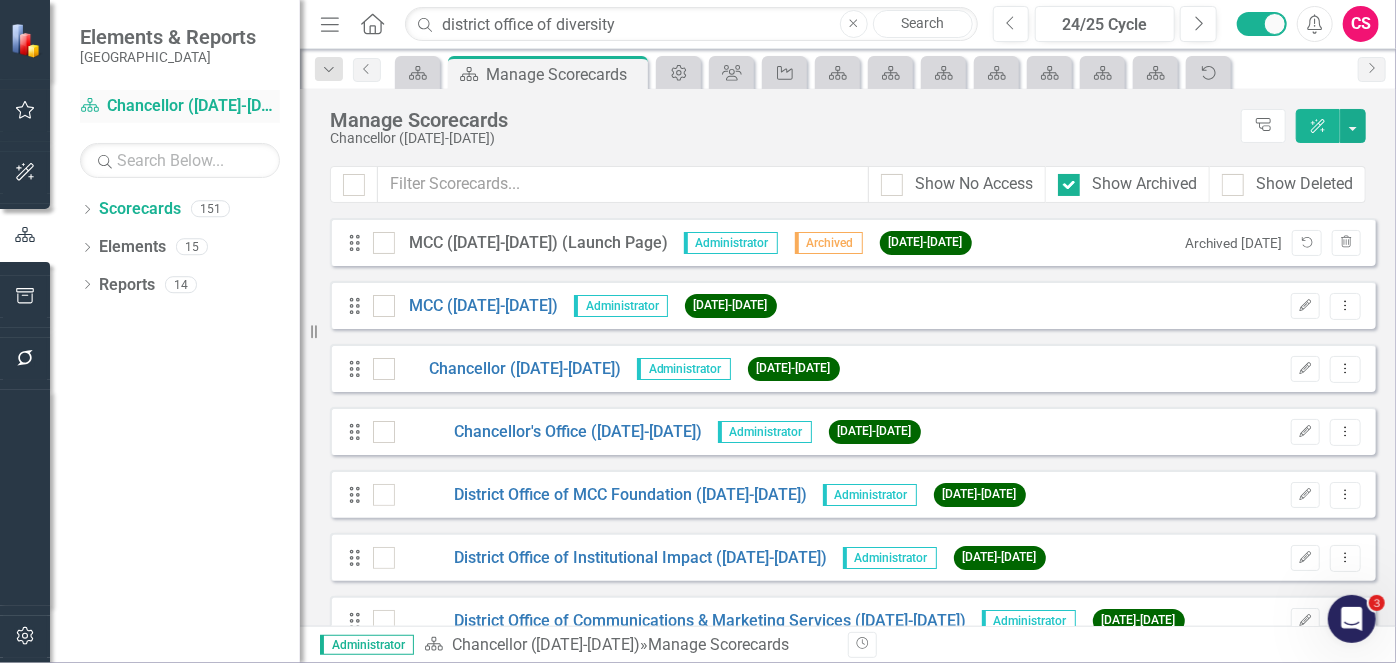 click on "Scorecard Chancellor ([DATE]-[DATE])" at bounding box center (180, 106) 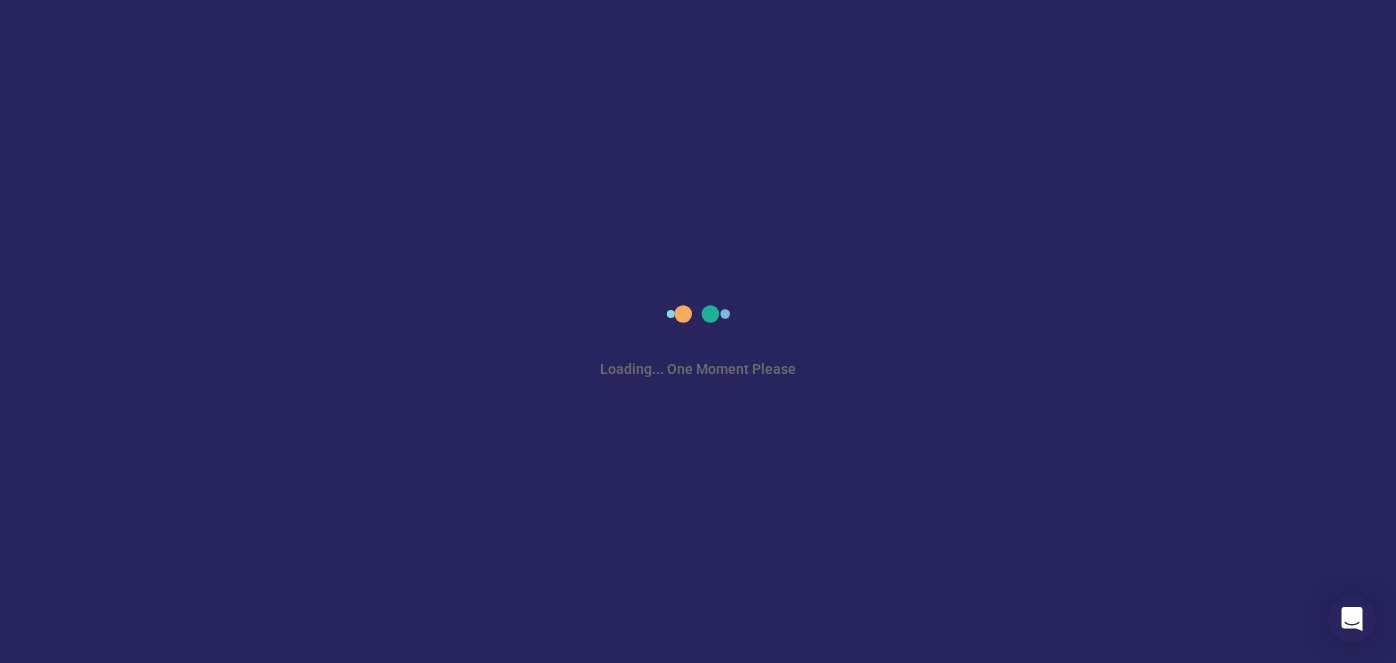 scroll, scrollTop: 0, scrollLeft: 0, axis: both 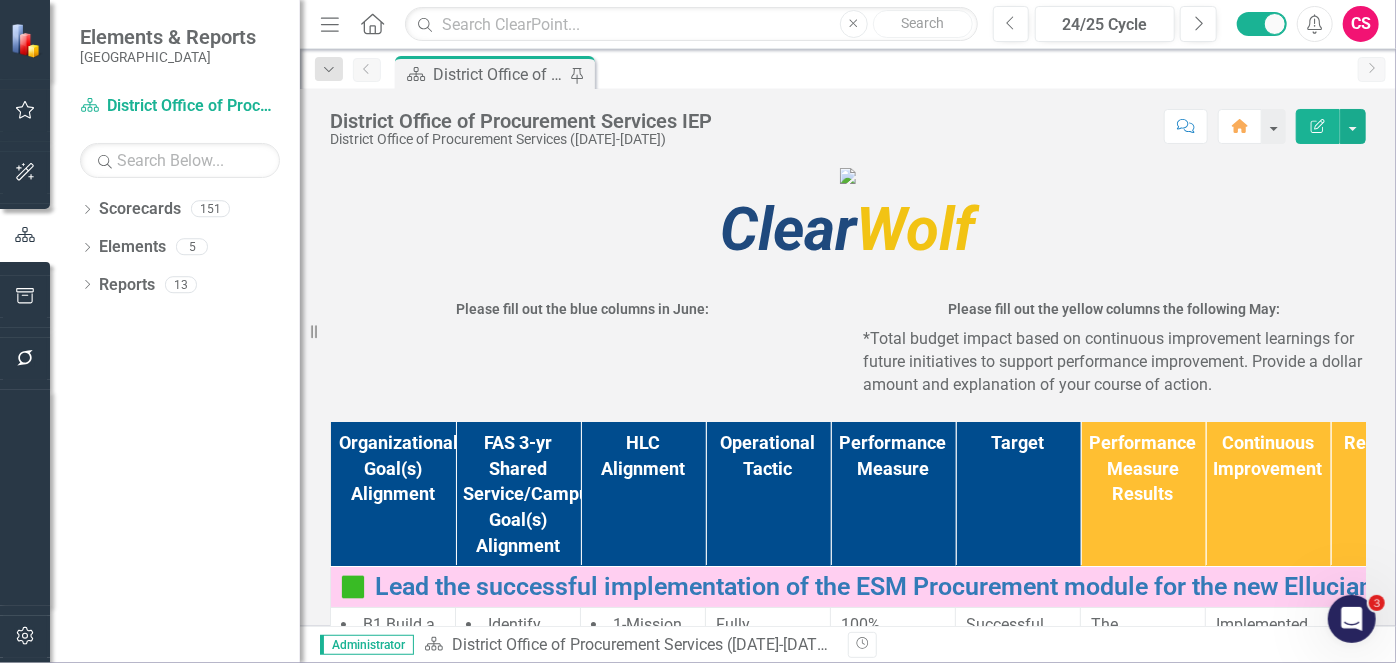 click 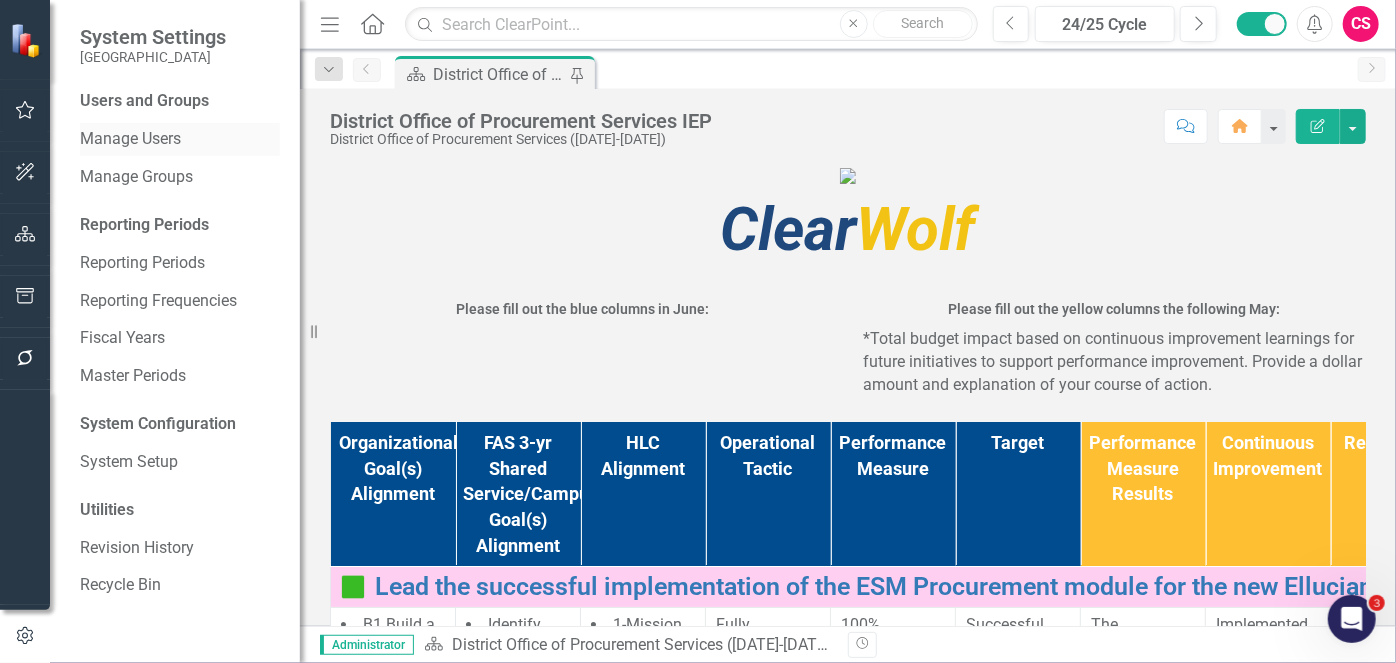 click on "Manage Users" at bounding box center (180, 139) 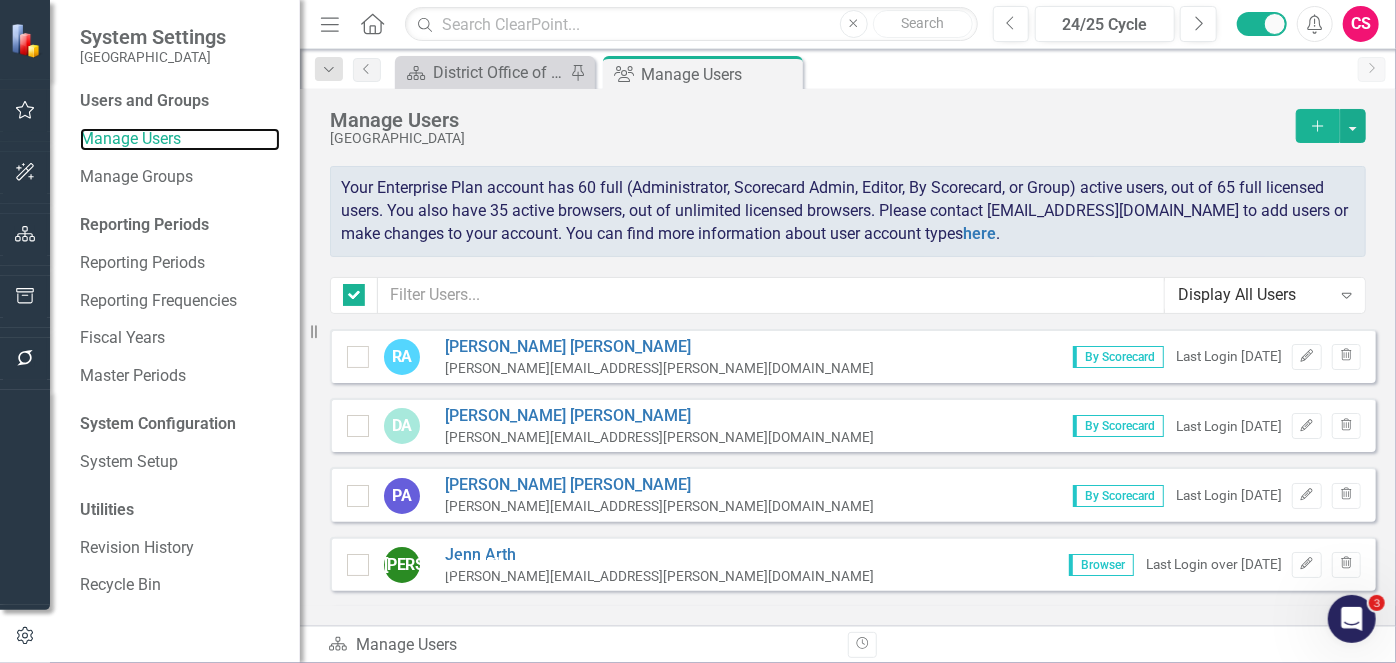 checkbox on "false" 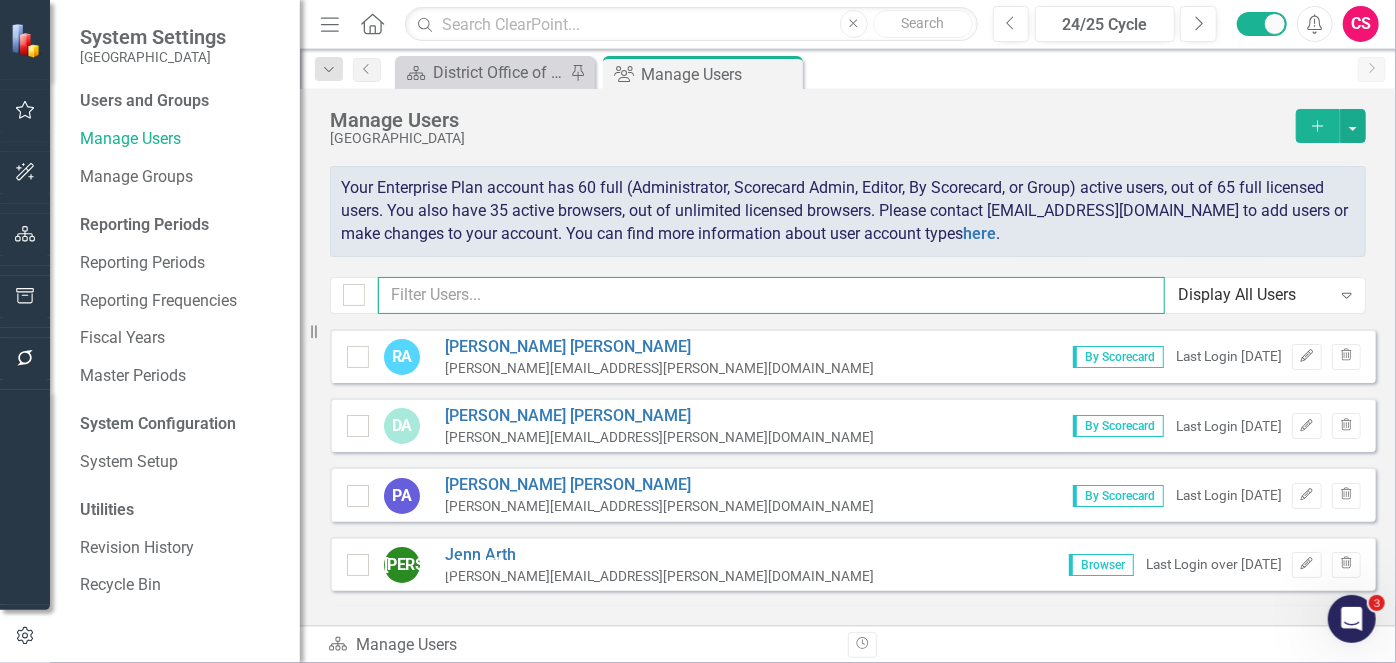 click at bounding box center [771, 295] 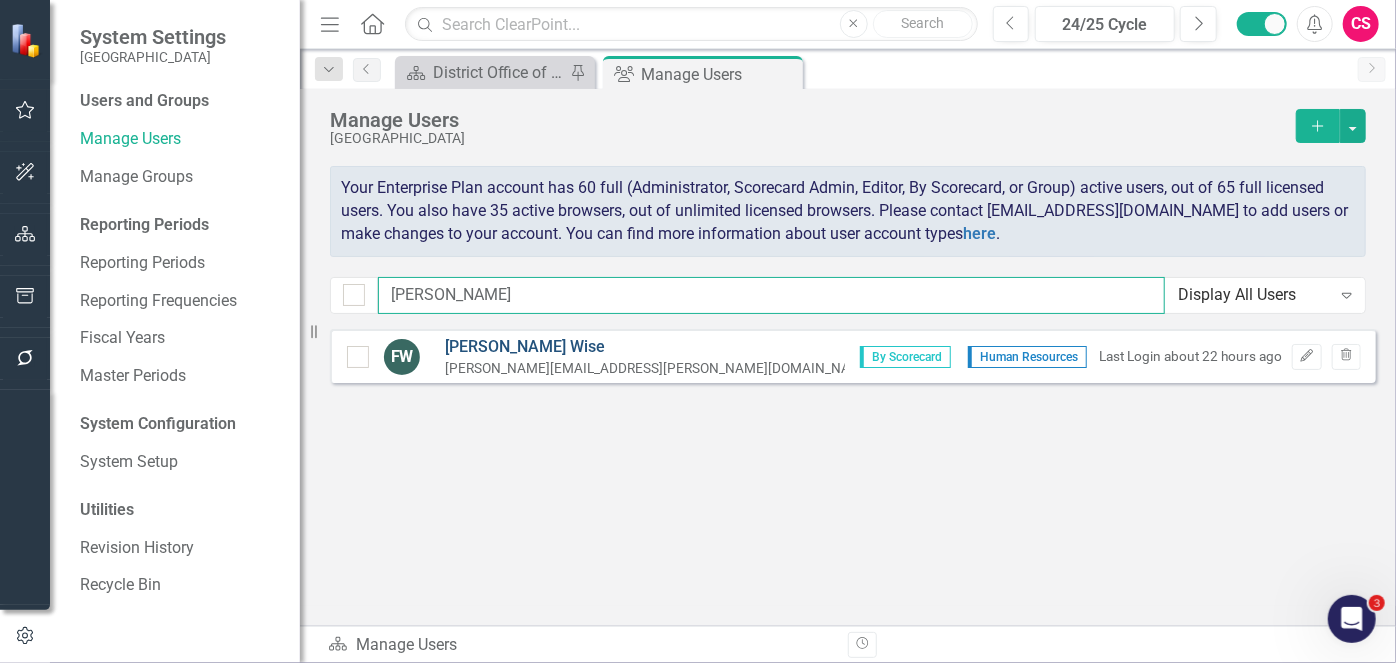 type on "[PERSON_NAME]" 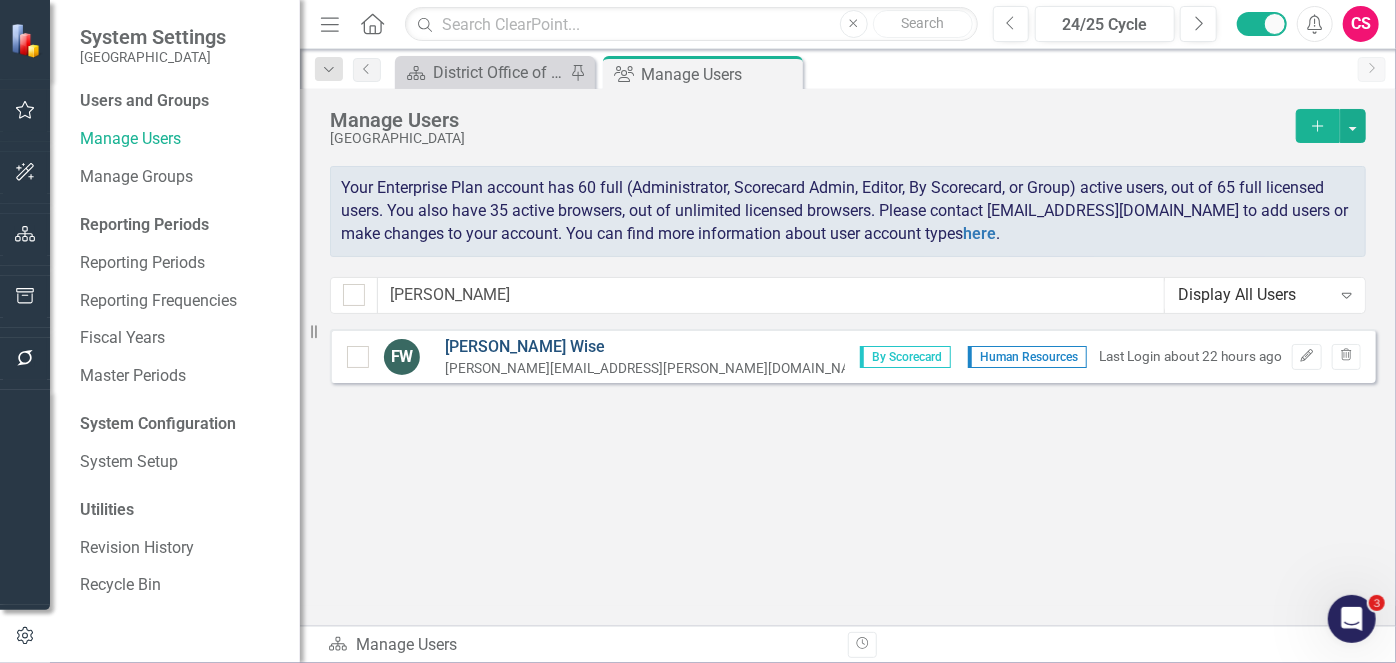 click on "[PERSON_NAME]" at bounding box center (659, 347) 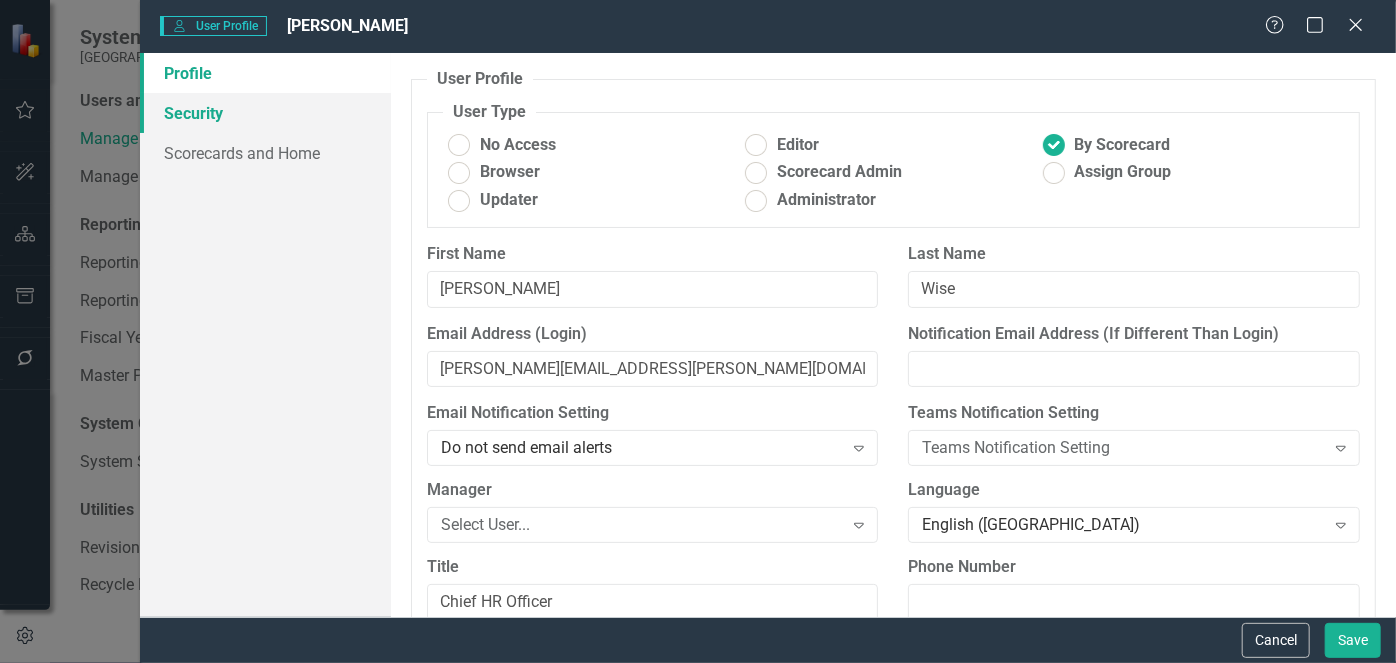 click on "Security" at bounding box center [265, 113] 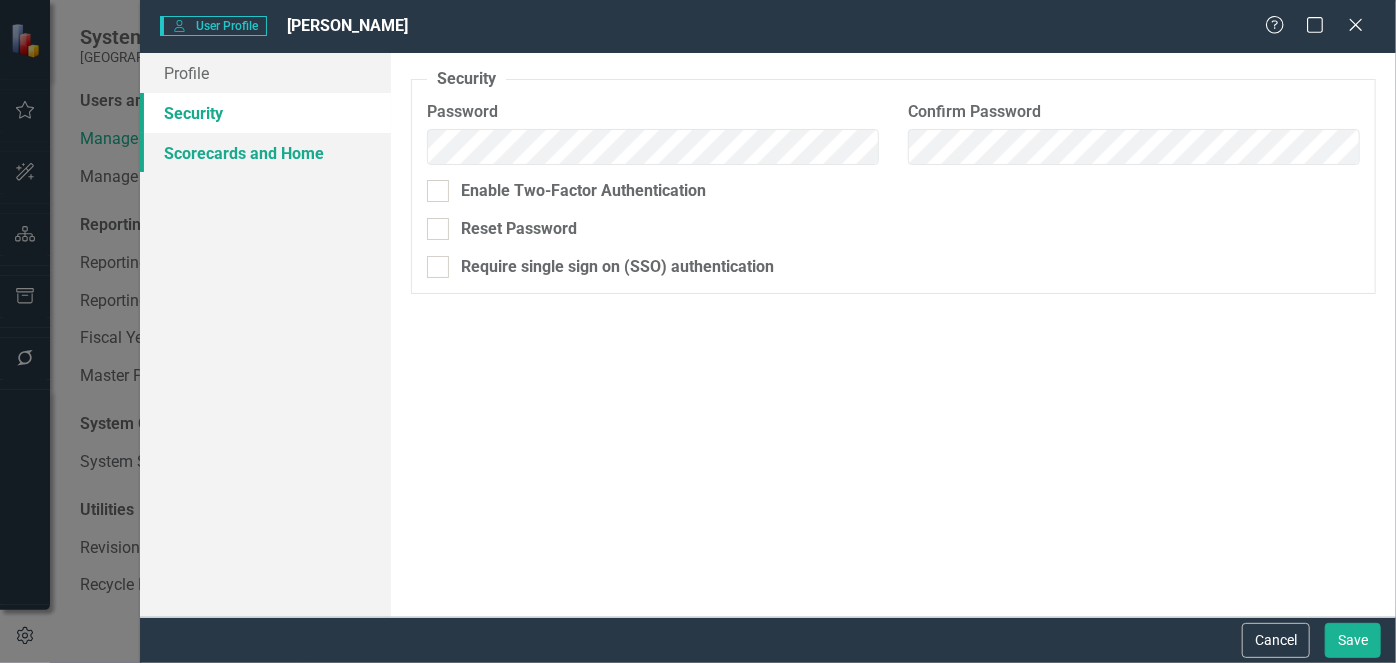 click on "Scorecards and Home" at bounding box center [265, 153] 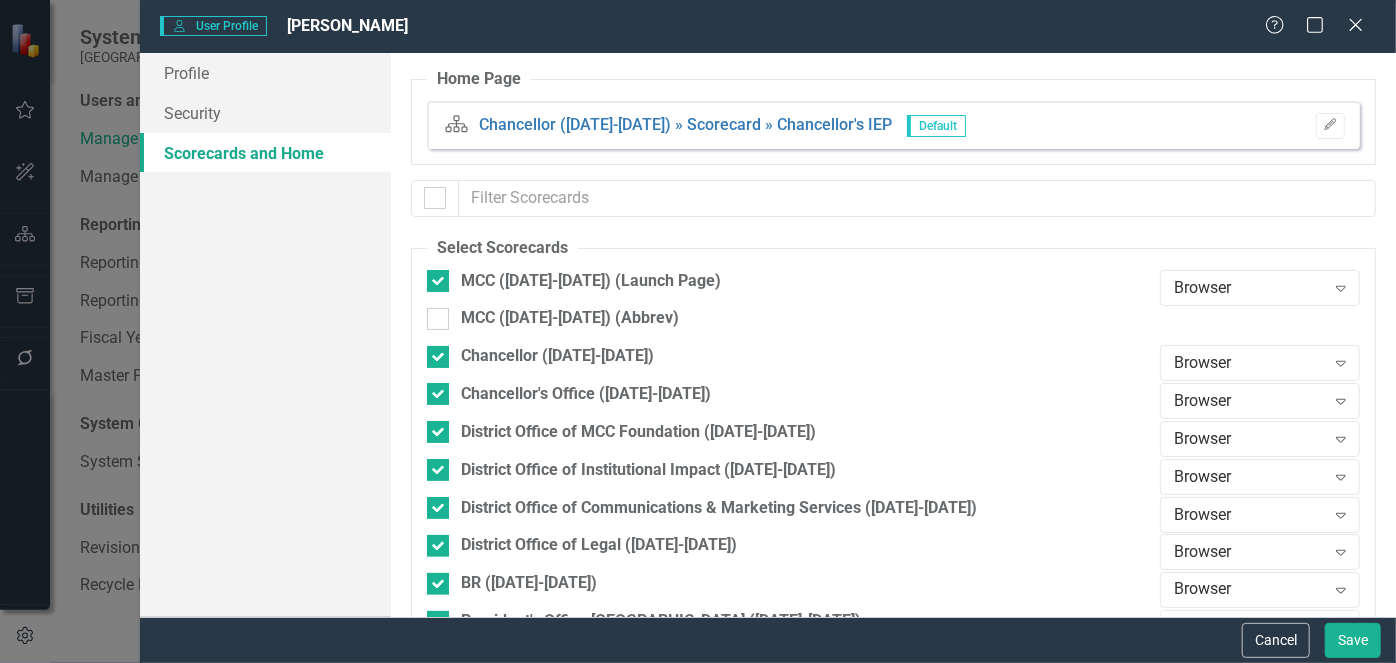checkbox on "false" 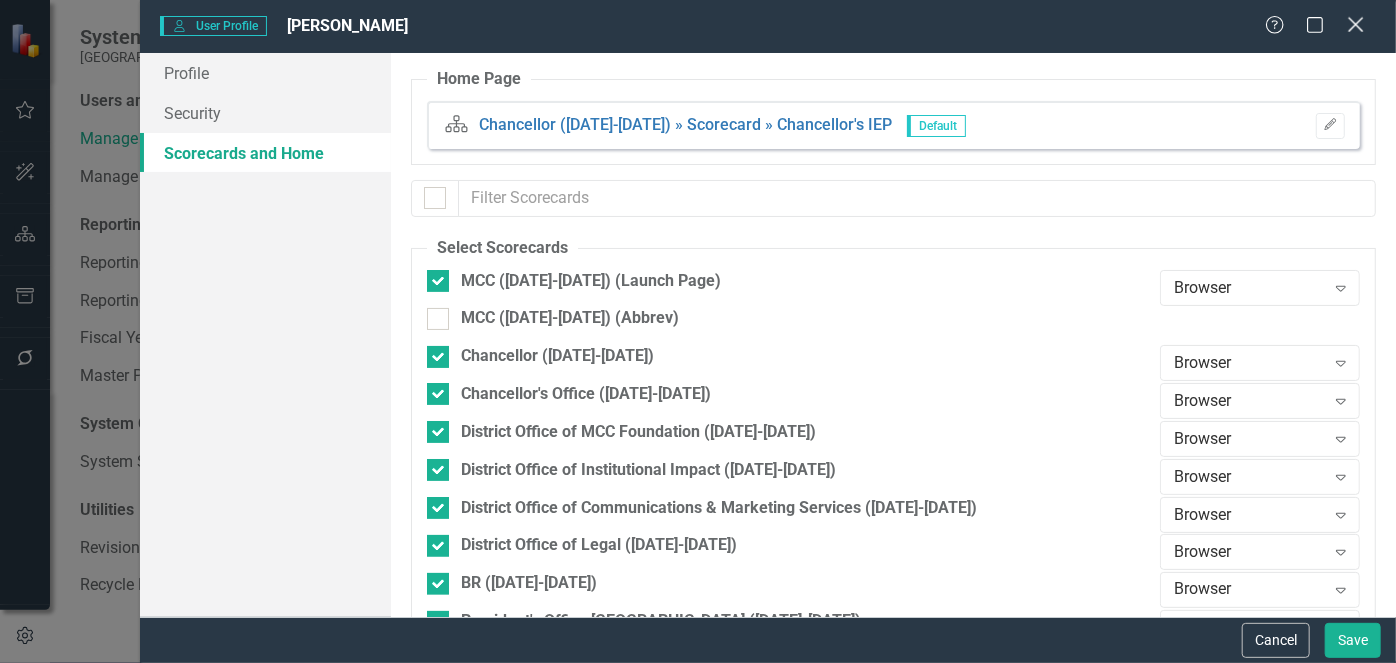 click on "Close" 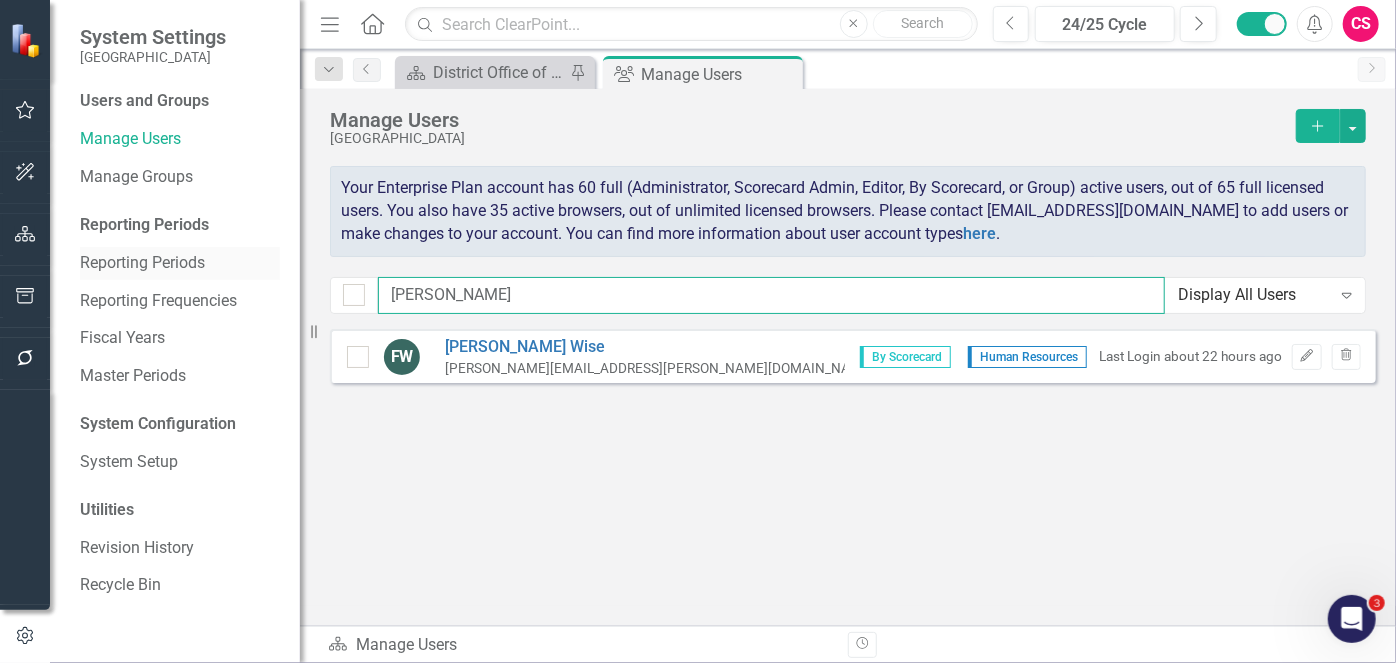 drag, startPoint x: 493, startPoint y: 288, endPoint x: 116, endPoint y: 263, distance: 377.828 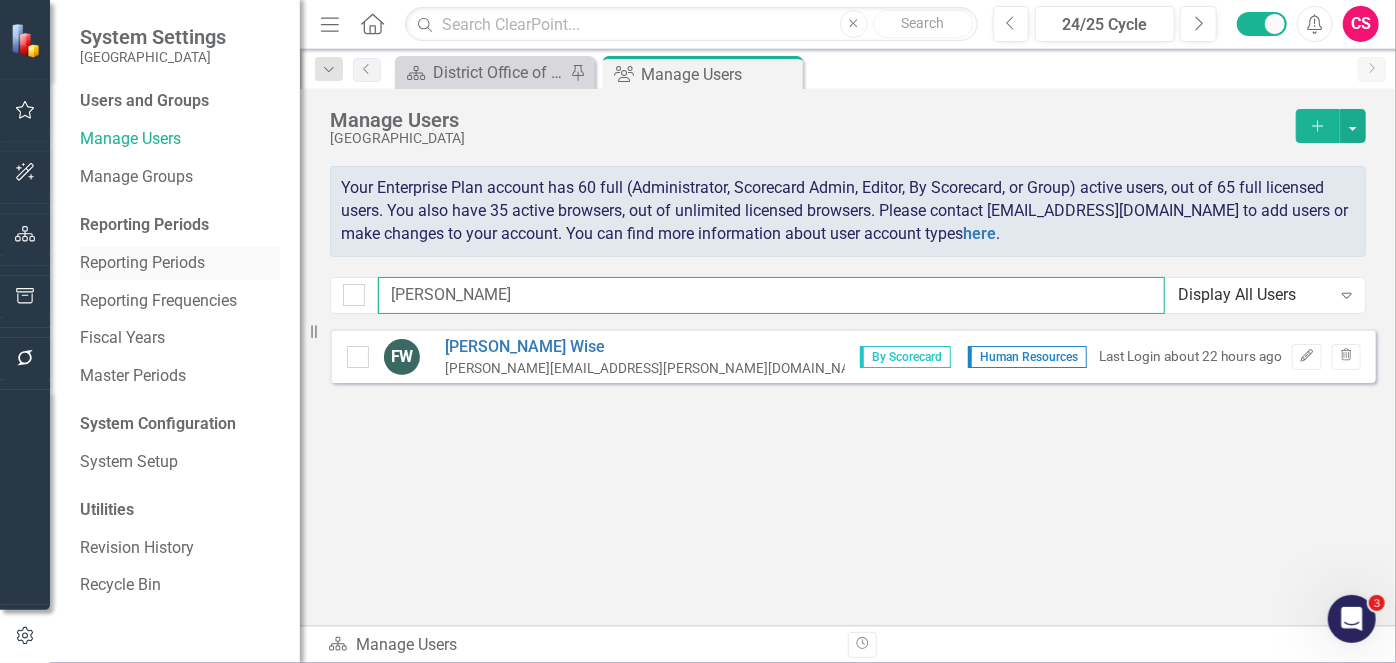 click on "System Settings Metropolitan Community College Users and Groups Manage Users Manage Groups Reporting Periods Reporting Periods Reporting Frequencies Fiscal Years Master Periods System Configuration System Setup Utilities Revision History Recycle Bin Resize Menu Home Search Close Search Previous 24/25 Cycle Next Alerts CS User Edit Profile Disable Sound Silence Alerts Help Support Center icon.tutorial Show Tutorials Settings System Setup icon.portal Success Portal Logout Log Out Dropdown Search Scorecard District Office of Procurement Services IEP Pin Group Manage Users Pin Previous Scorecard District Office of Procurement Services IEP Pin Group Manage Users Pin Close Next Manage Users Metropolitan Community College Add here . fred Display All Users Expand Sorry, no results found. FW Fred   Wise fred.wise@mcckc.edu By Scorecard Human Resources Last Login   about 22 hours ago Edit Trash Scorecard Manage Users Revision History icon.tutorial ClearPoint Tutorials Close icon.navigation How To Navigate ClearPoint" at bounding box center (698, 331) 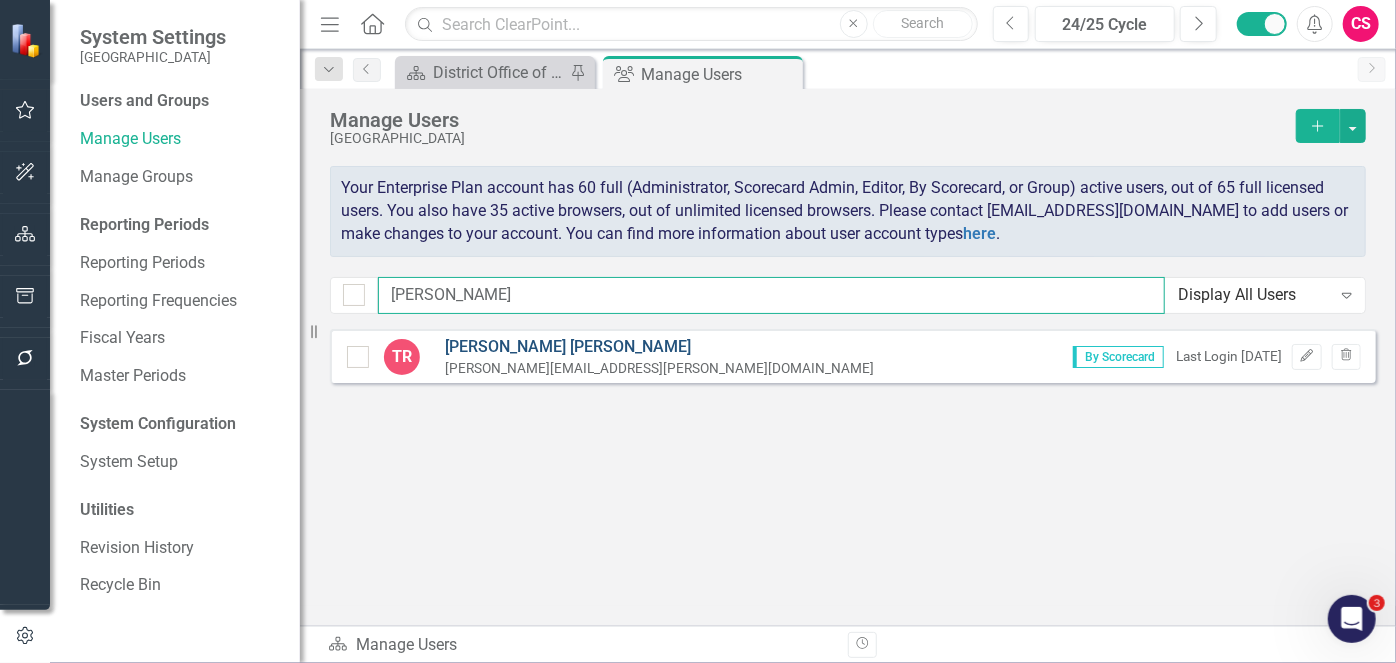 type on "[PERSON_NAME]" 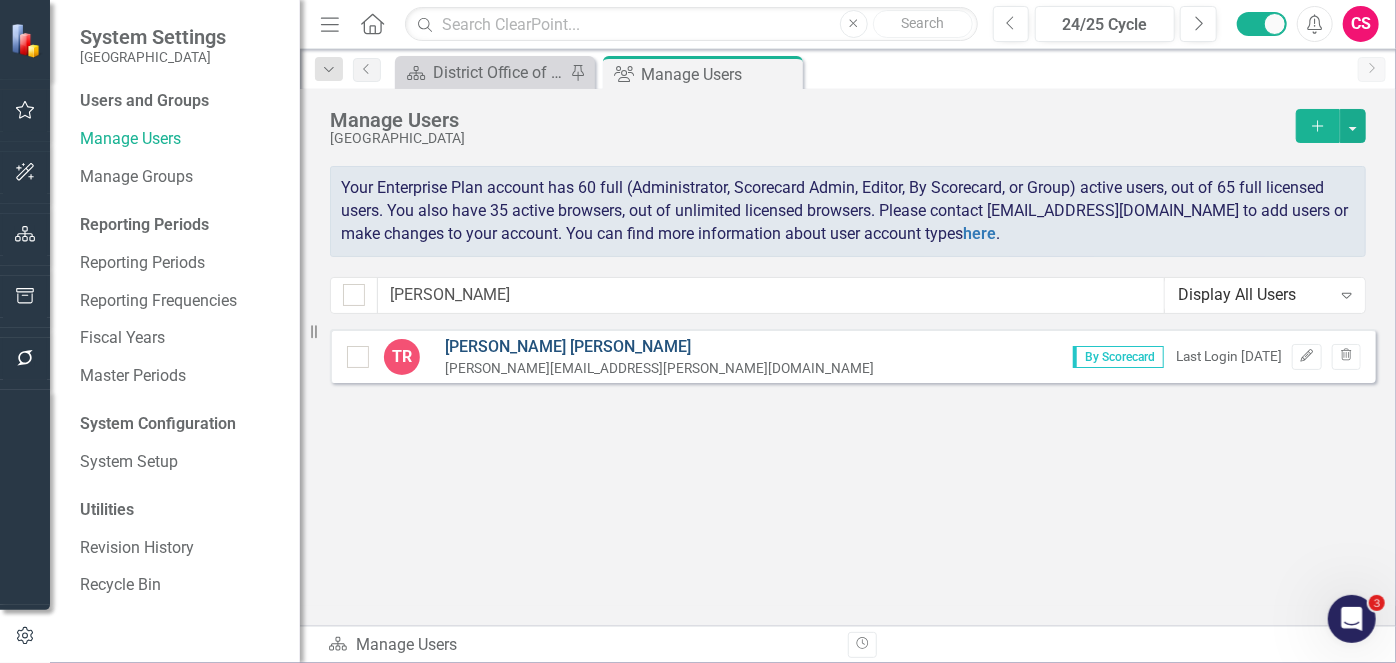 click on "[PERSON_NAME]" at bounding box center [659, 347] 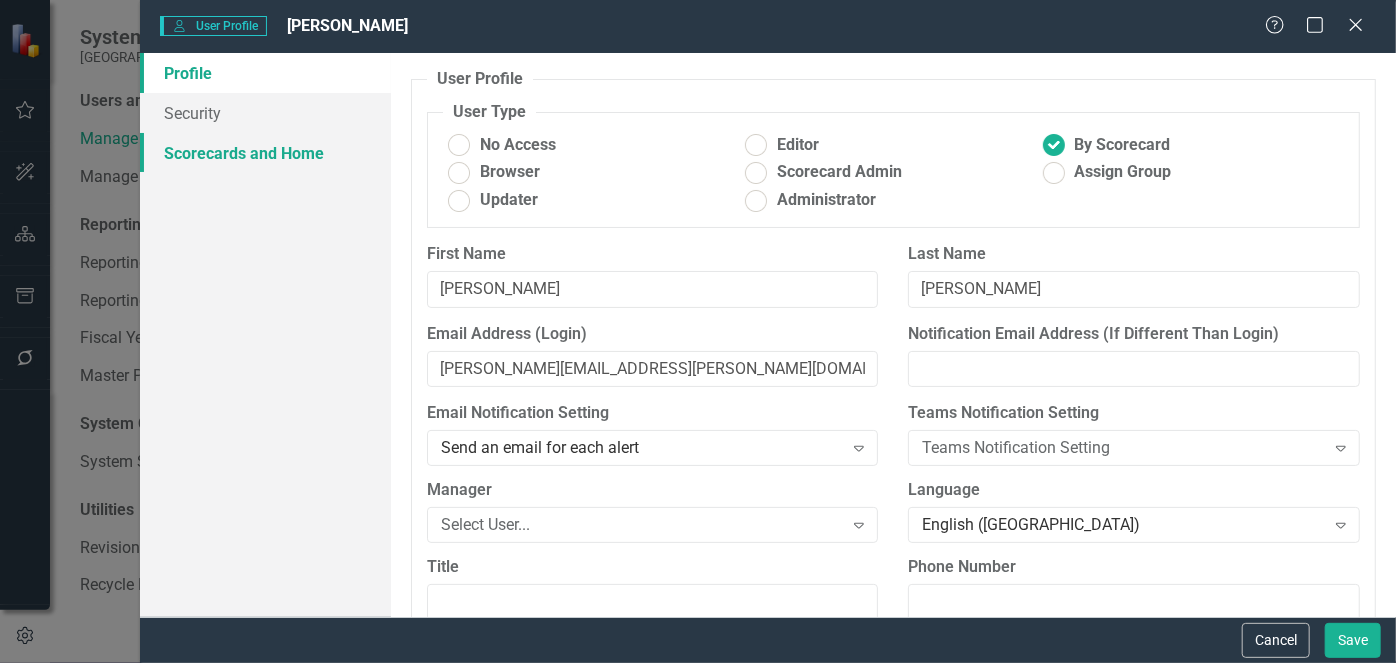 click on "Scorecards and Home" at bounding box center [265, 153] 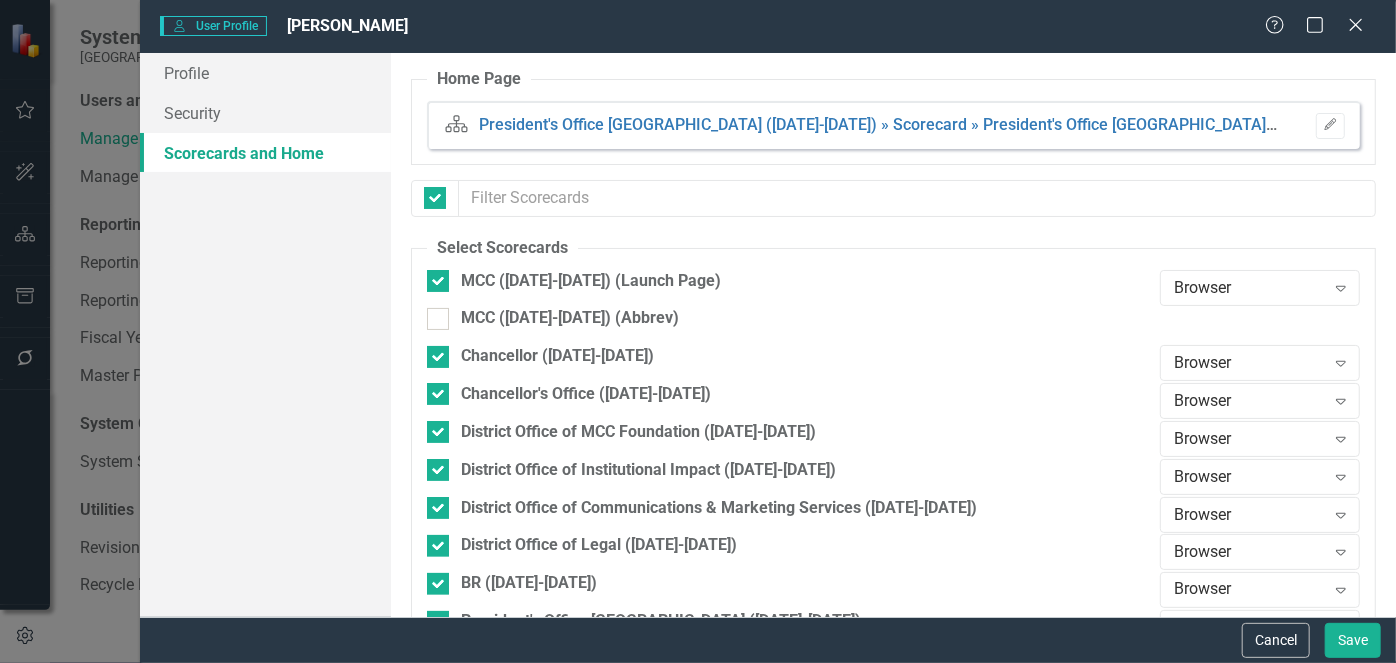 checkbox on "false" 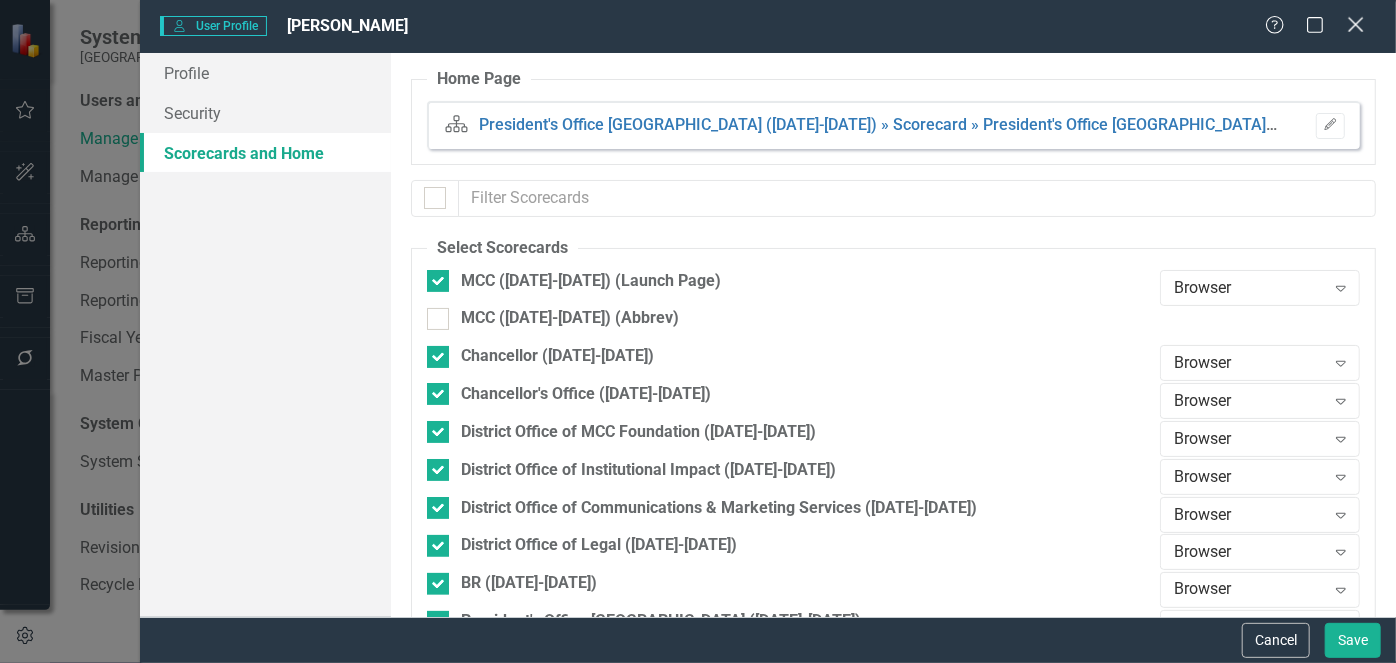 click on "Close" 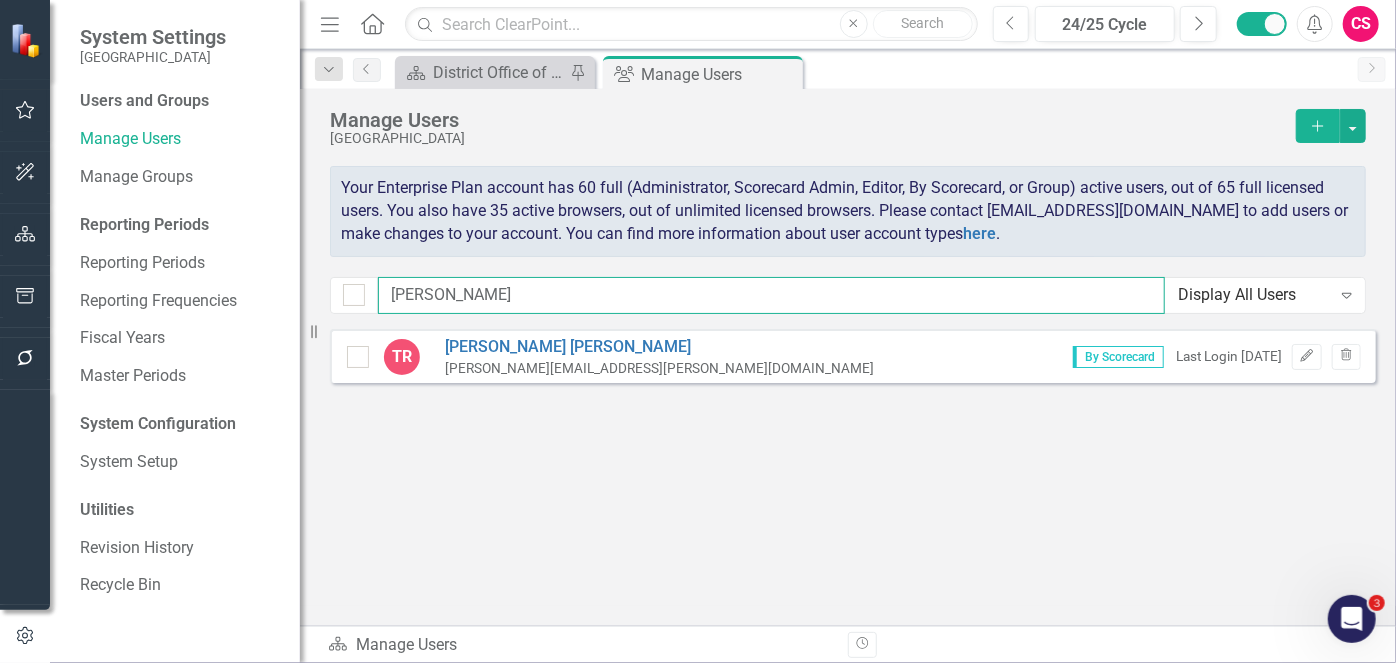 drag, startPoint x: 554, startPoint y: 312, endPoint x: -51, endPoint y: 302, distance: 605.08264 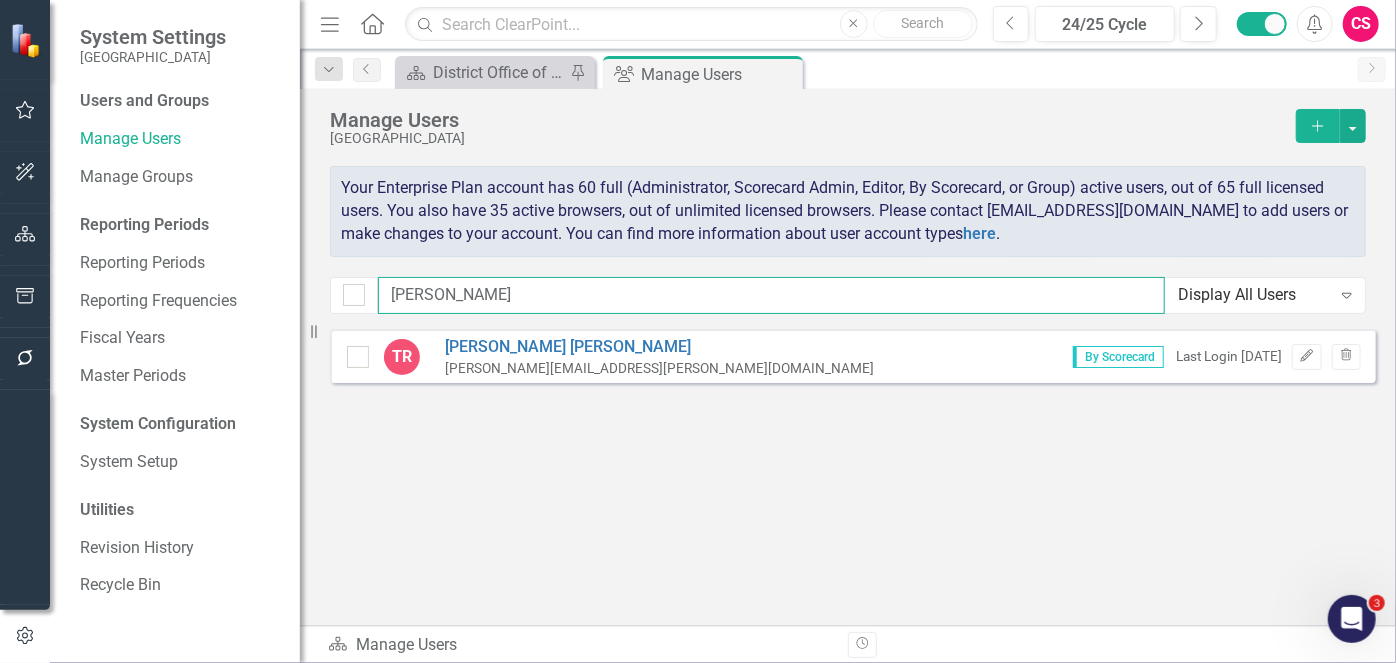 click on "System Settings Metropolitan Community College Users and Groups Manage Users Manage Groups Reporting Periods Reporting Periods Reporting Frequencies Fiscal Years Master Periods System Configuration System Setup Utilities Revision History Recycle Bin Resize Menu Home Search Close Search Previous 24/25 Cycle Next Alerts CS User Edit Profile Disable Sound Silence Alerts Help Support Center icon.tutorial Show Tutorials Settings System Setup icon.portal Success Portal Logout Log Out Dropdown Search Scorecard District Office of Procurement Services IEP Pin Group Manage Users Pin Previous Scorecard District Office of Procurement Services IEP Pin Group Manage Users Pin Close Next Manage Users Metropolitan Community College Add here . tammy Display All Users Expand Sorry, no results found. TR Tammy    Robinson Tammy.Robinson@mcckc.edu By Scorecard Last Login   1 day ago Edit Trash Scorecard Manage Users Revision History icon.tutorial ClearPoint Tutorials Close icon.navigation How To Navigate ClearPoint Edit" at bounding box center (698, 331) 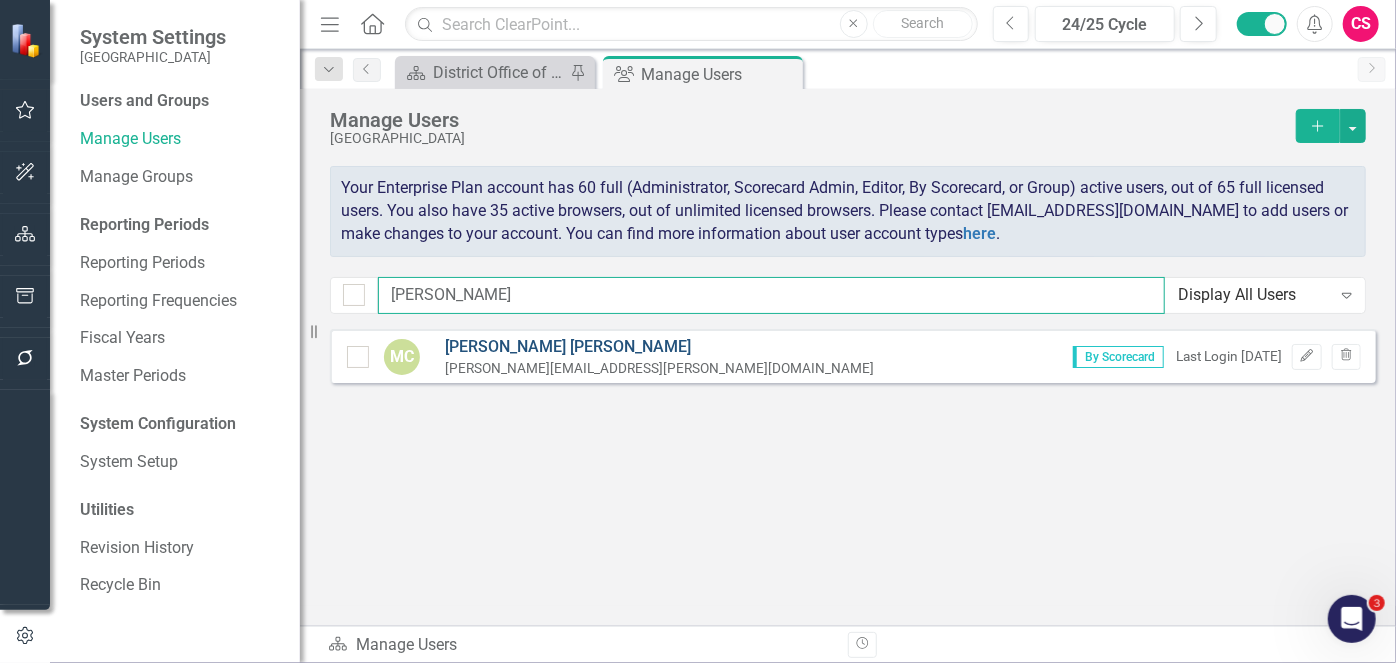 type on "[PERSON_NAME]" 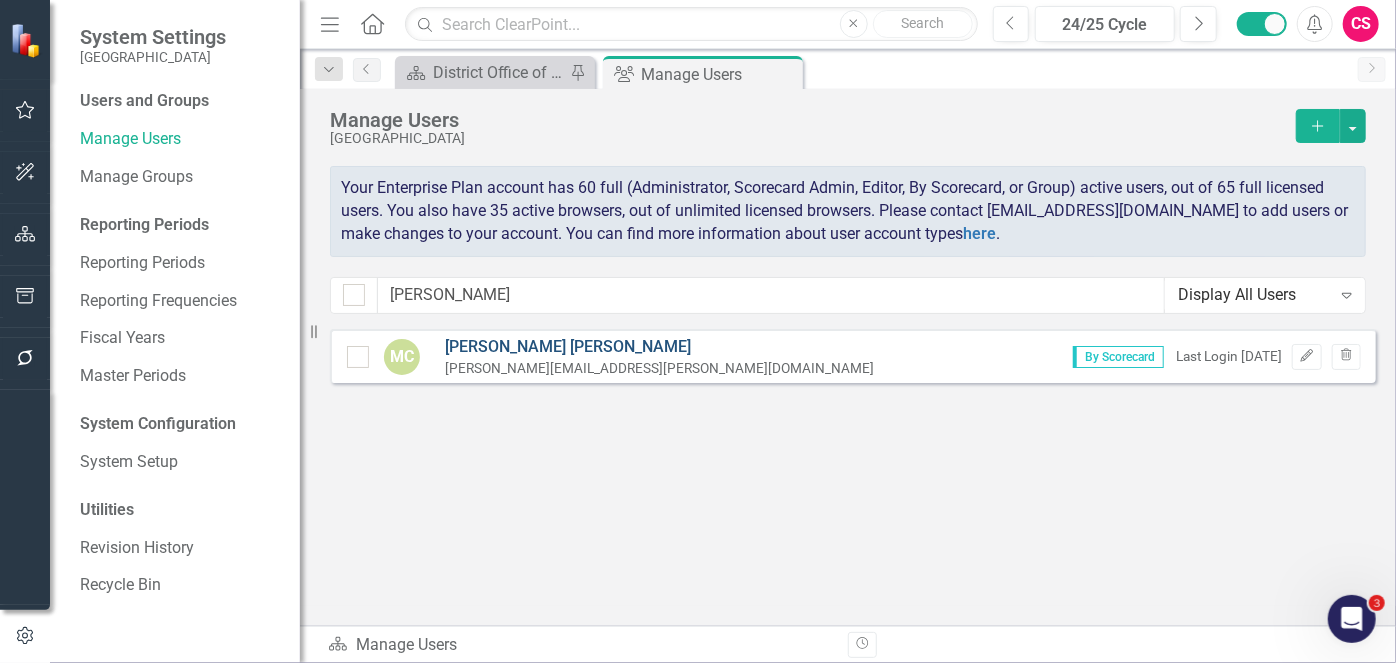 click on "[PERSON_NAME]" at bounding box center (659, 347) 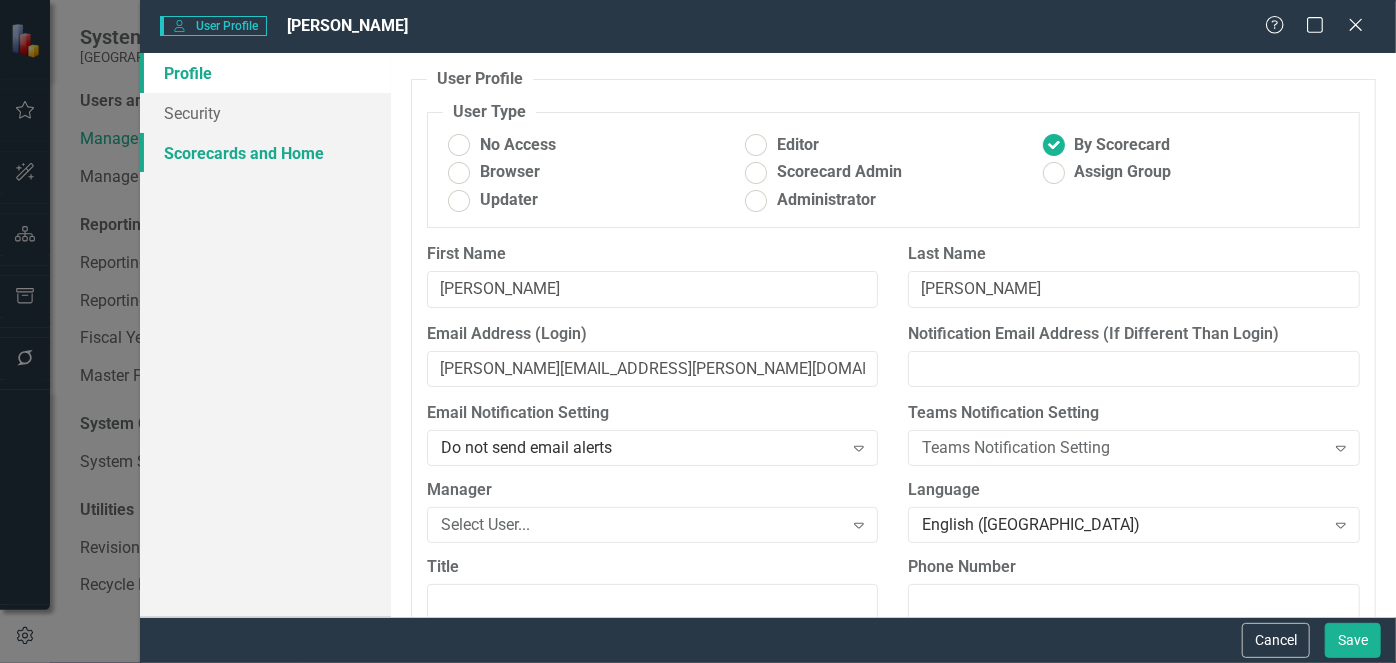 click on "Scorecards and Home" at bounding box center (265, 153) 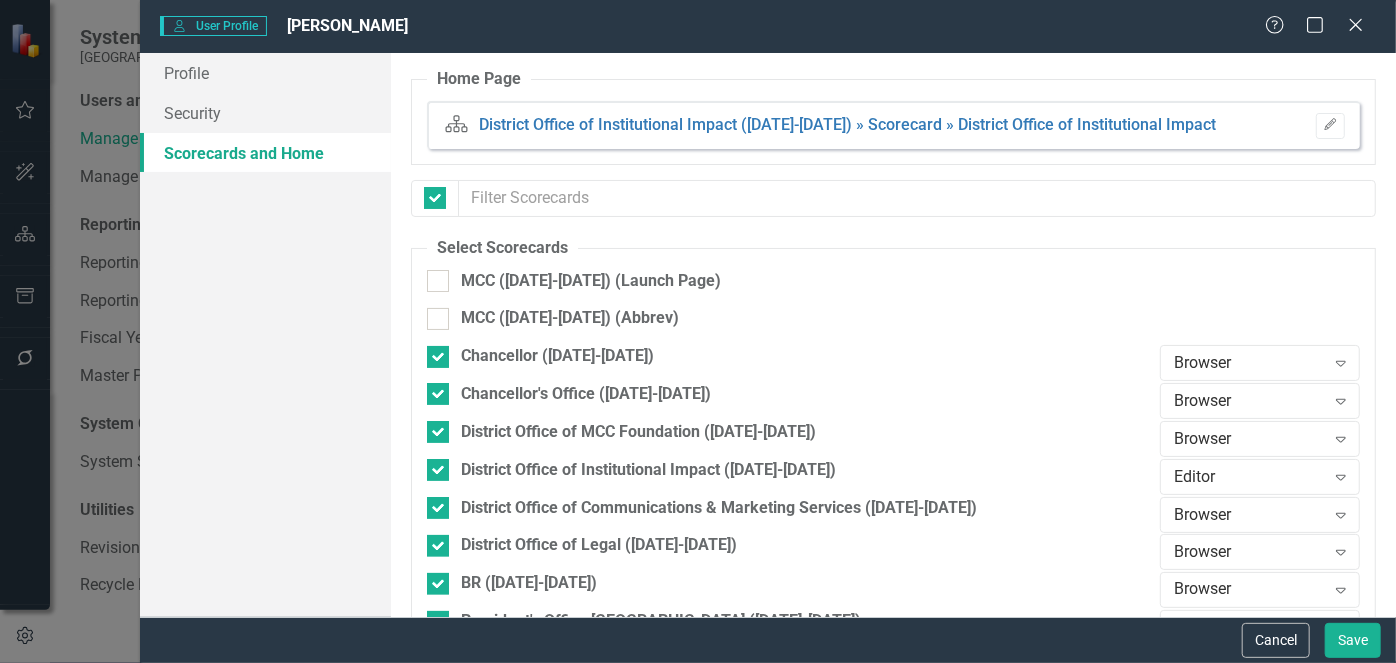 checkbox on "false" 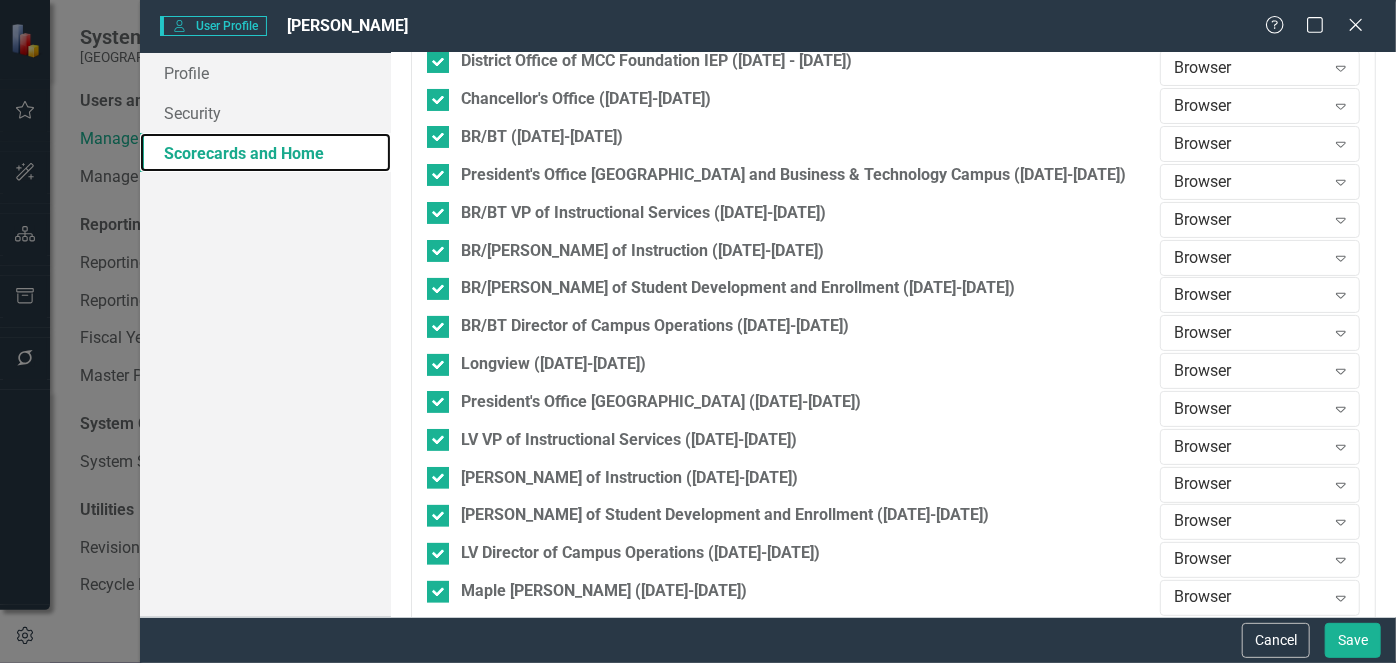 scroll, scrollTop: 12272, scrollLeft: 0, axis: vertical 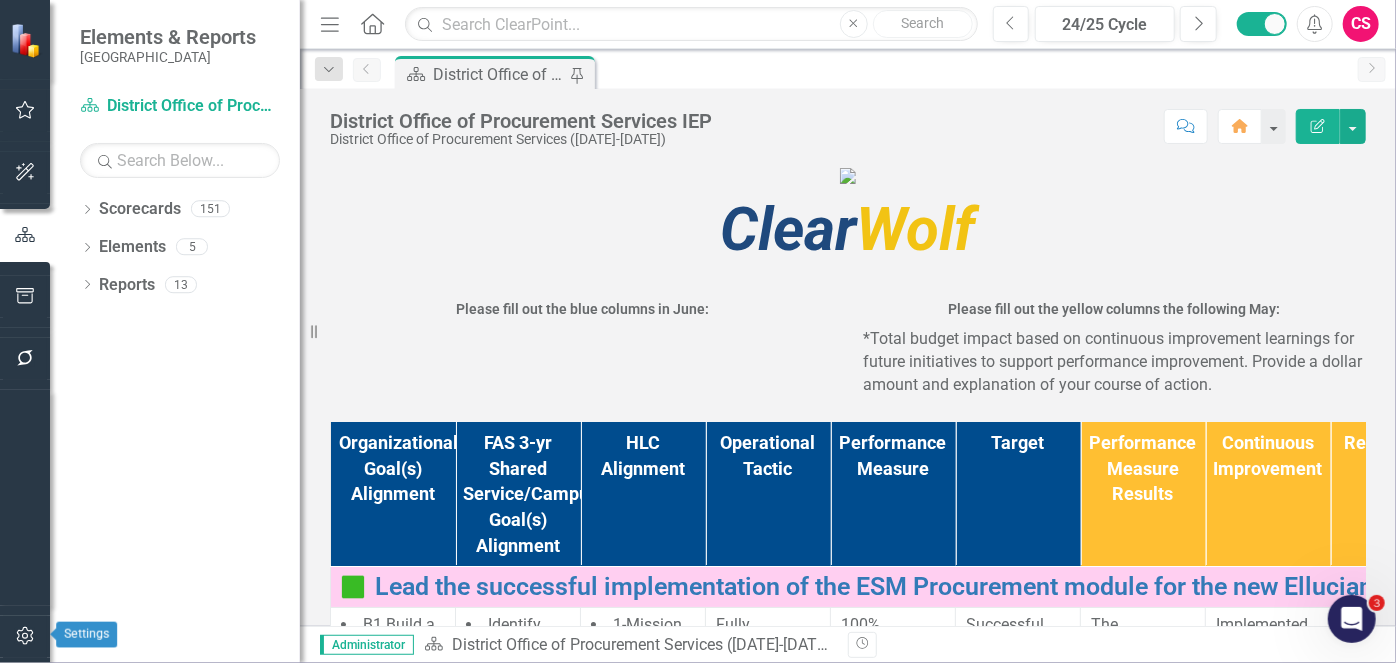 click 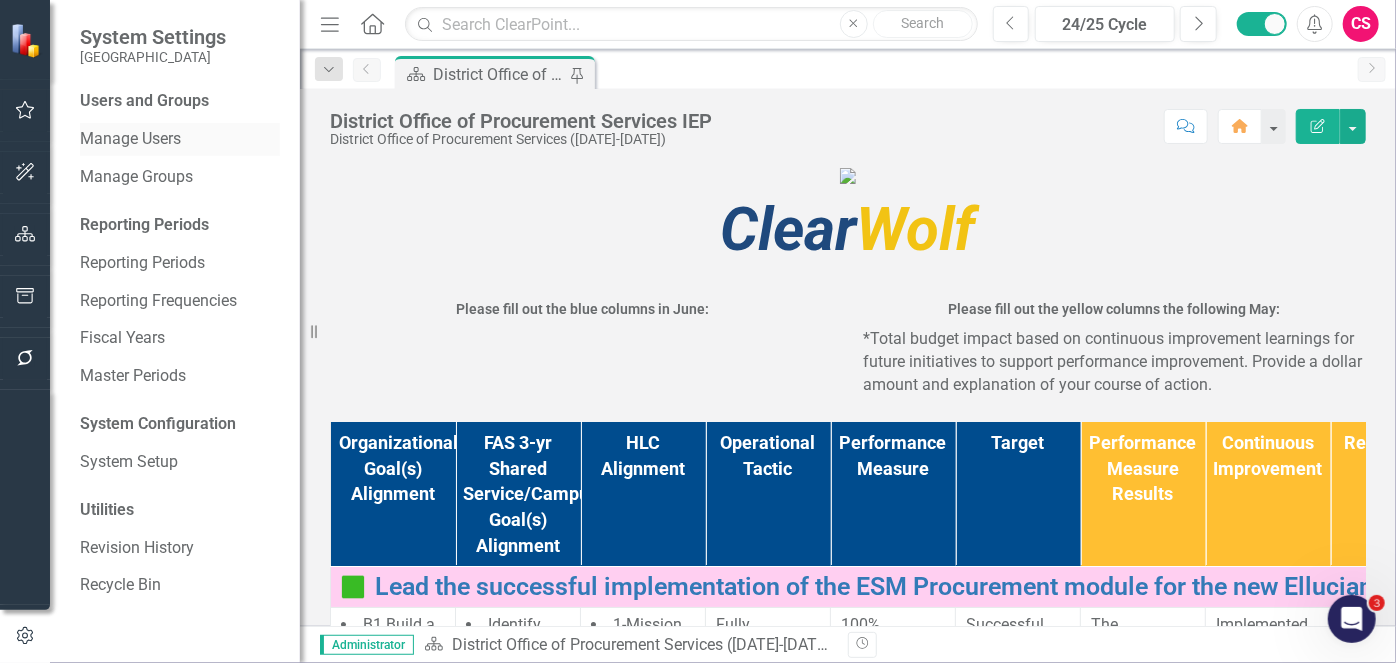 click on "Manage Users" at bounding box center [180, 139] 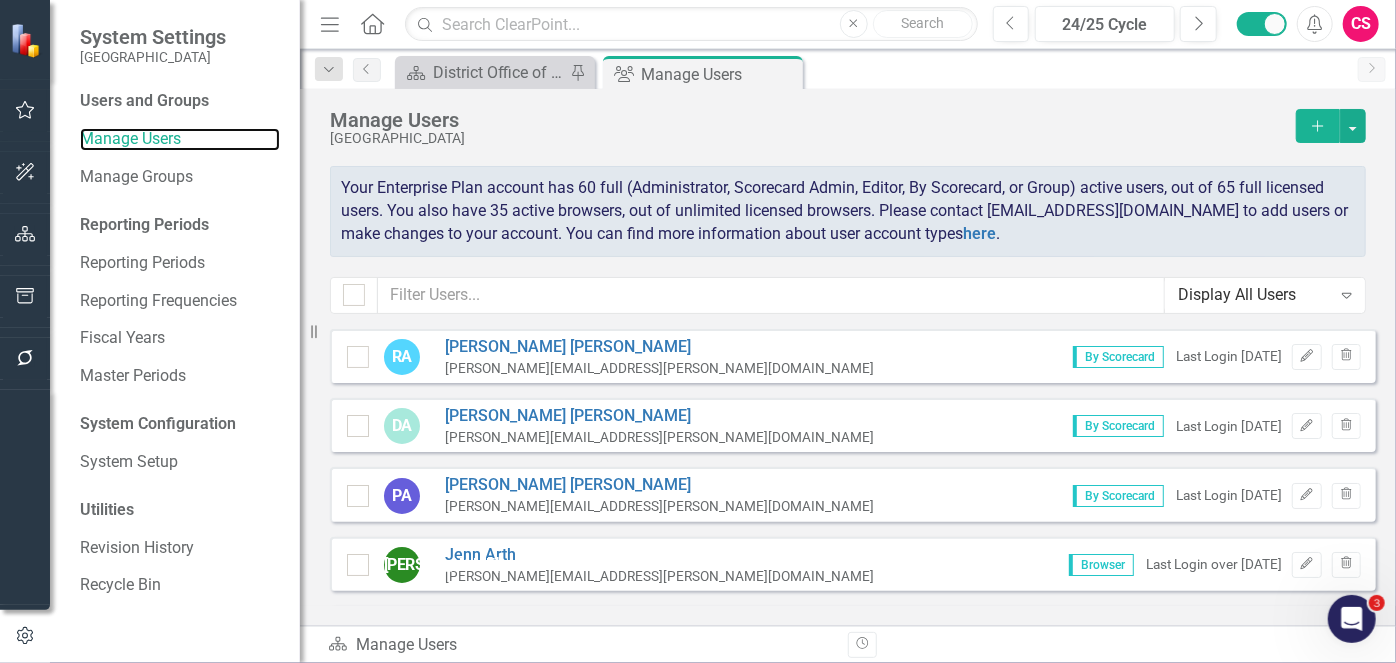 checkbox on "false" 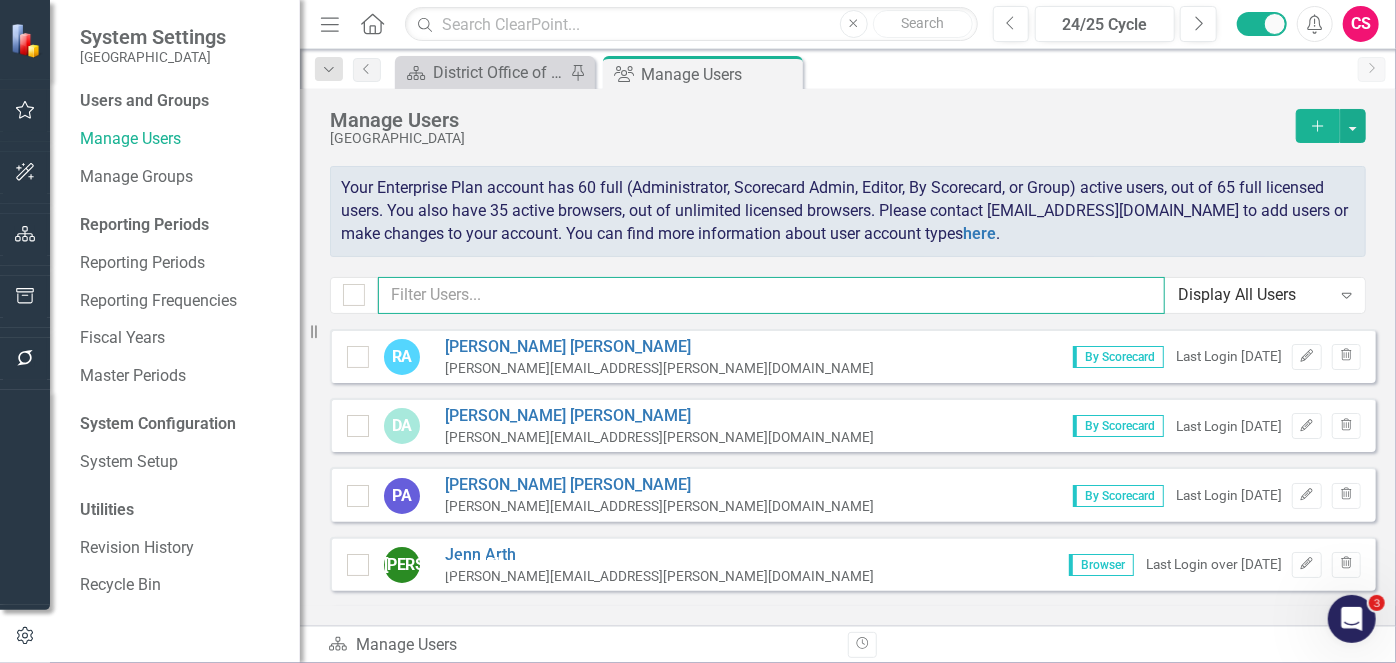 click at bounding box center [771, 295] 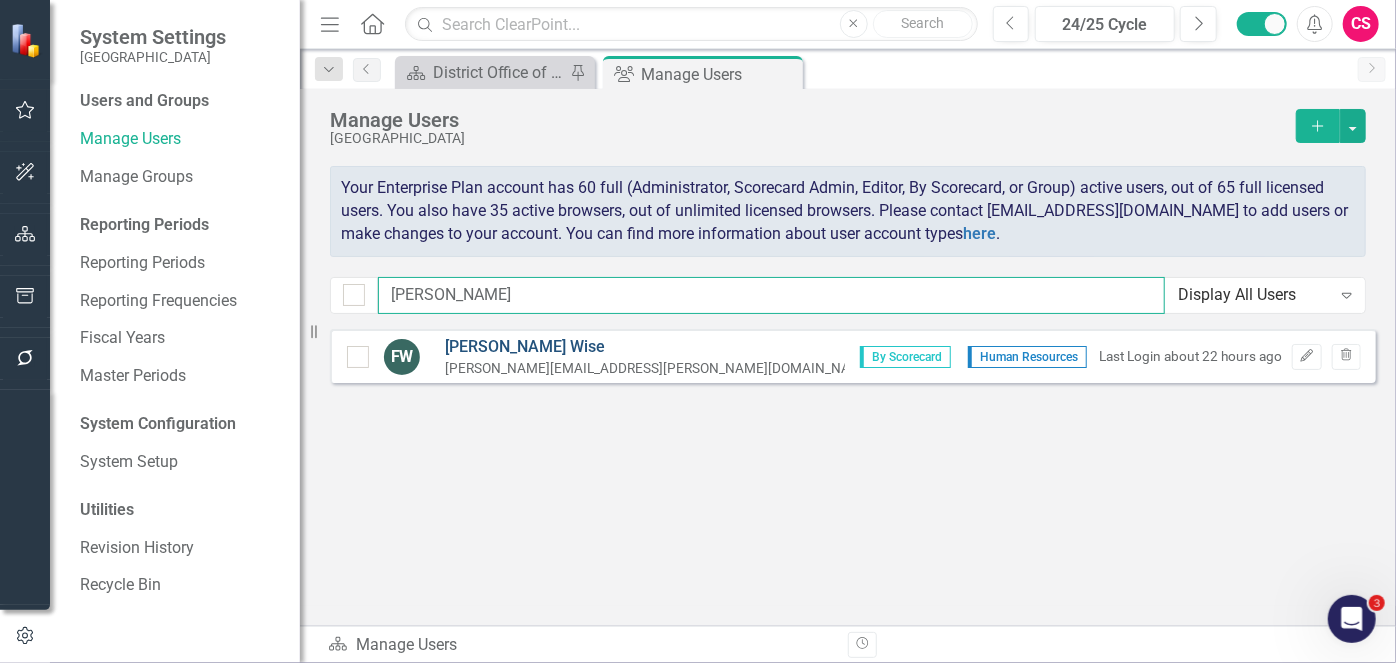 type on "[PERSON_NAME]" 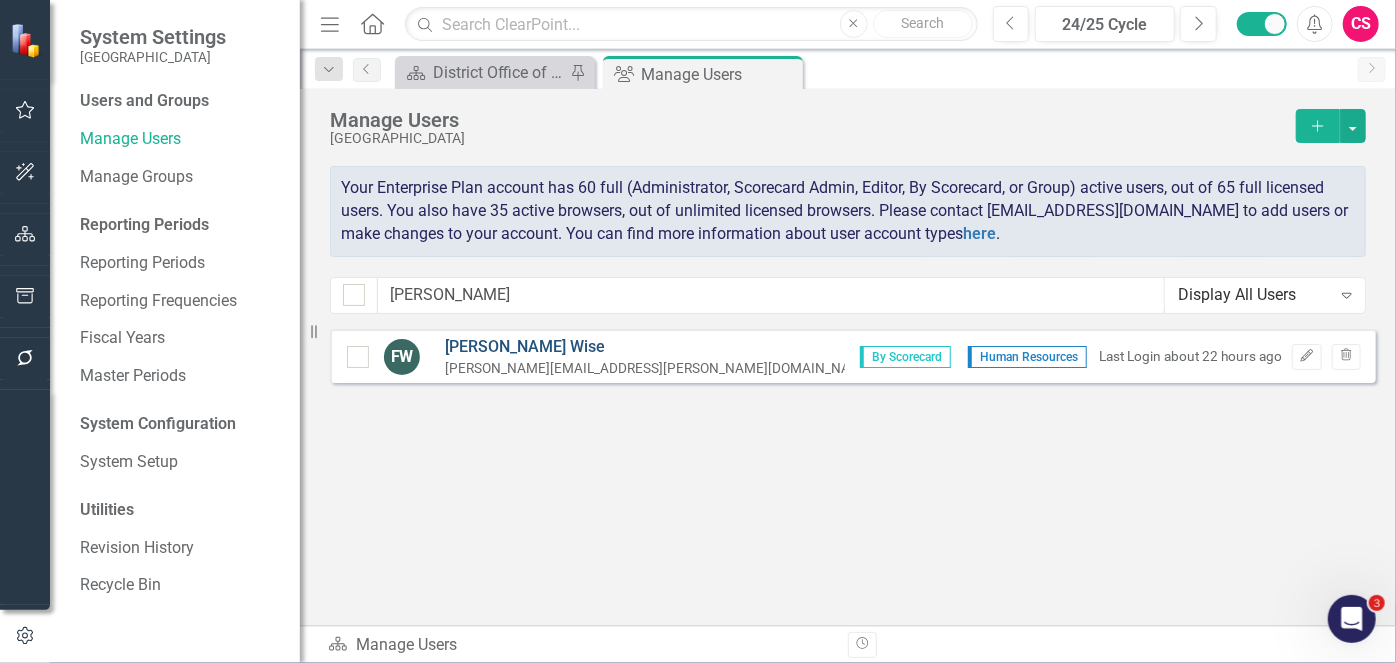 click on "[PERSON_NAME]" at bounding box center [659, 347] 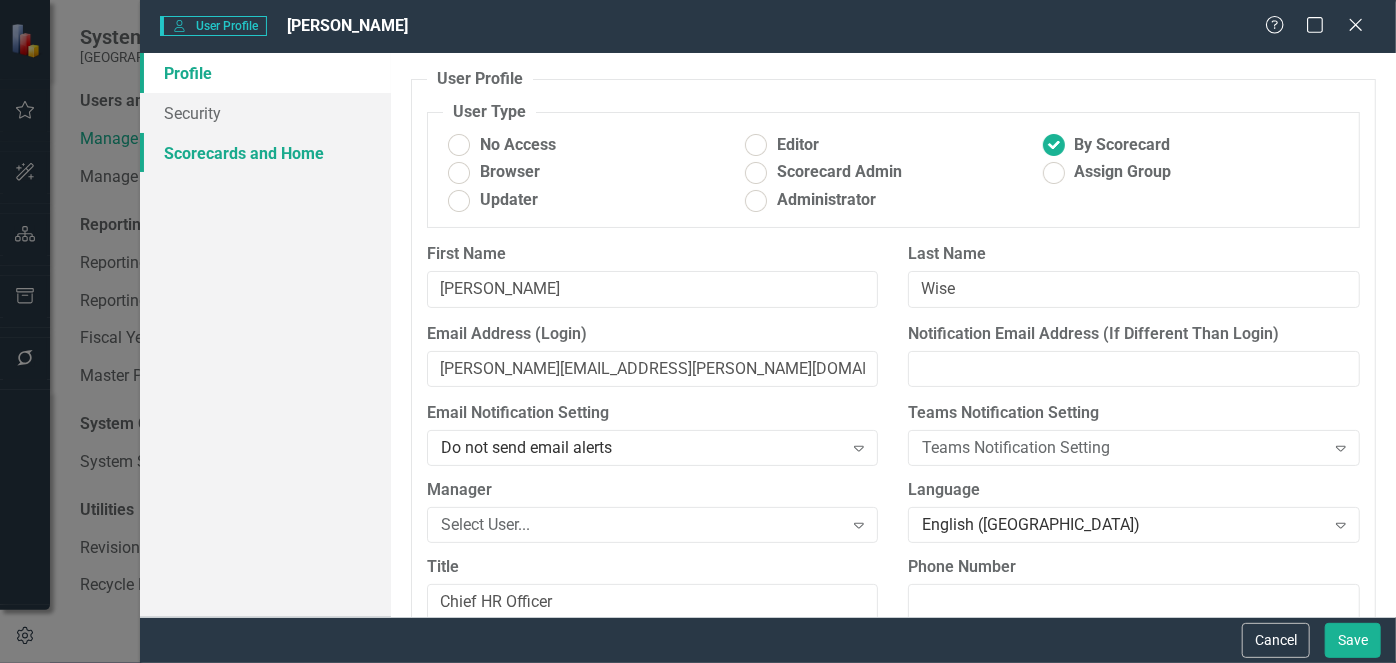 click on "Scorecards and Home" at bounding box center (265, 153) 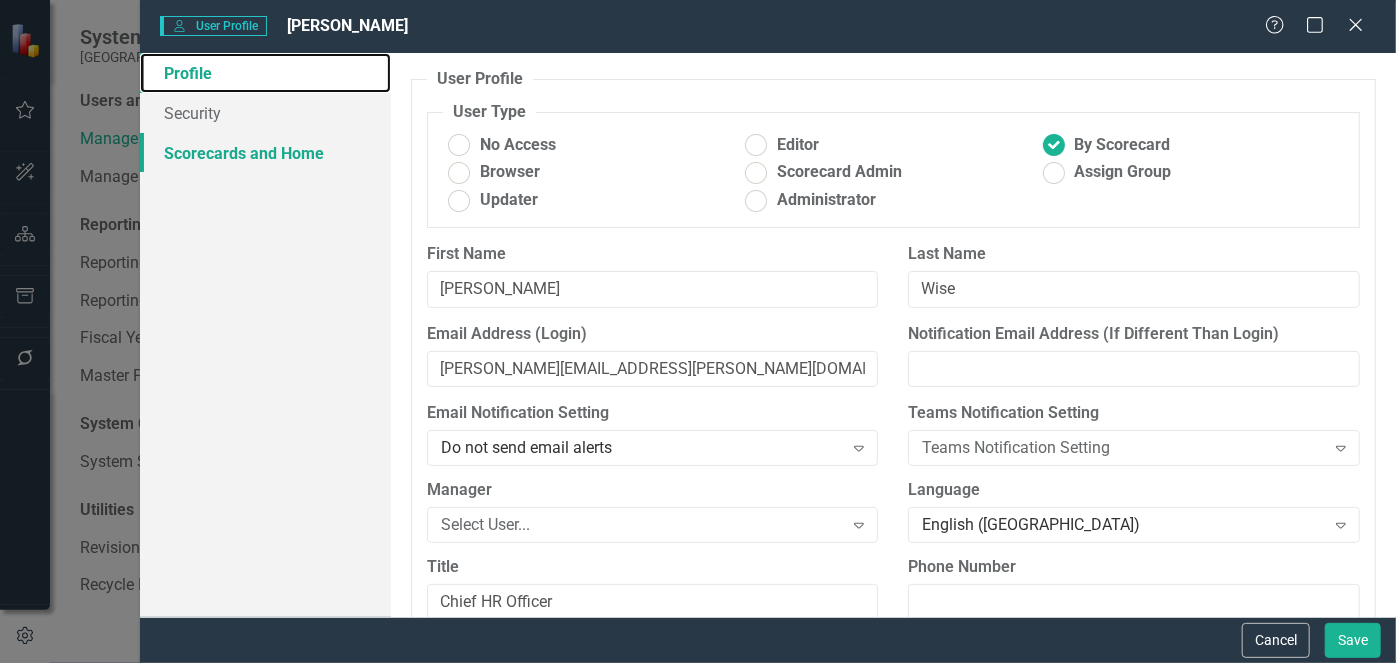 click on "Profile" at bounding box center (265, 73) 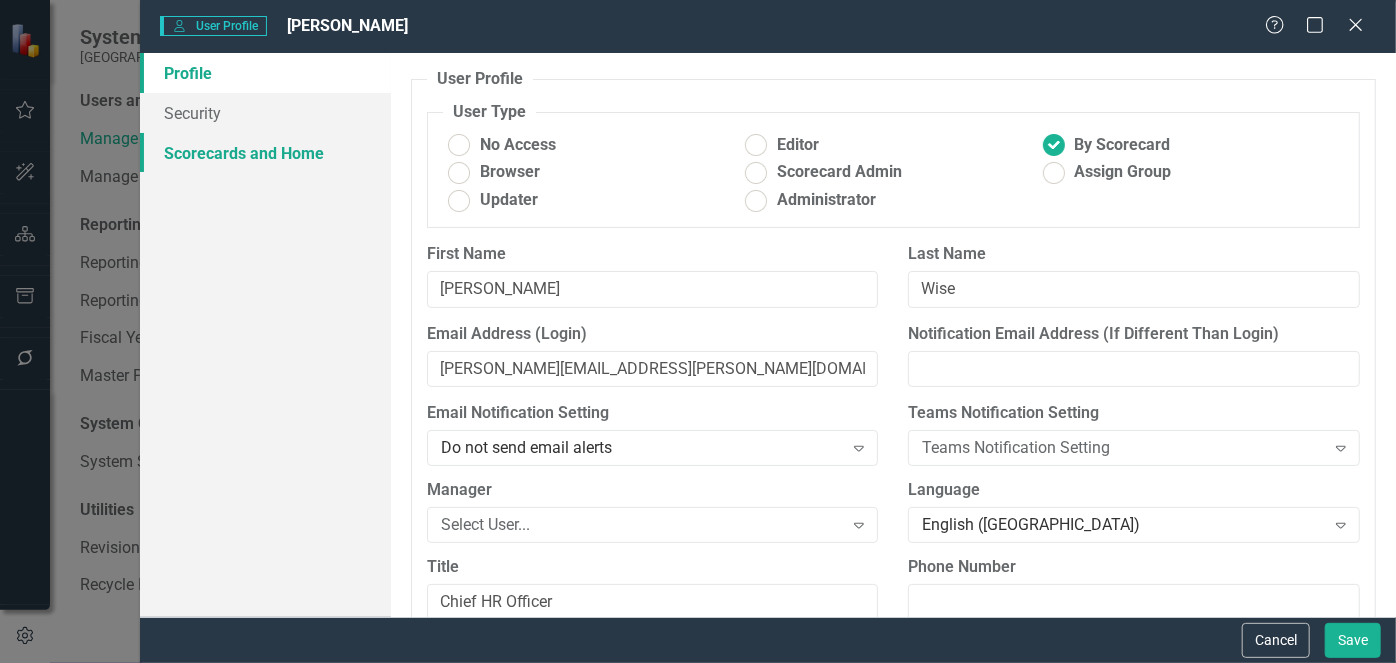 click on "Scorecards and Home" at bounding box center (265, 153) 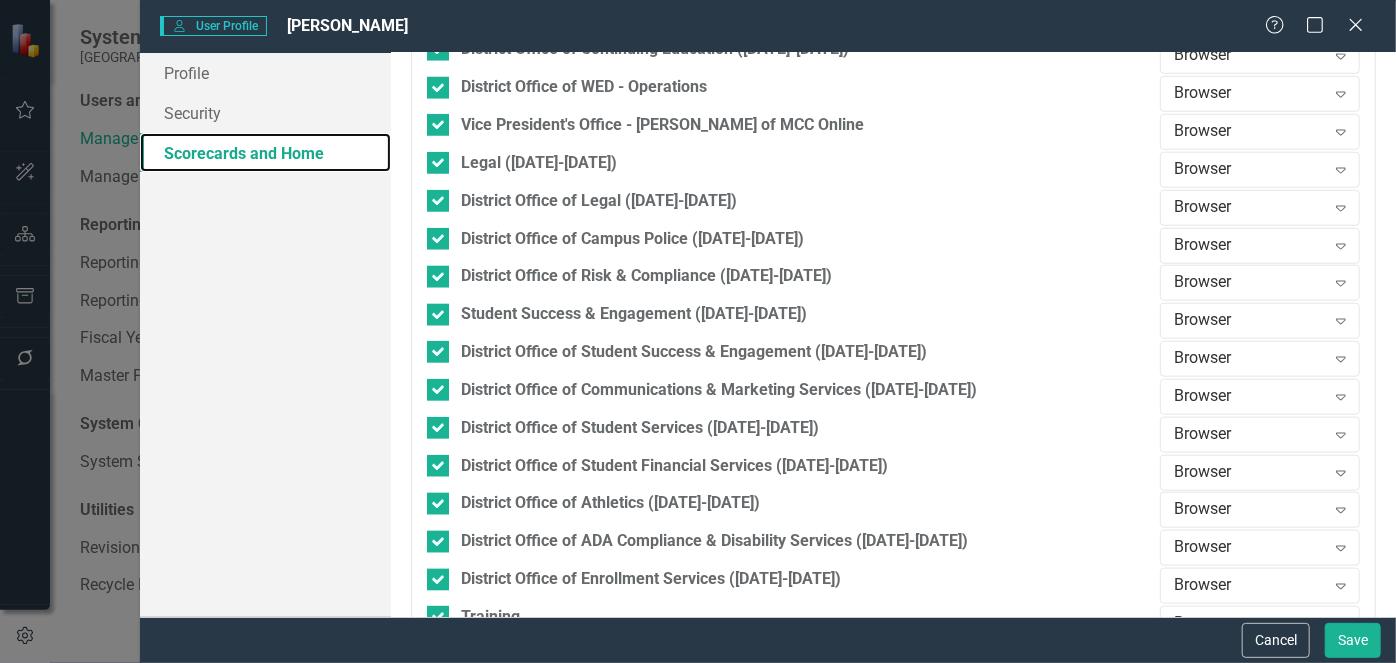 scroll, scrollTop: 16474, scrollLeft: 0, axis: vertical 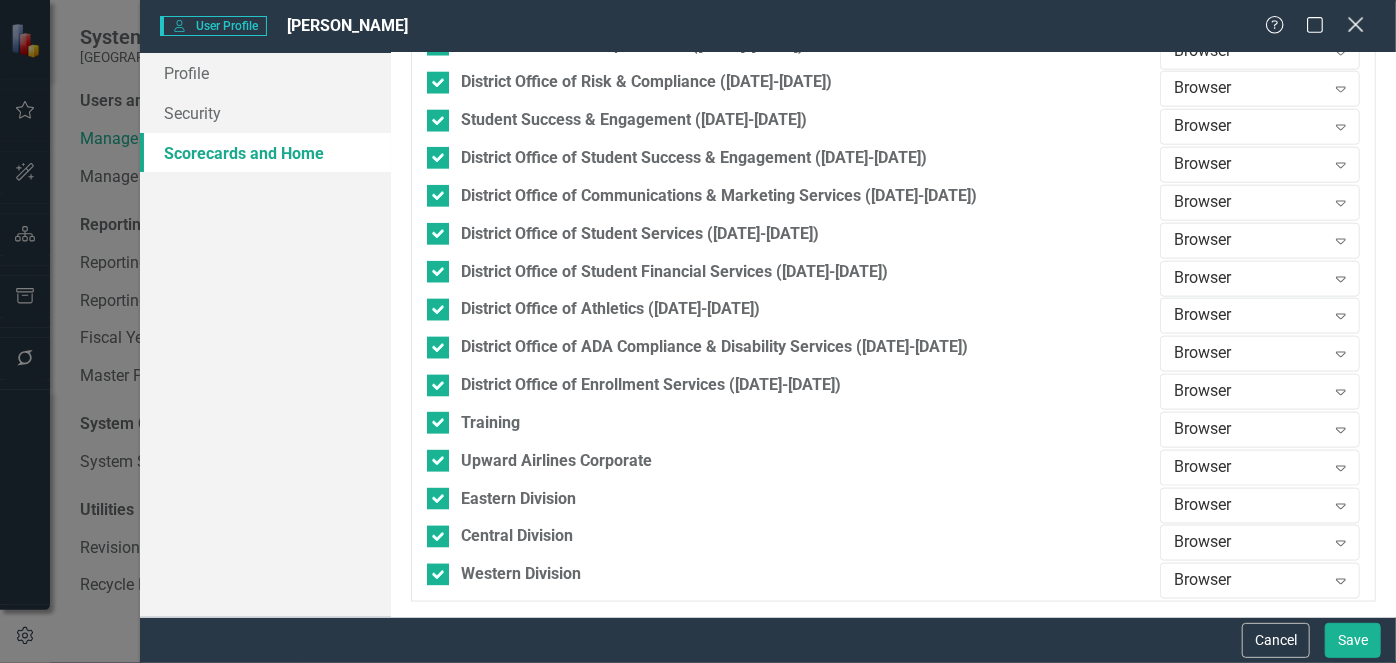 click on "Close" 